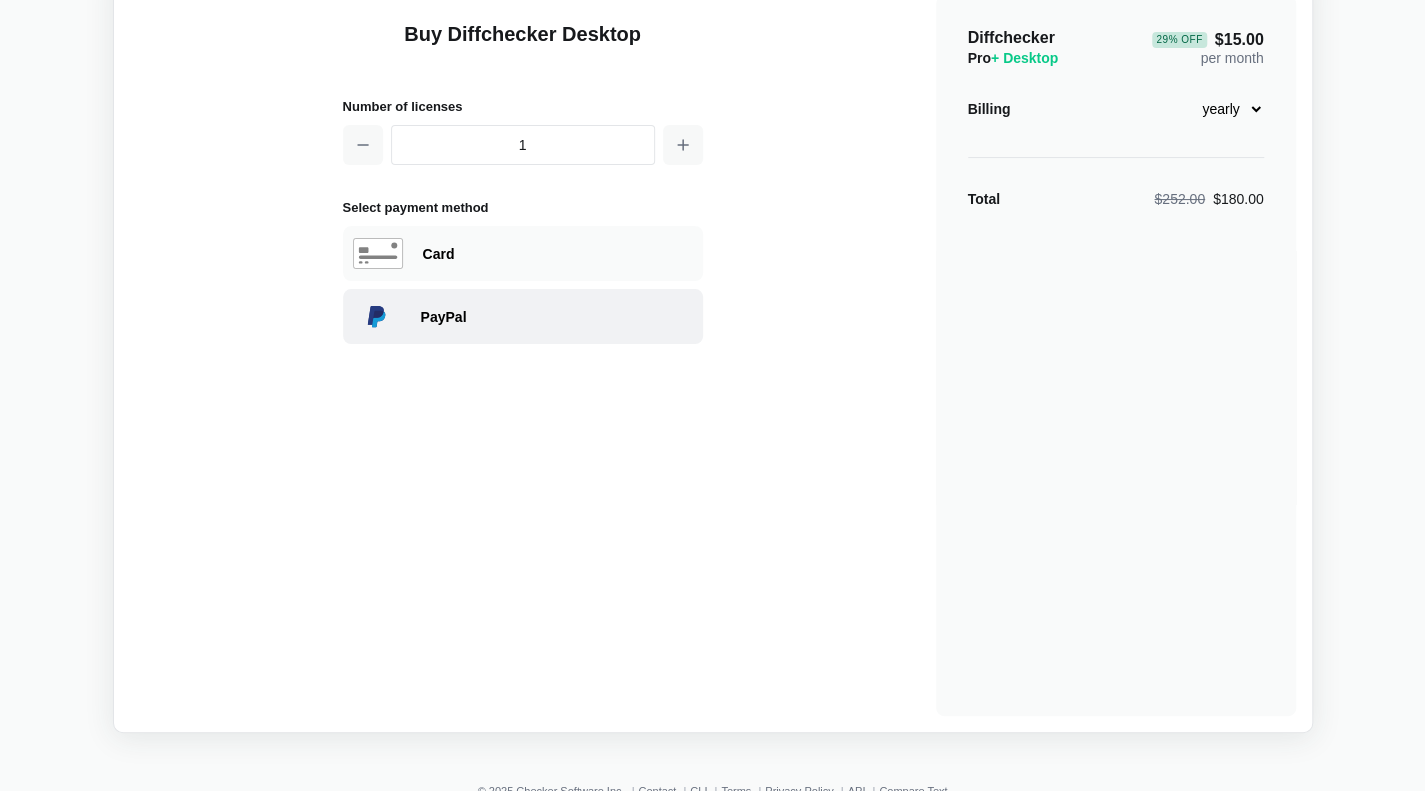 scroll, scrollTop: 0, scrollLeft: 0, axis: both 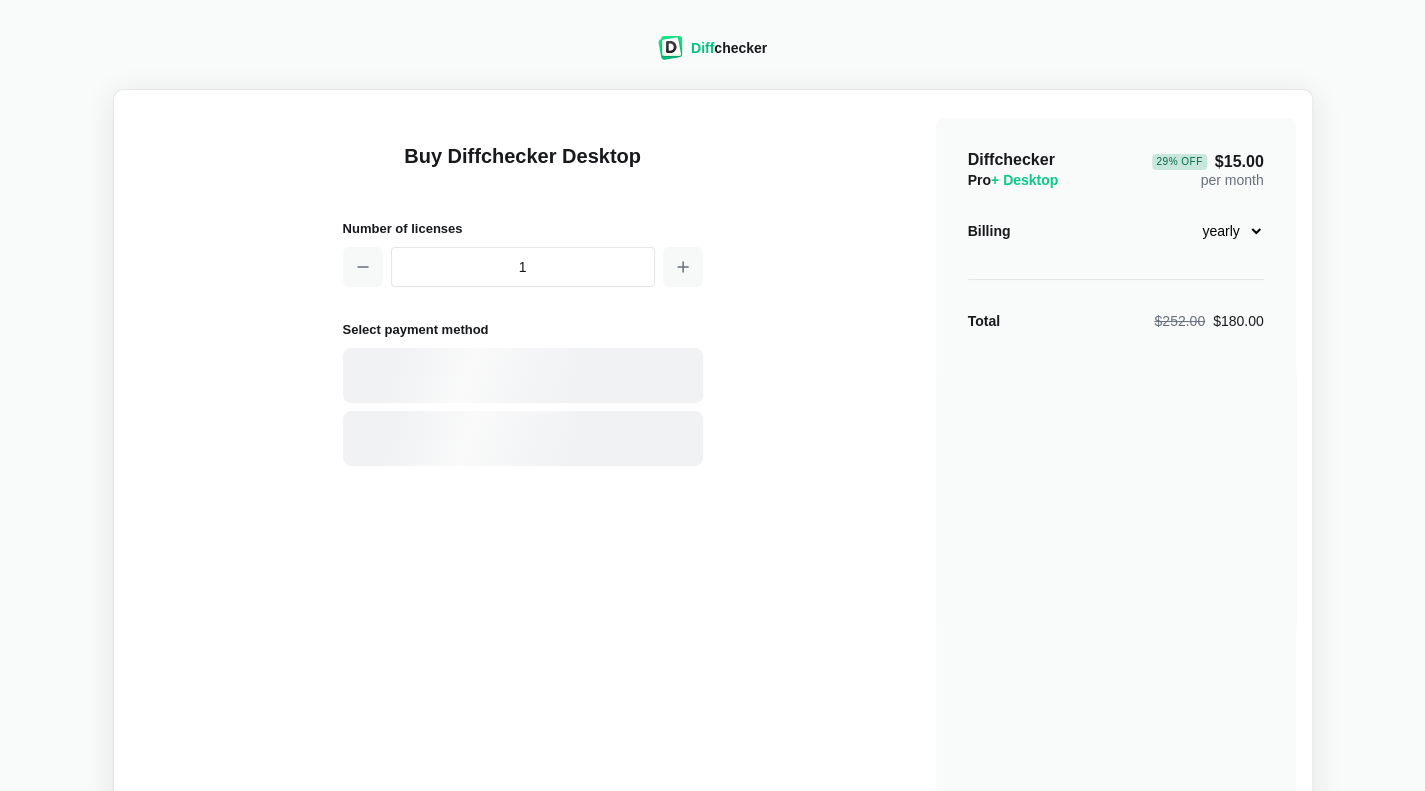click on "Diff checker" at bounding box center (729, 48) 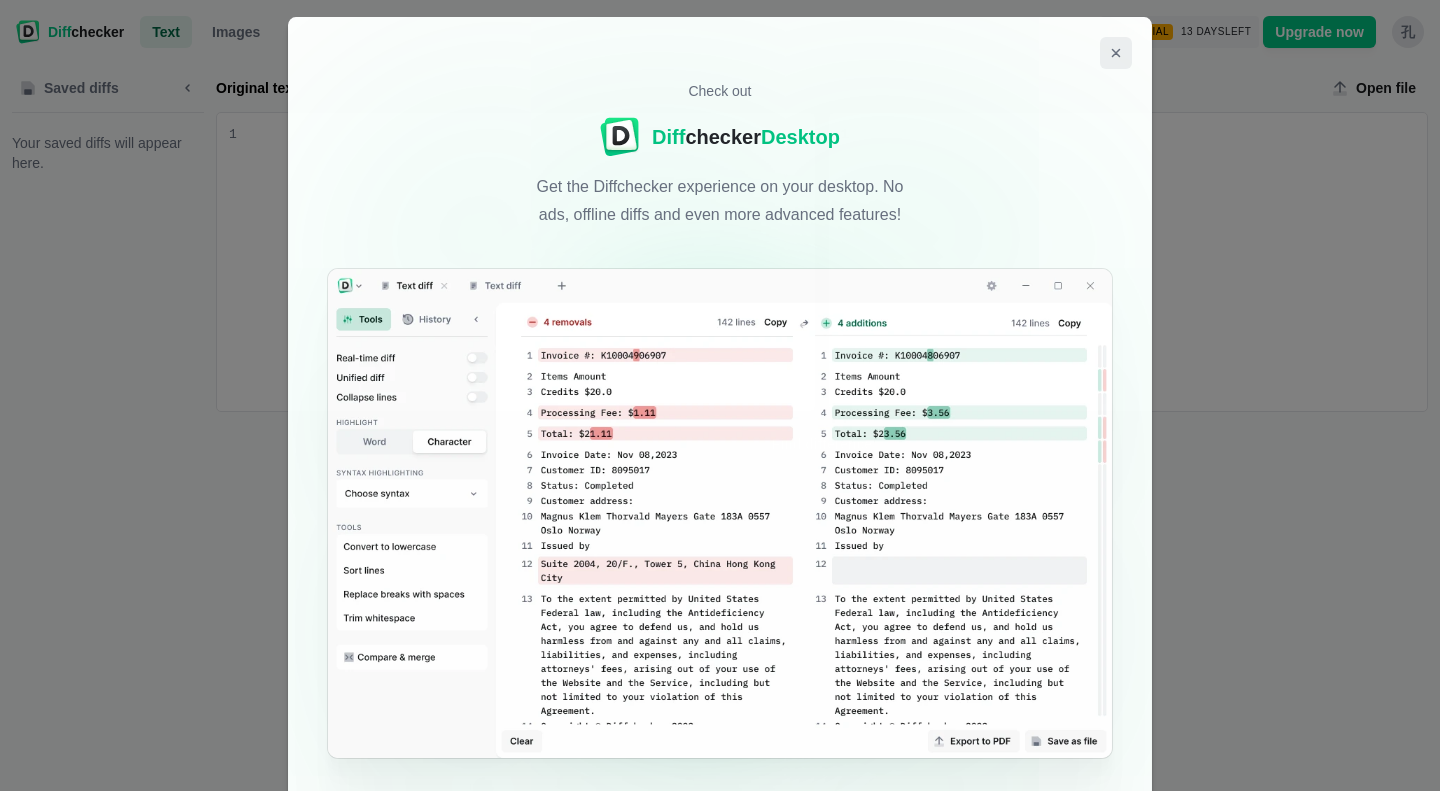 click at bounding box center [1116, 53] 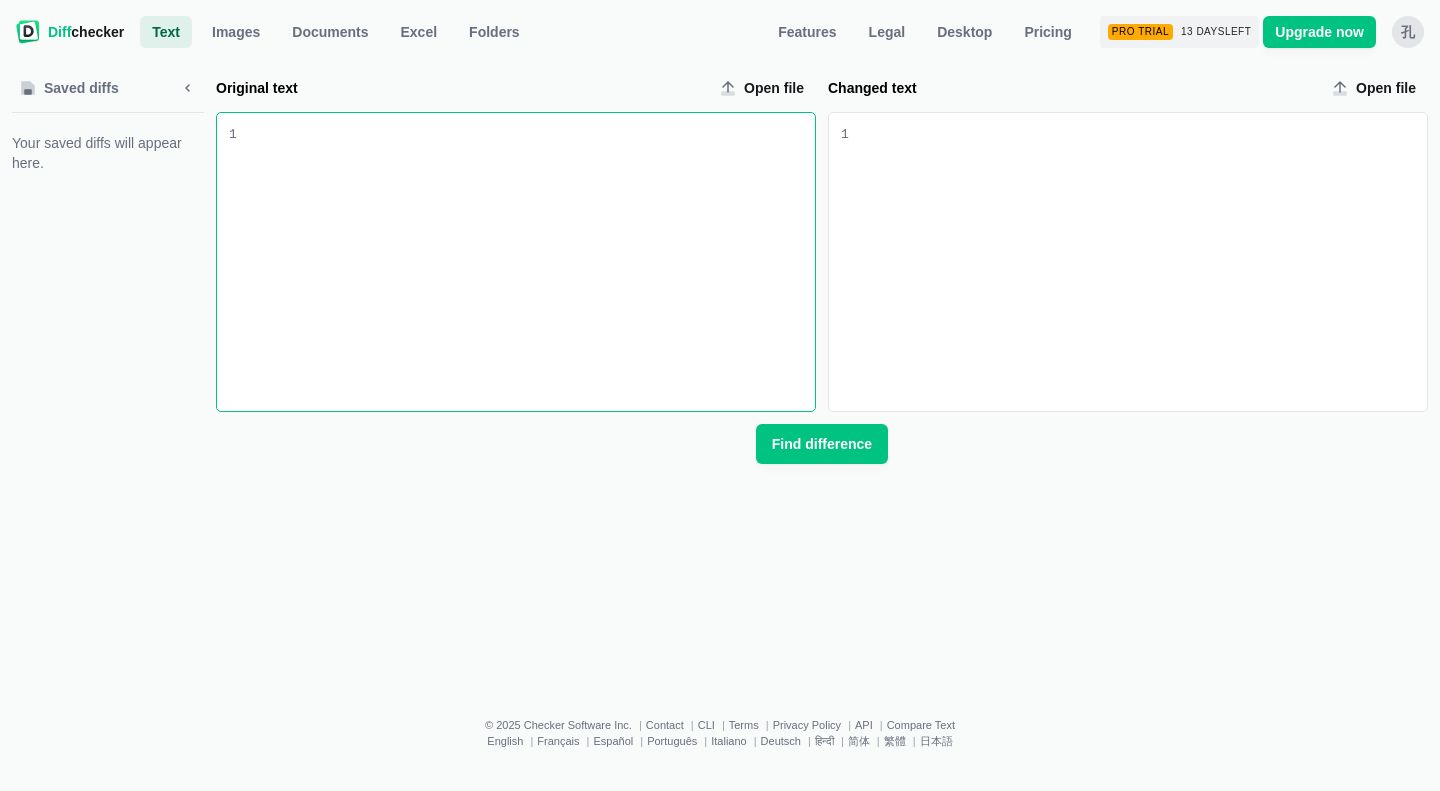 click on "13   days  left" at bounding box center [1216, 32] 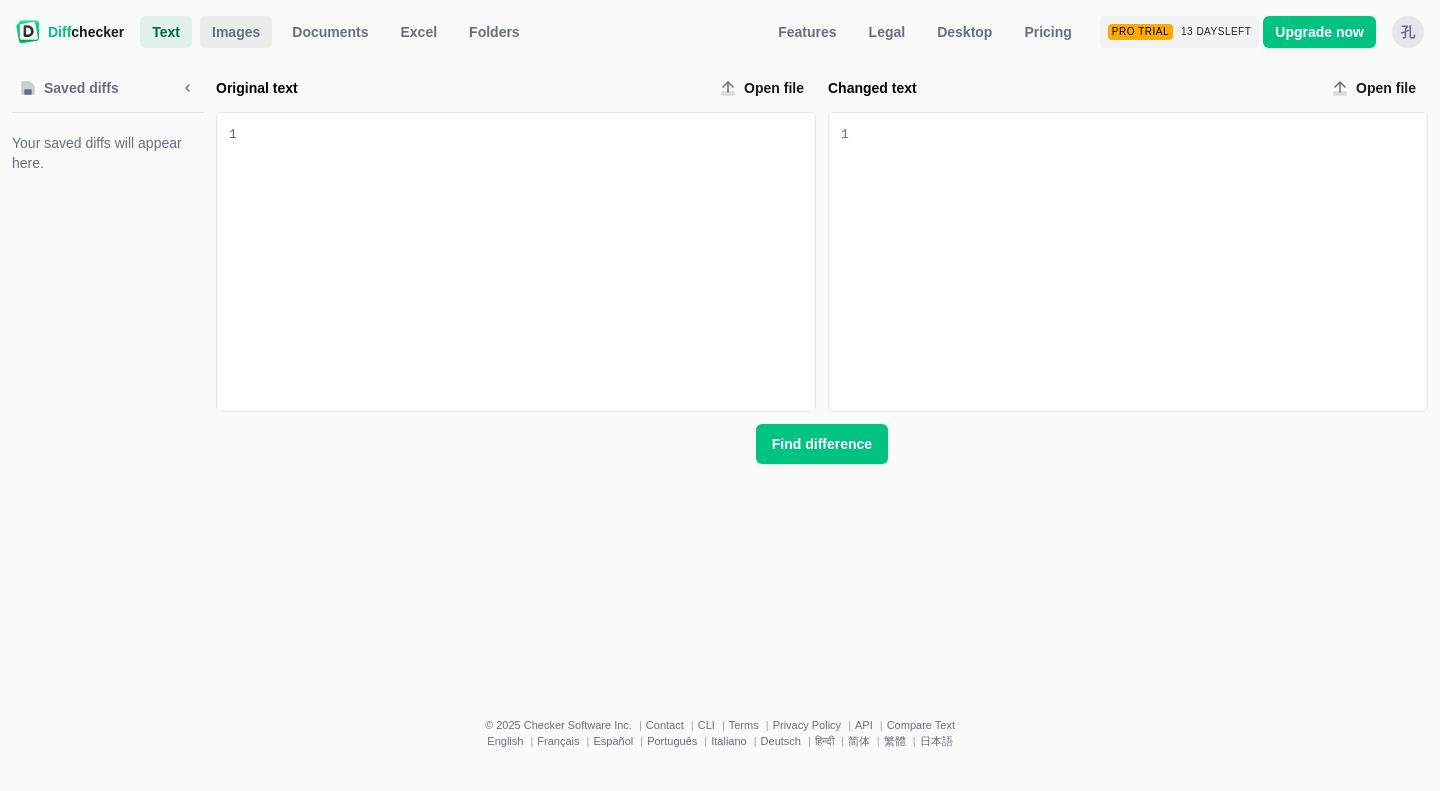 click on "Images" at bounding box center [236, 32] 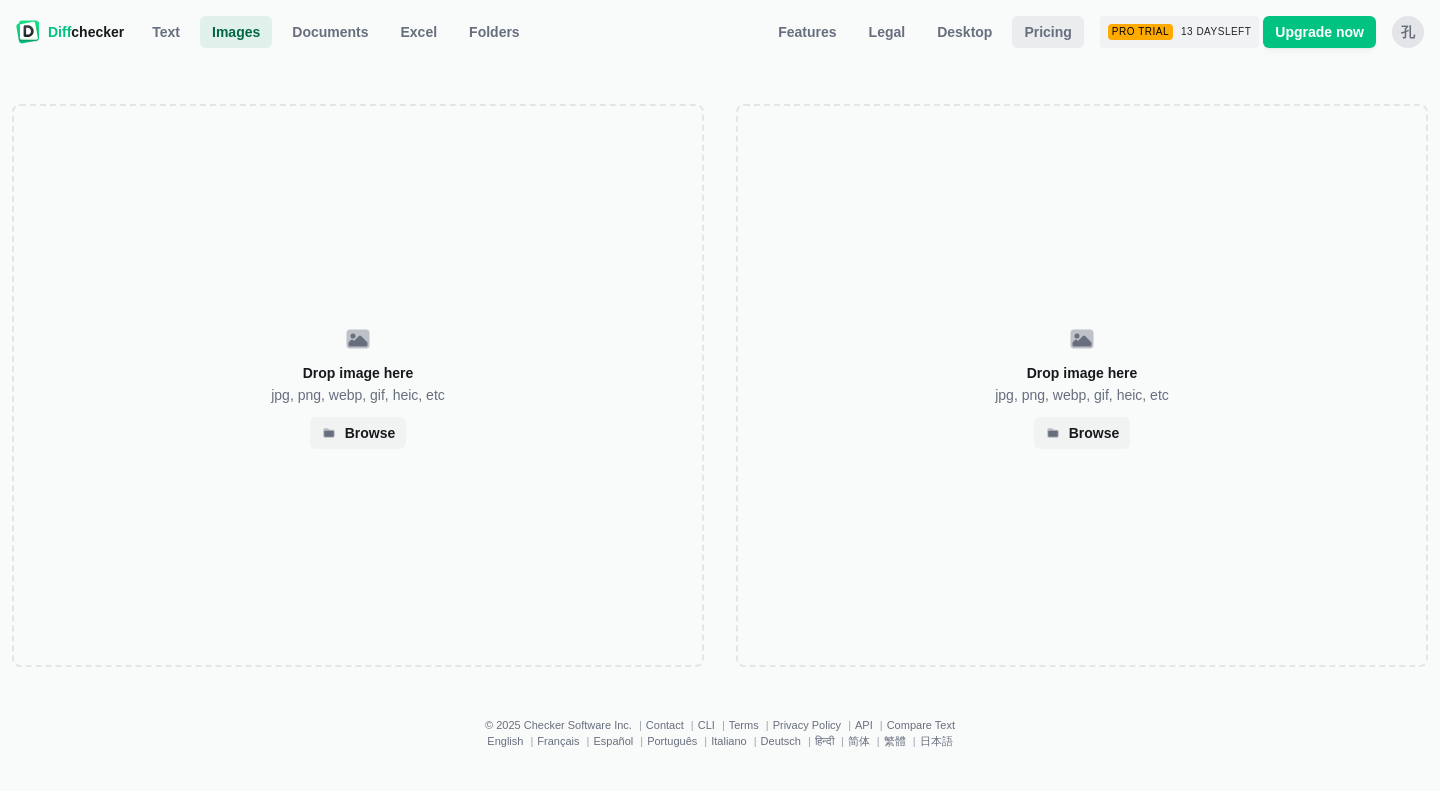 click on "Pricing" at bounding box center (1047, 32) 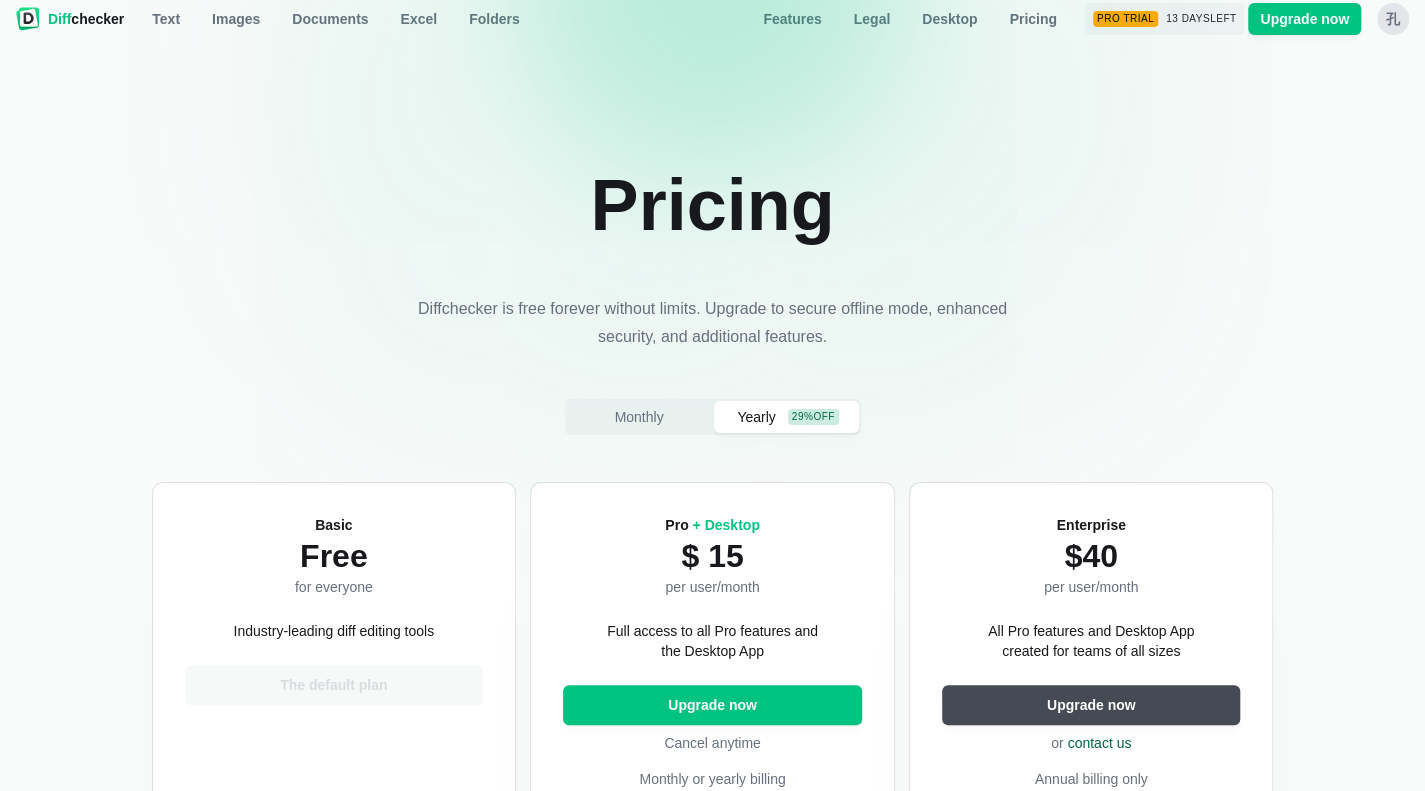 scroll, scrollTop: 0, scrollLeft: 0, axis: both 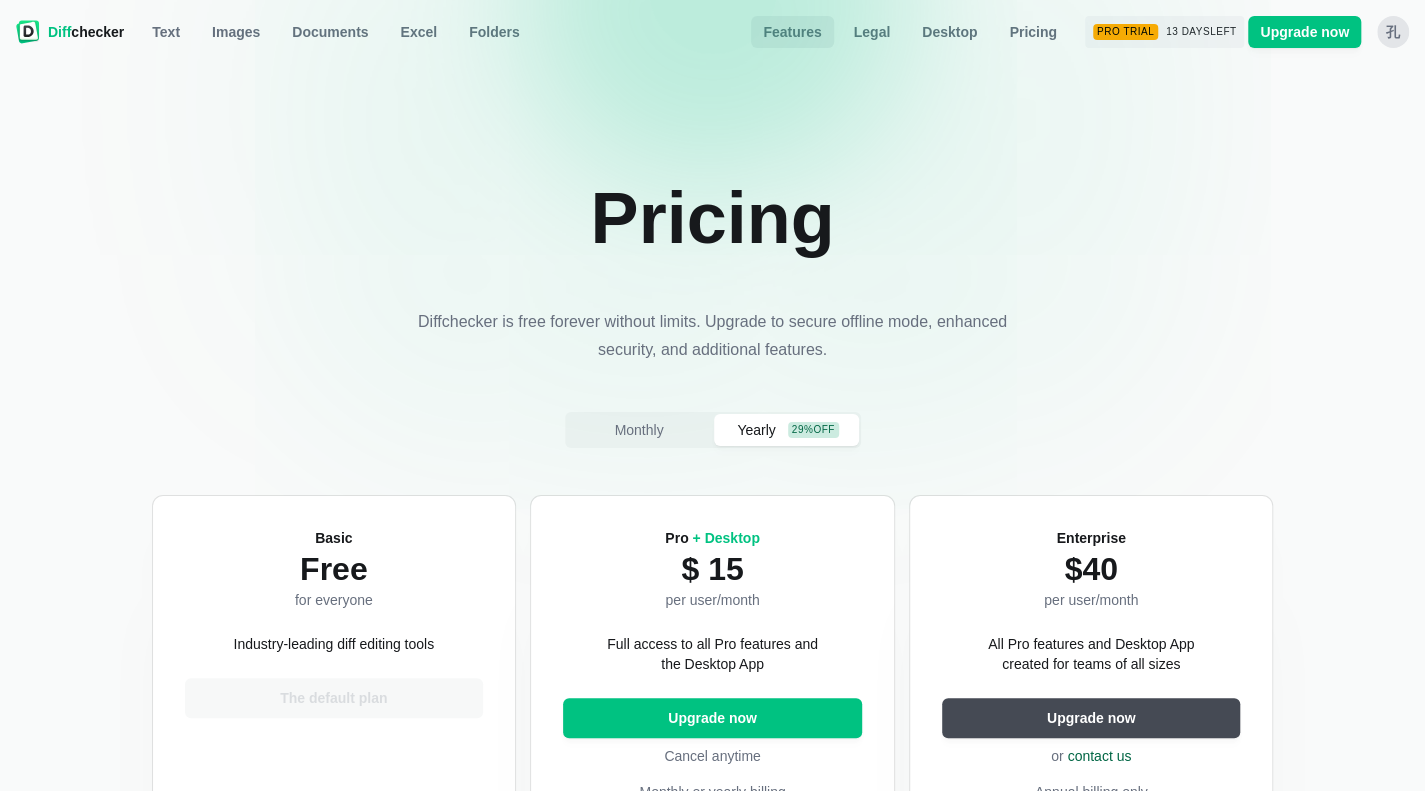 click on "Features" at bounding box center (792, 32) 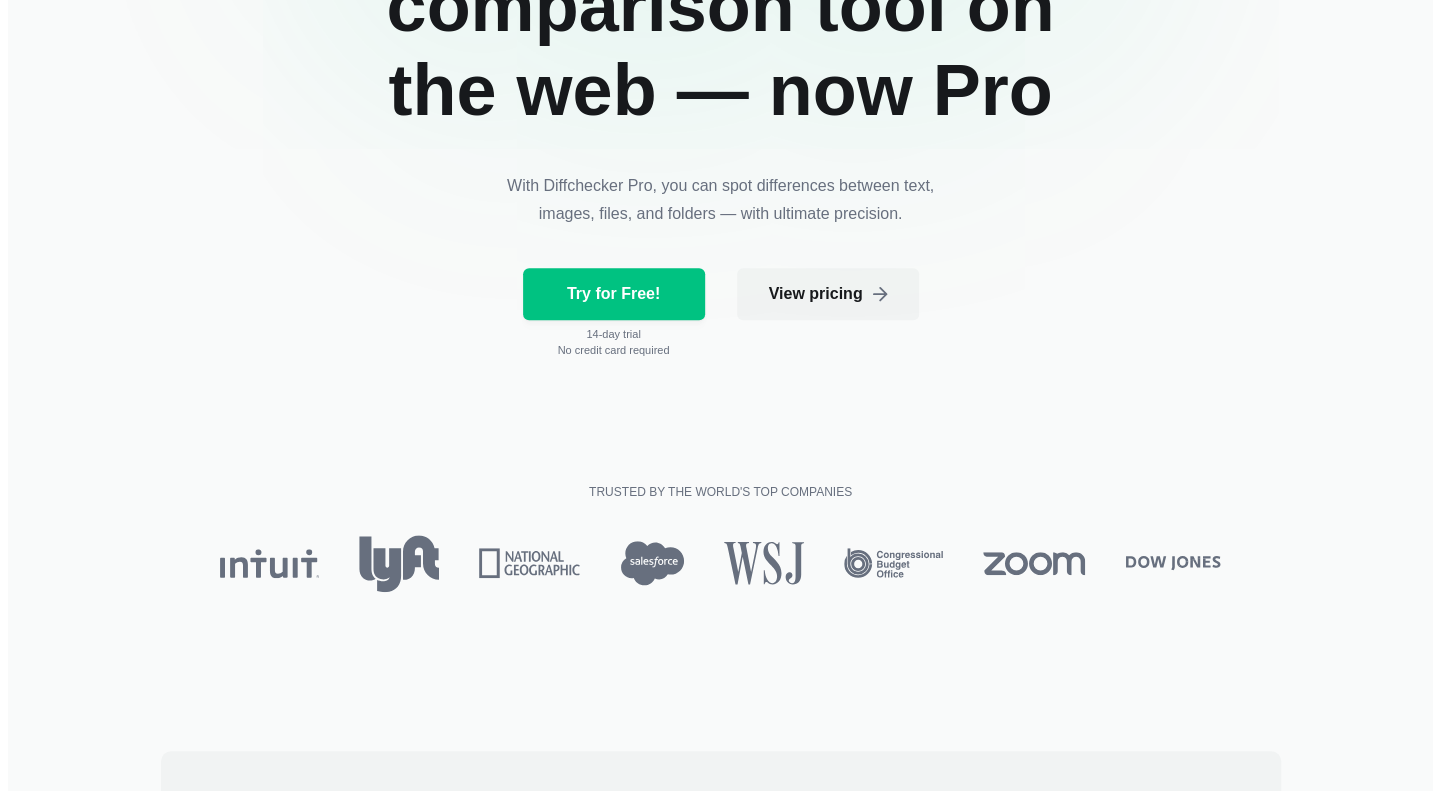 scroll, scrollTop: 0, scrollLeft: 0, axis: both 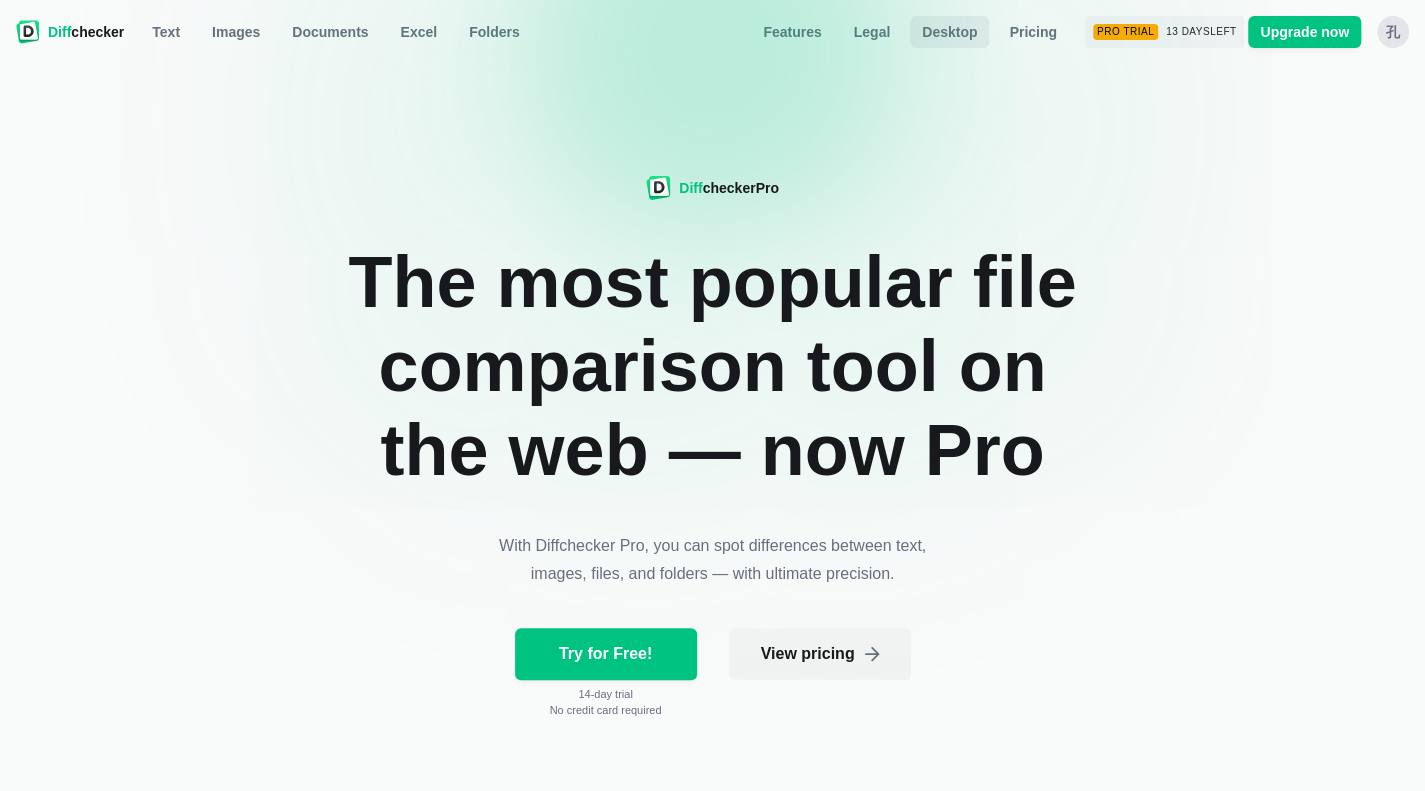 click on "Desktop" at bounding box center (949, 32) 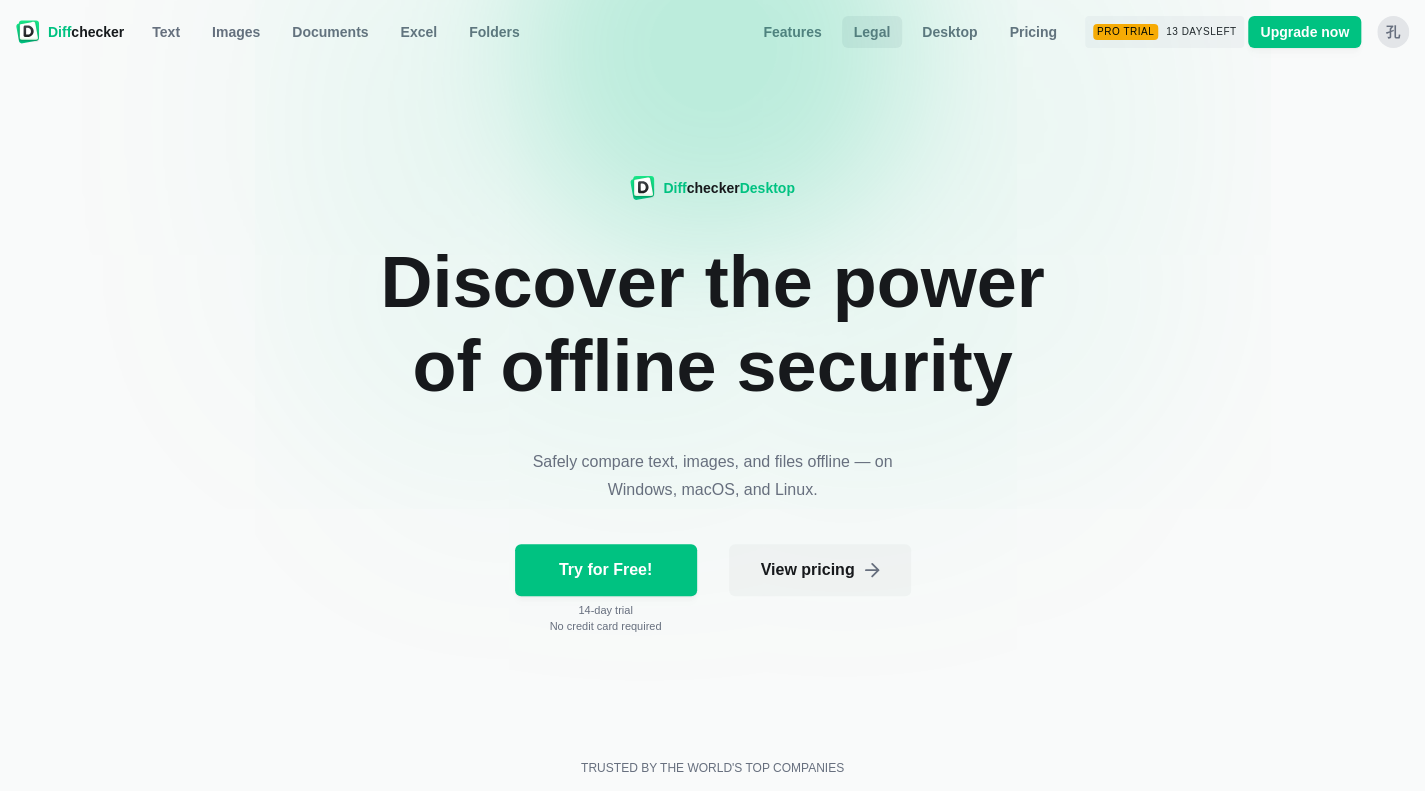 click on "Legal" at bounding box center [872, 32] 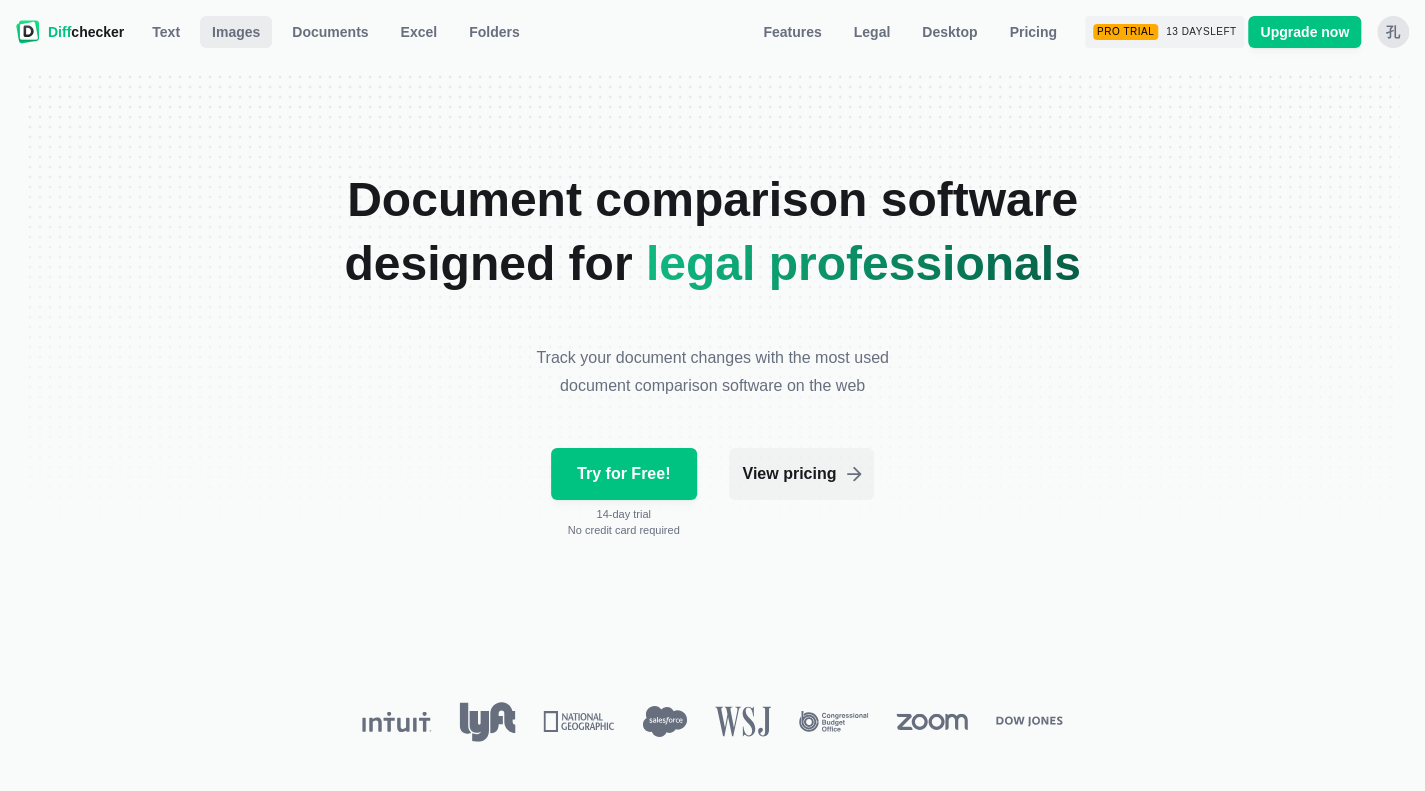 click on "Images" at bounding box center (236, 32) 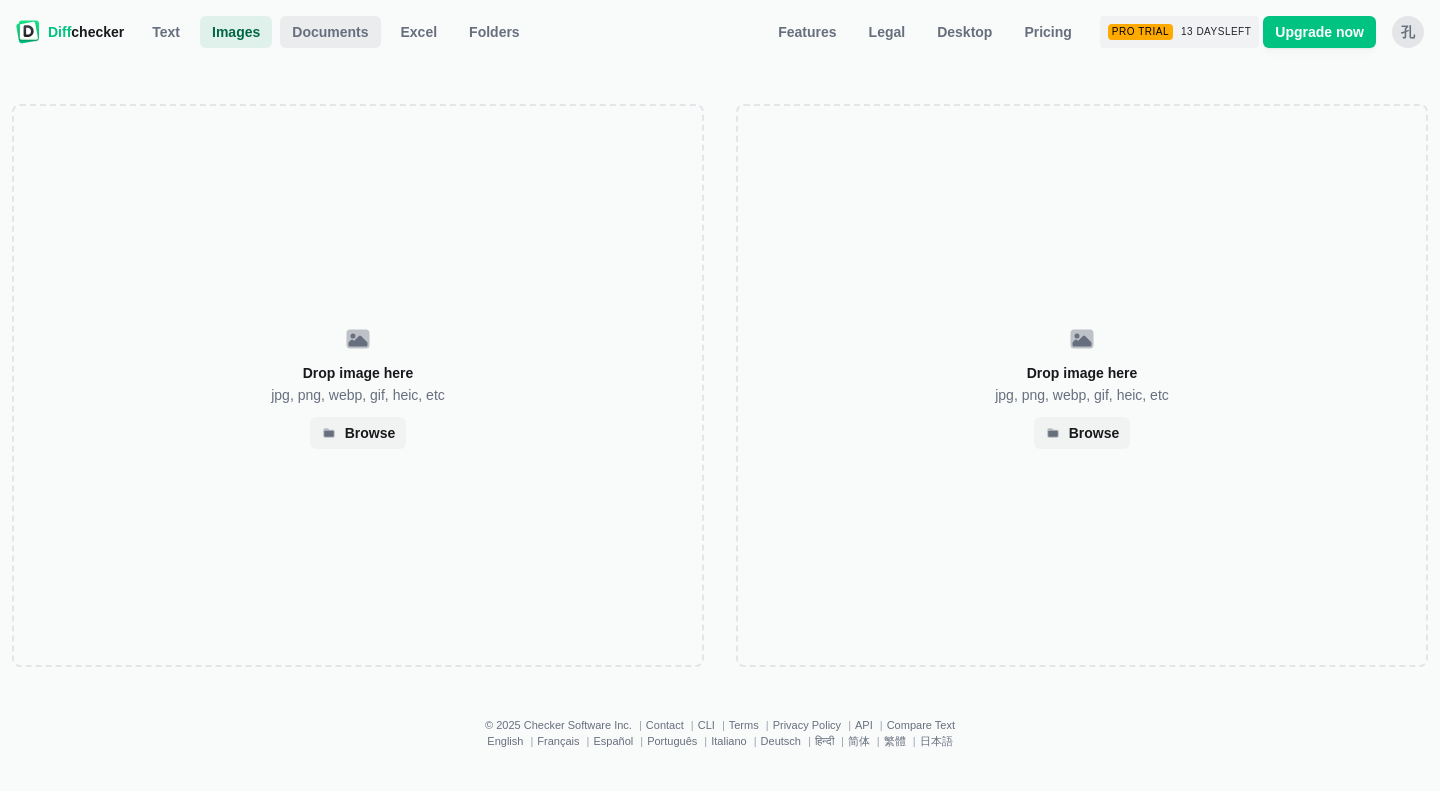 click on "Documents" at bounding box center (330, 32) 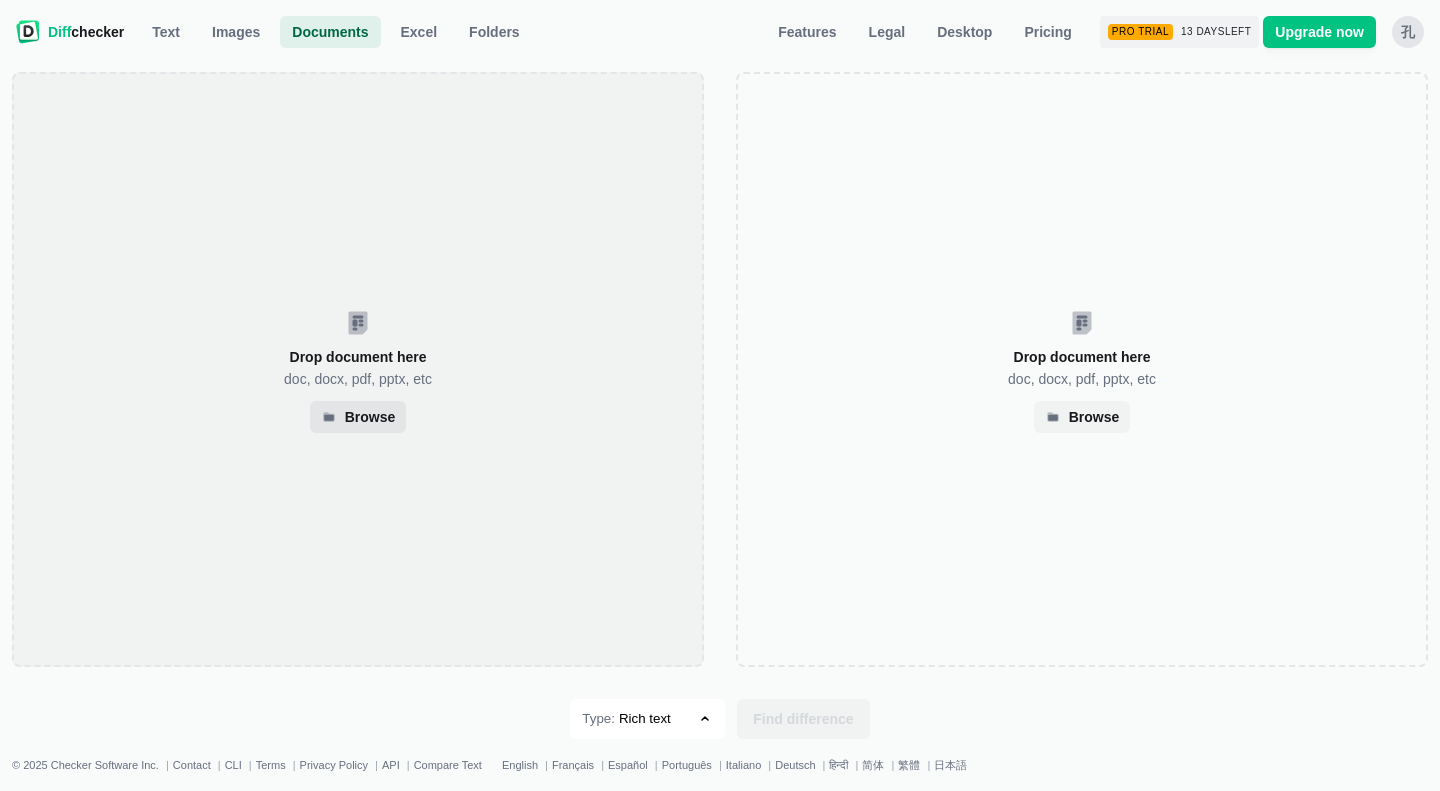 click on "Browse" at bounding box center [370, 417] 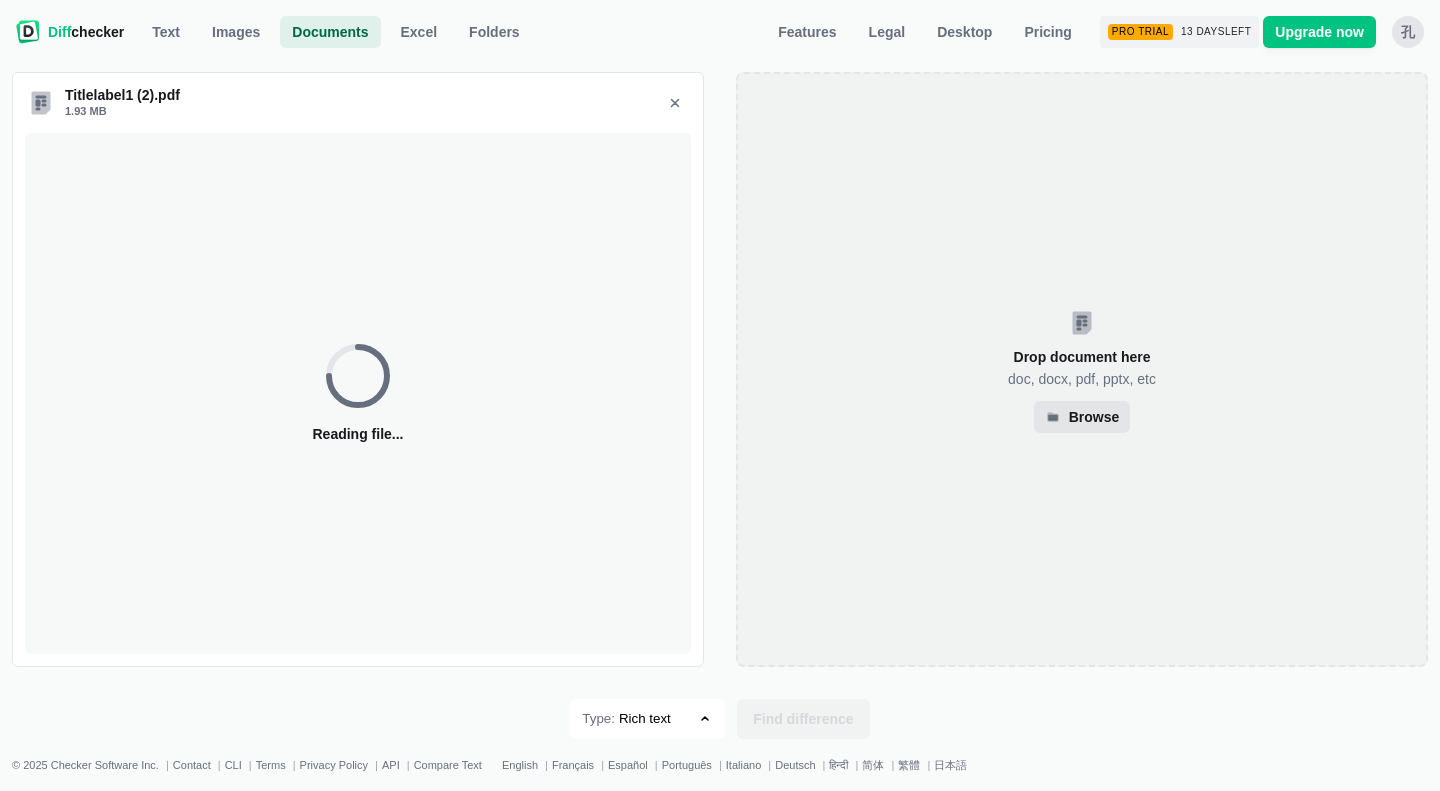 click on "Browse" at bounding box center (1094, 417) 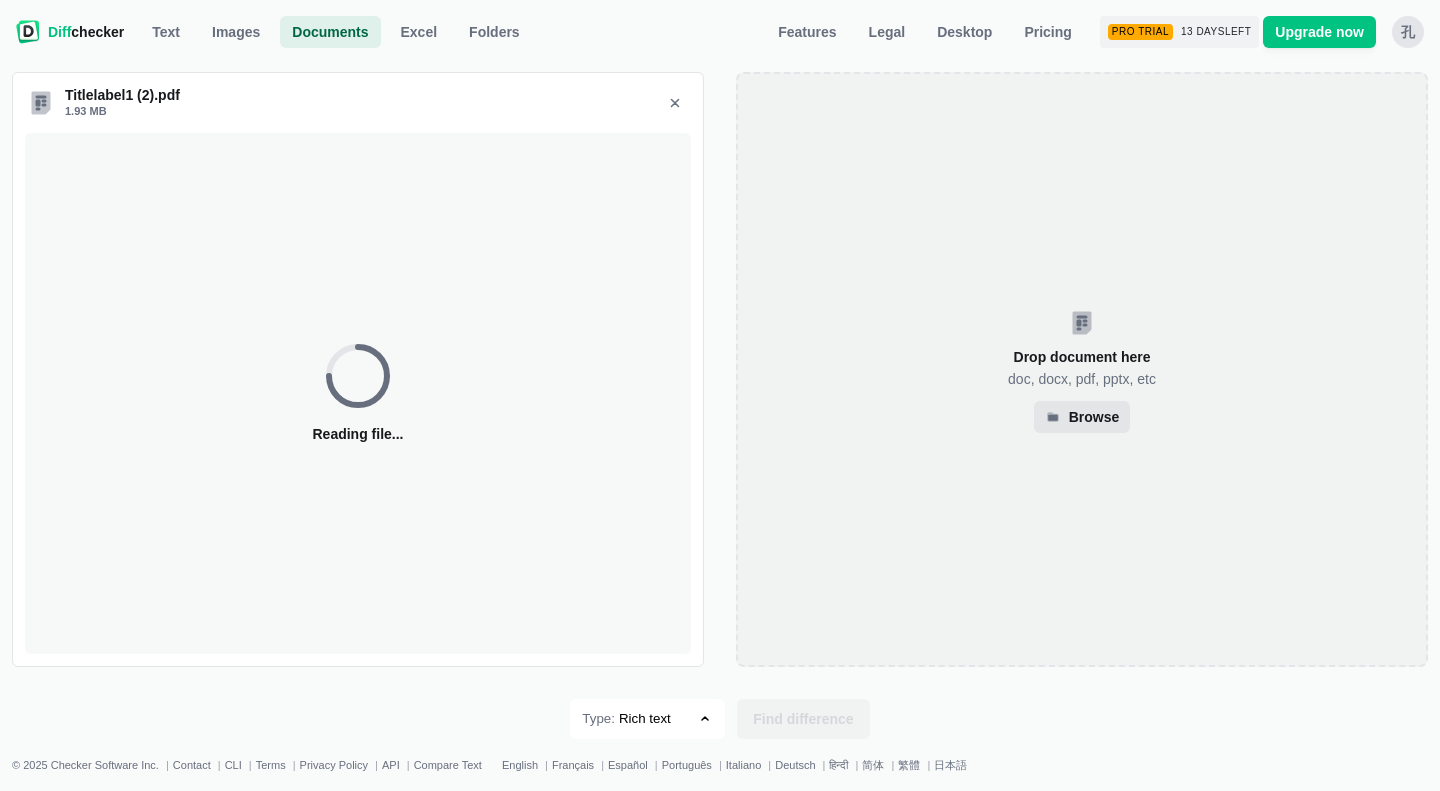 select on "63" 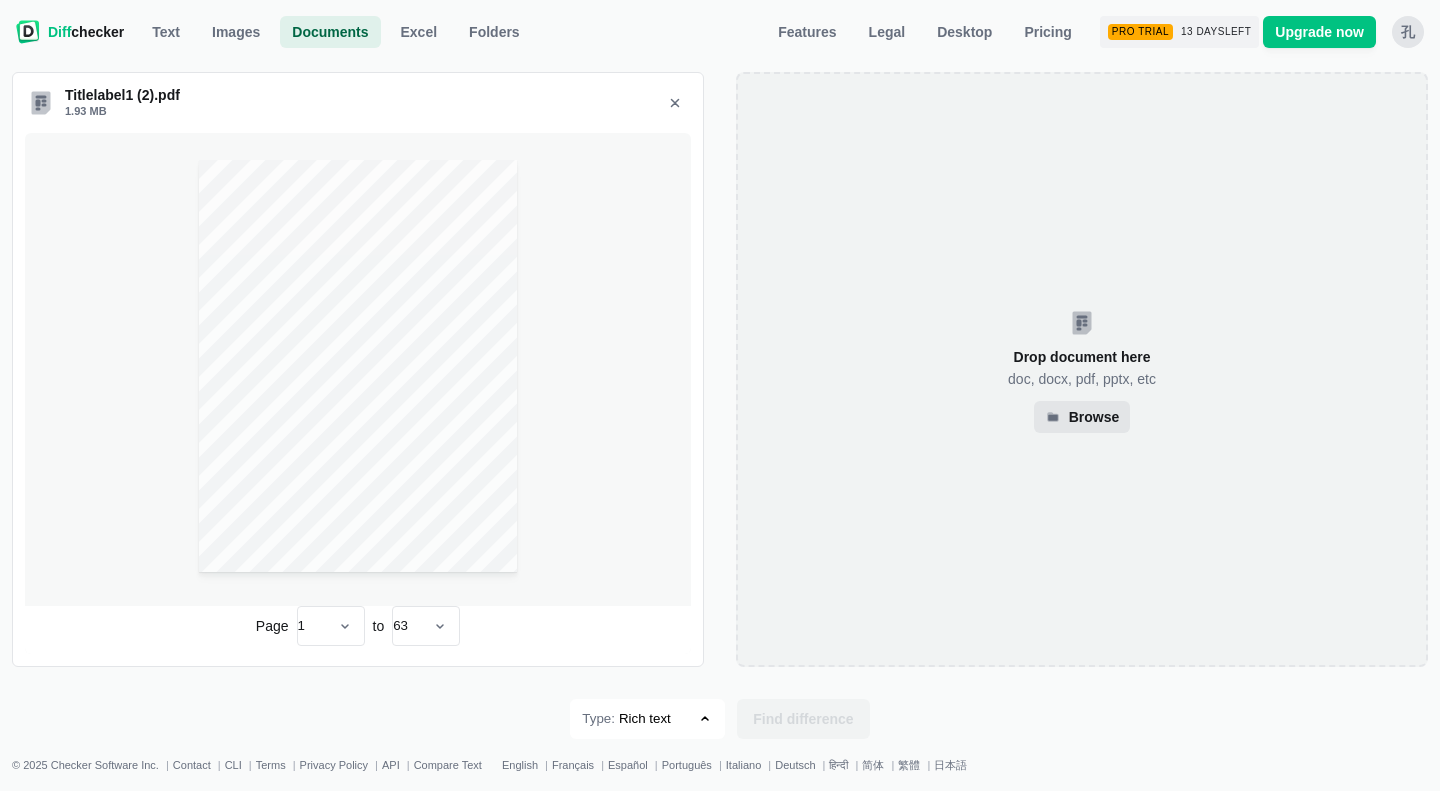 select on "60" 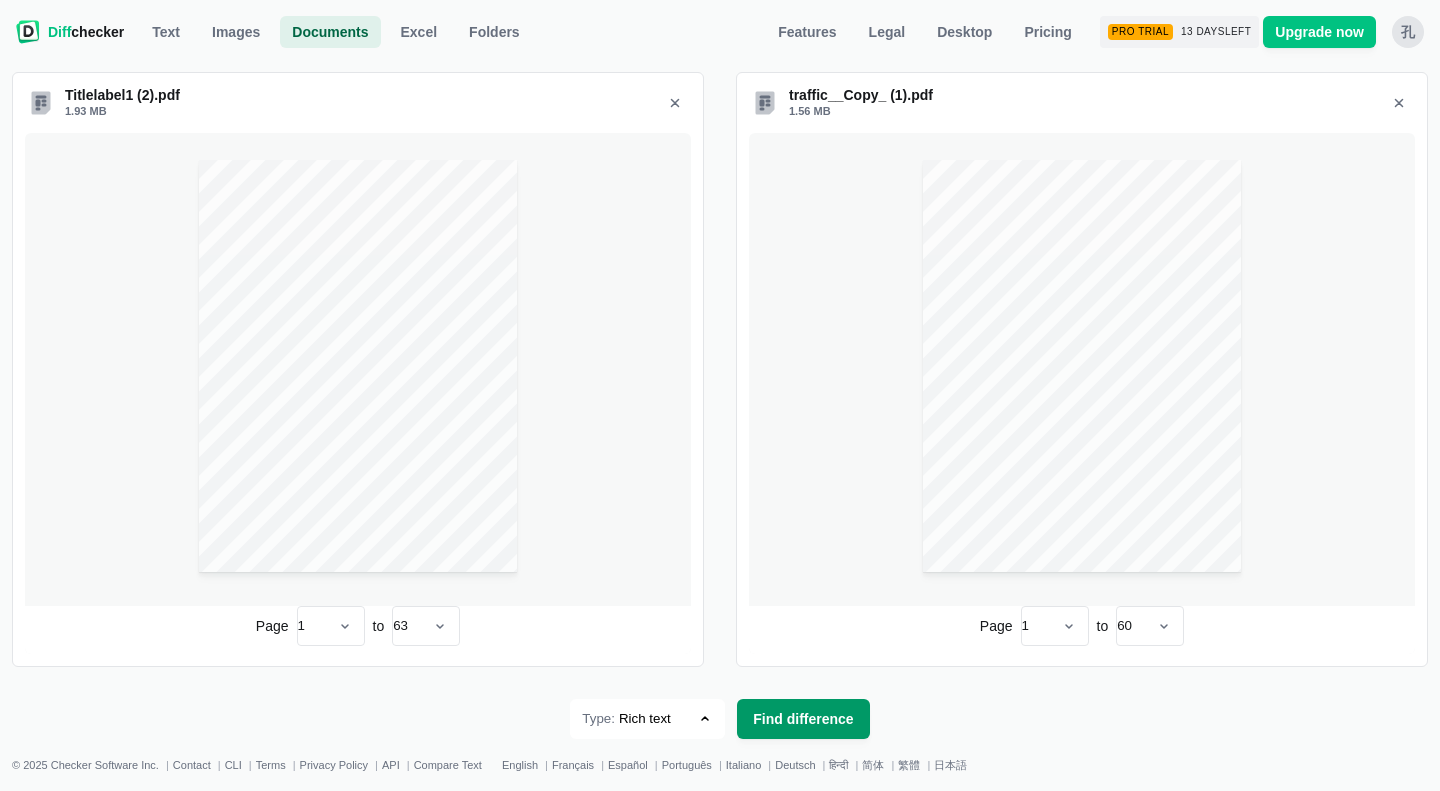 click on "Find difference" at bounding box center [803, 719] 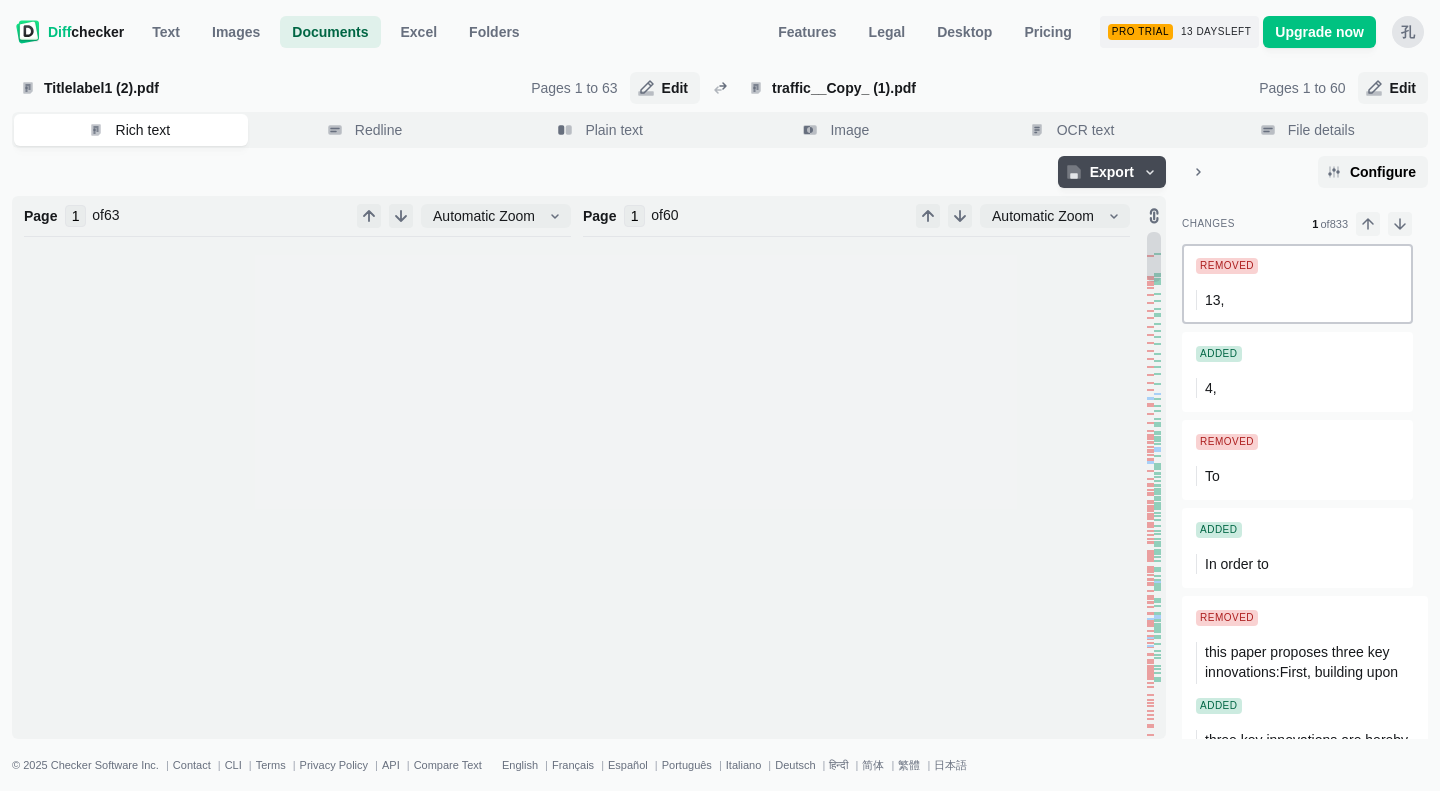 type on "1" 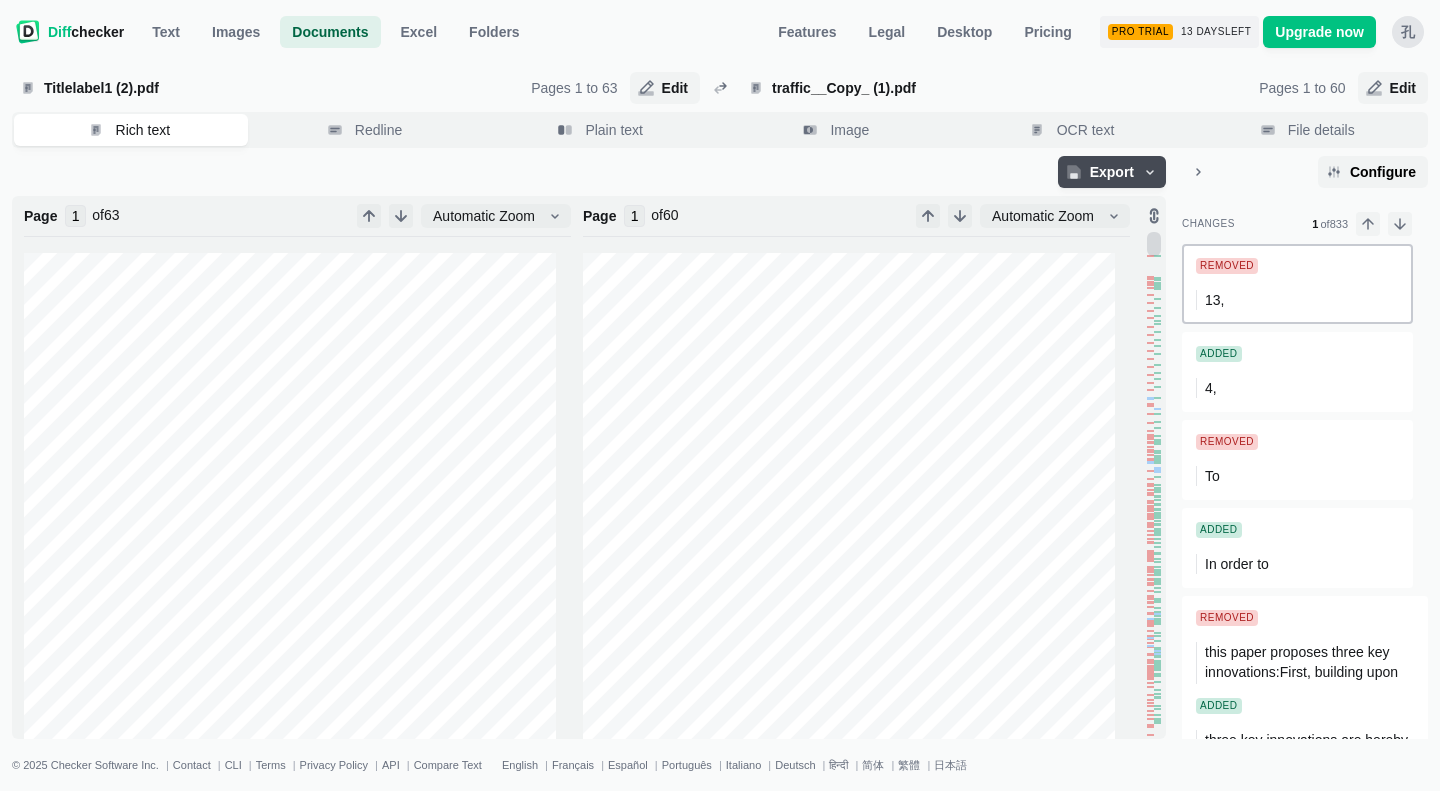 scroll, scrollTop: 73, scrollLeft: 0, axis: vertical 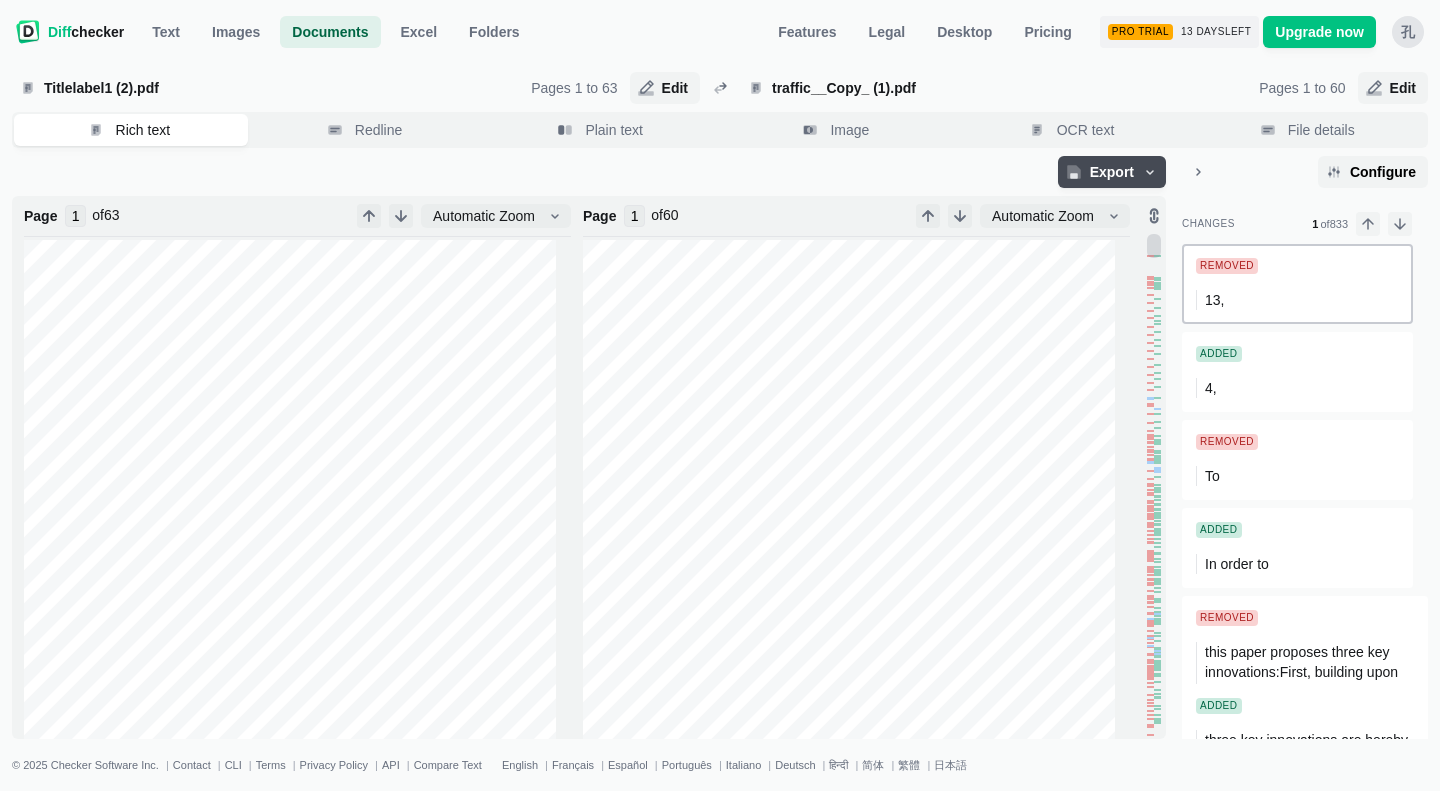 type on "2" 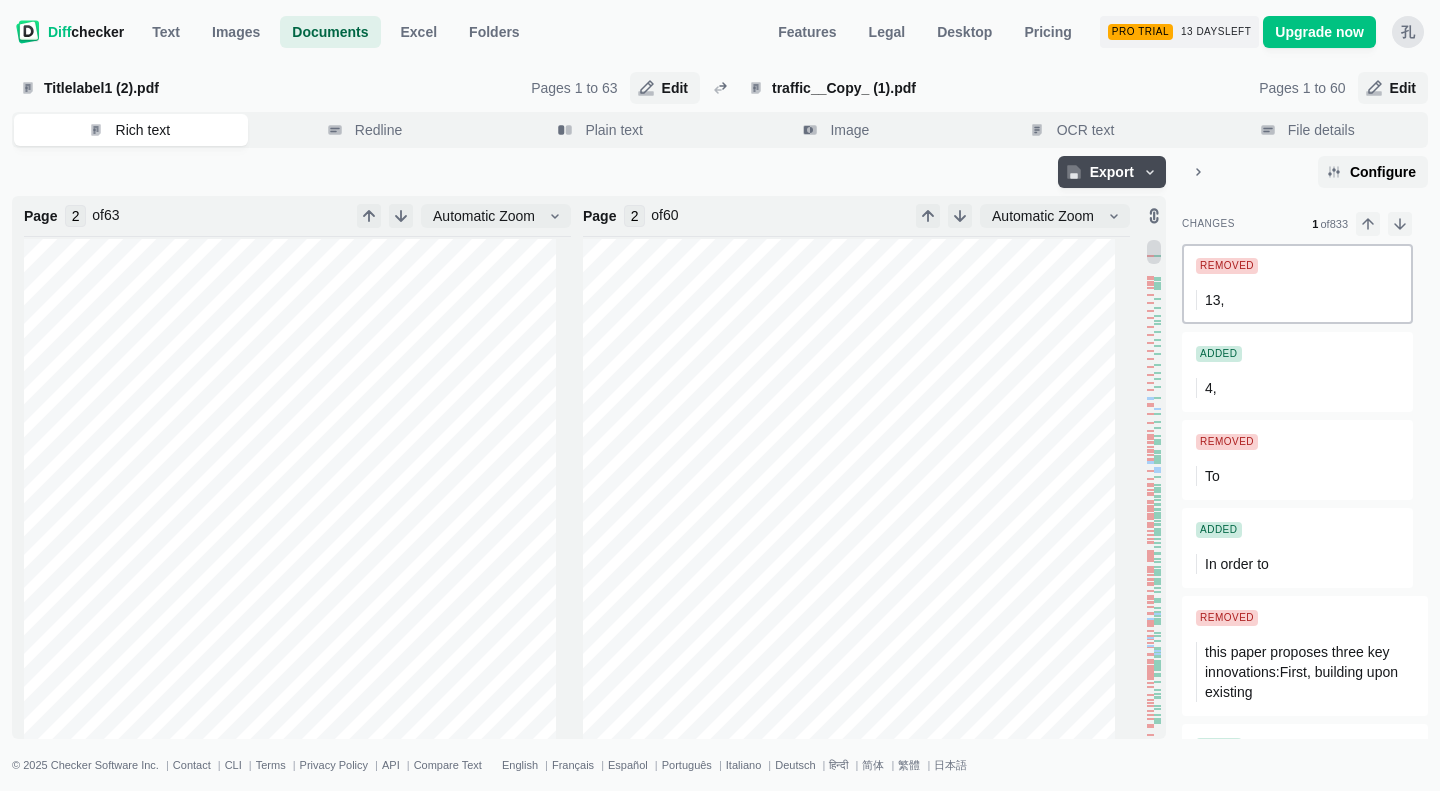 scroll, scrollTop: 1186, scrollLeft: 0, axis: vertical 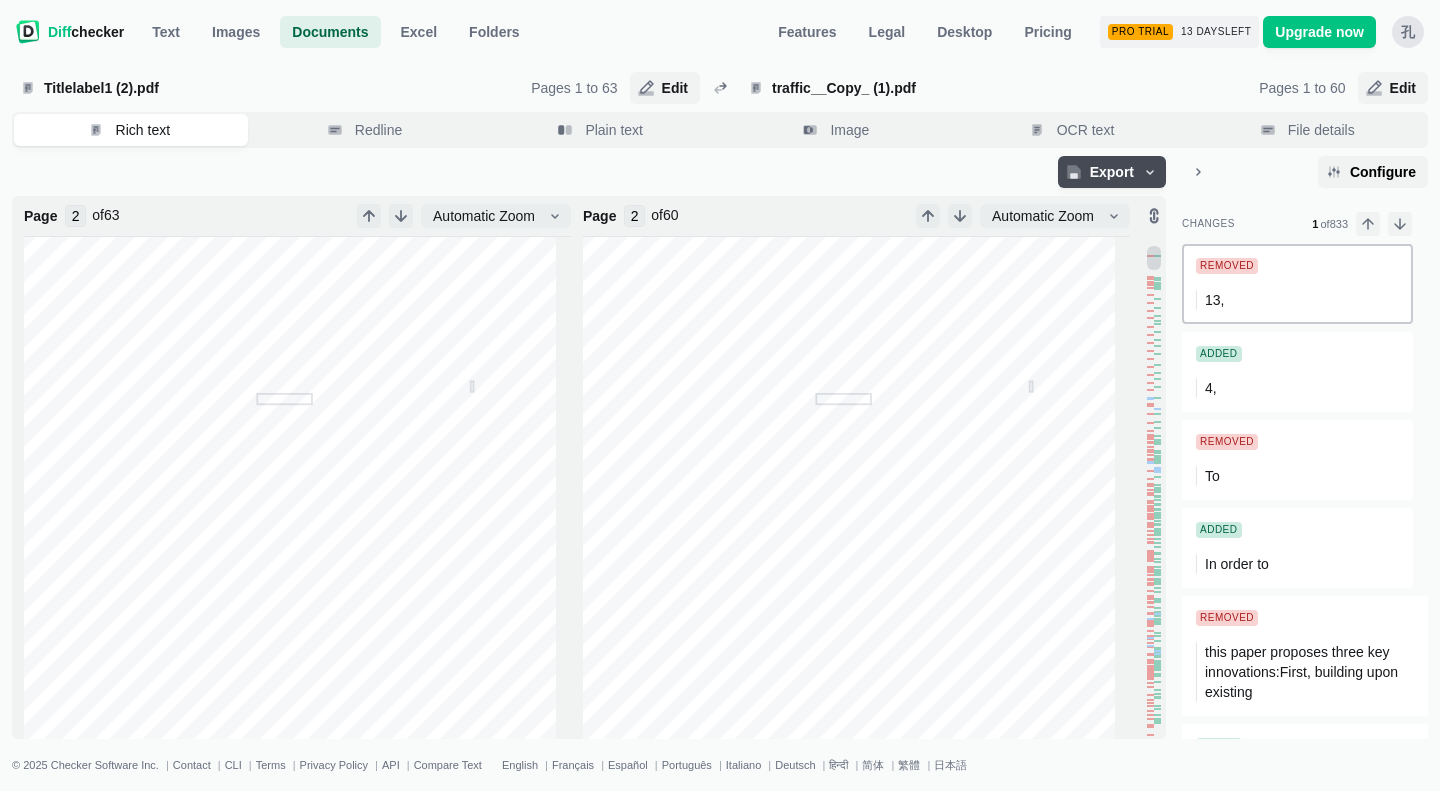 type on "3" 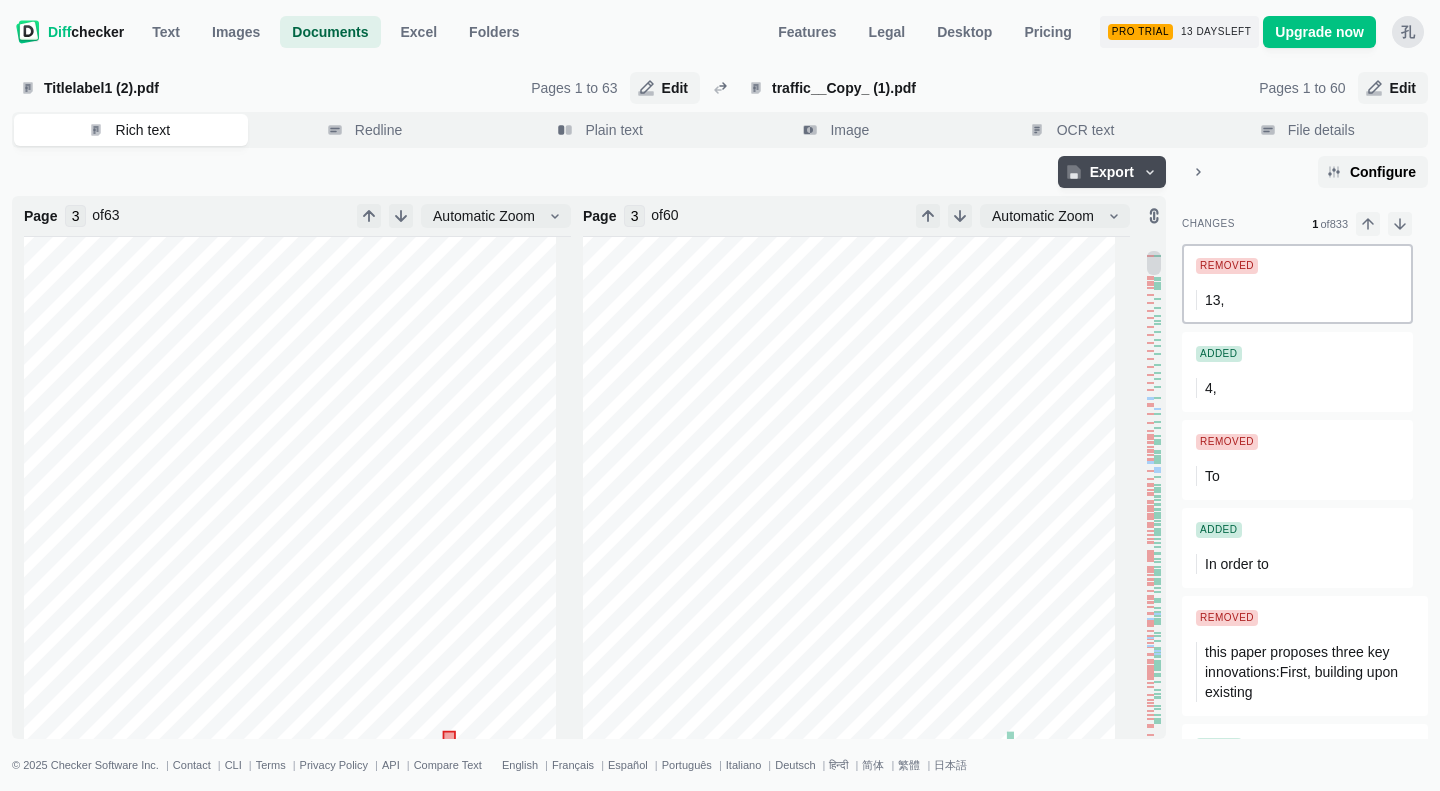 scroll, scrollTop: 1796, scrollLeft: 0, axis: vertical 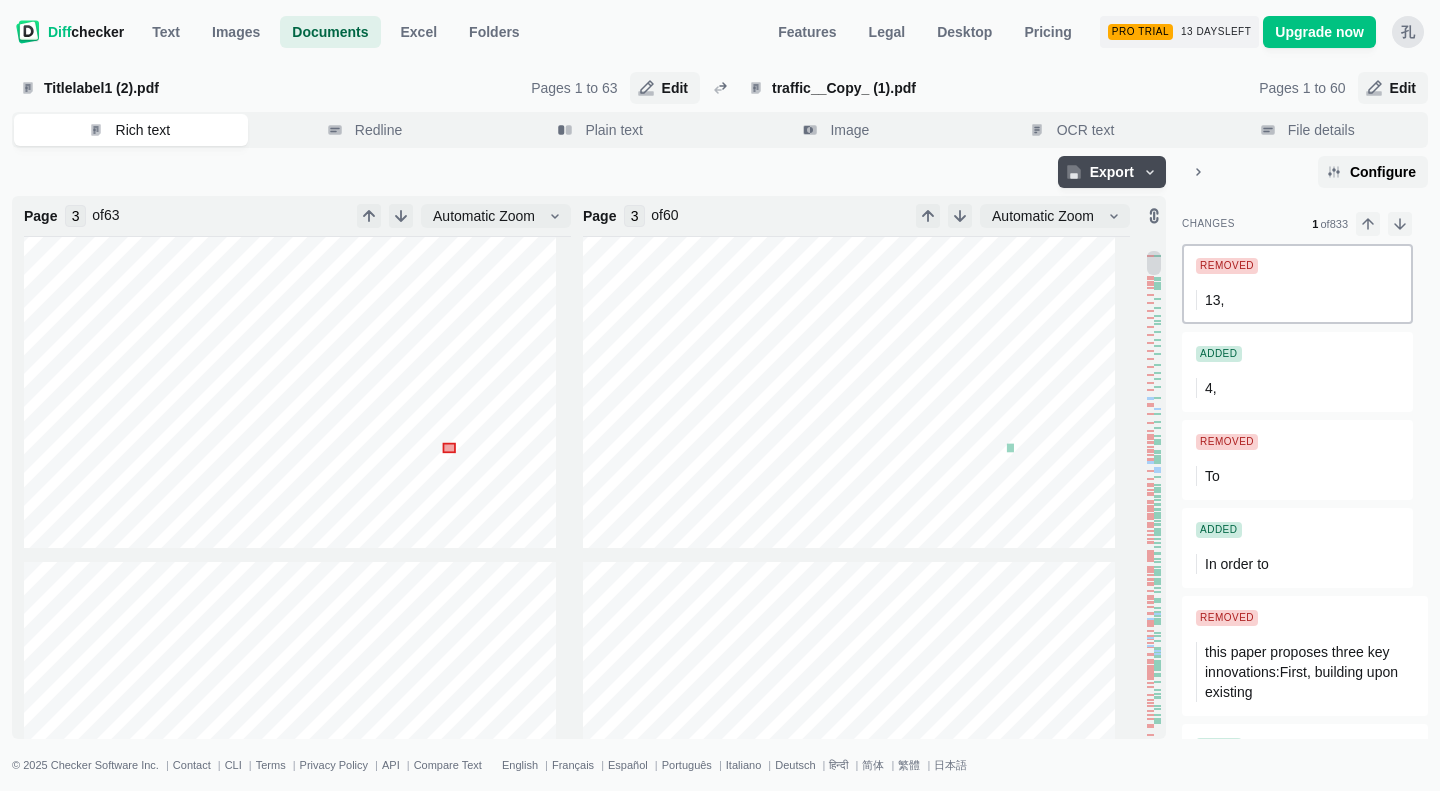 type on "4" 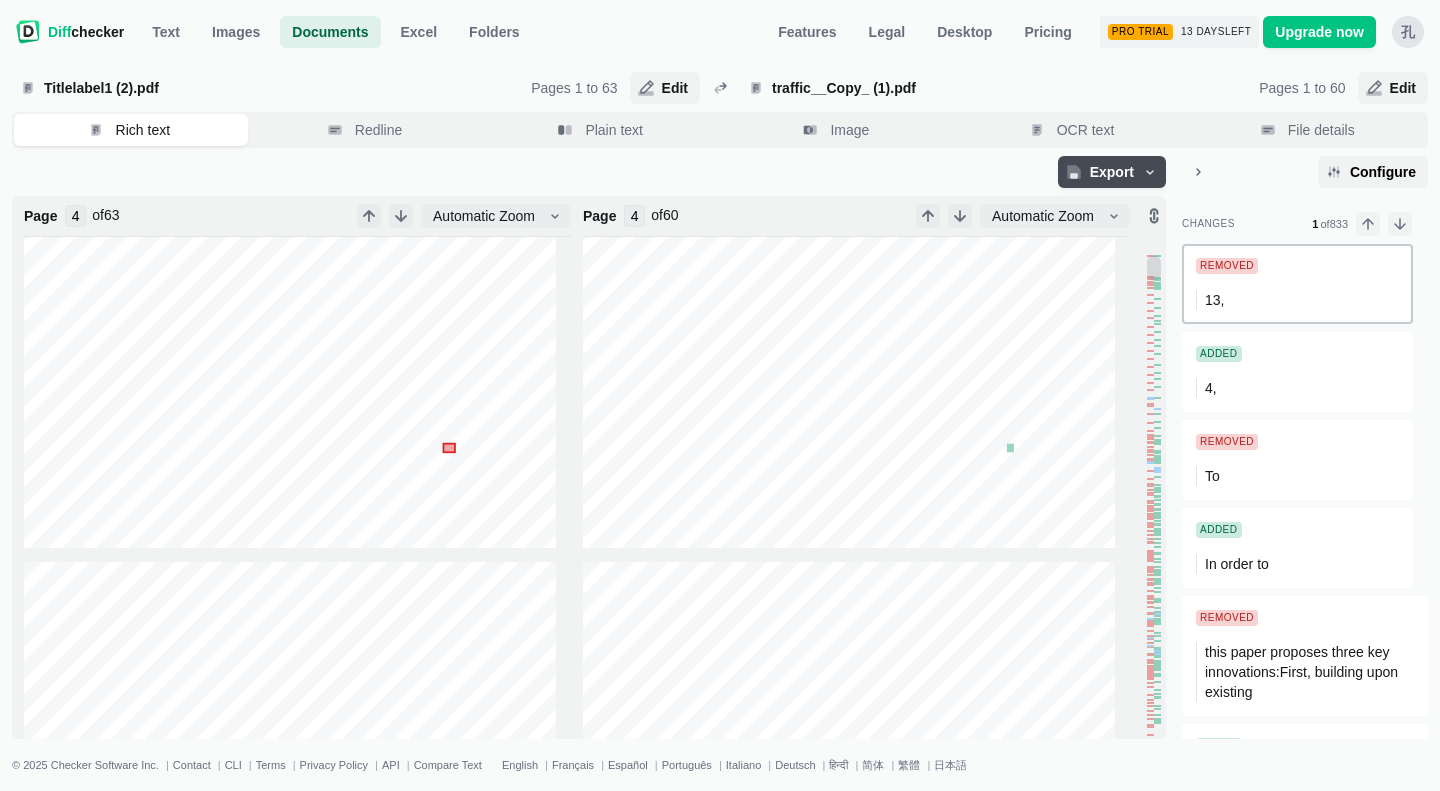 scroll, scrollTop: 2491, scrollLeft: 0, axis: vertical 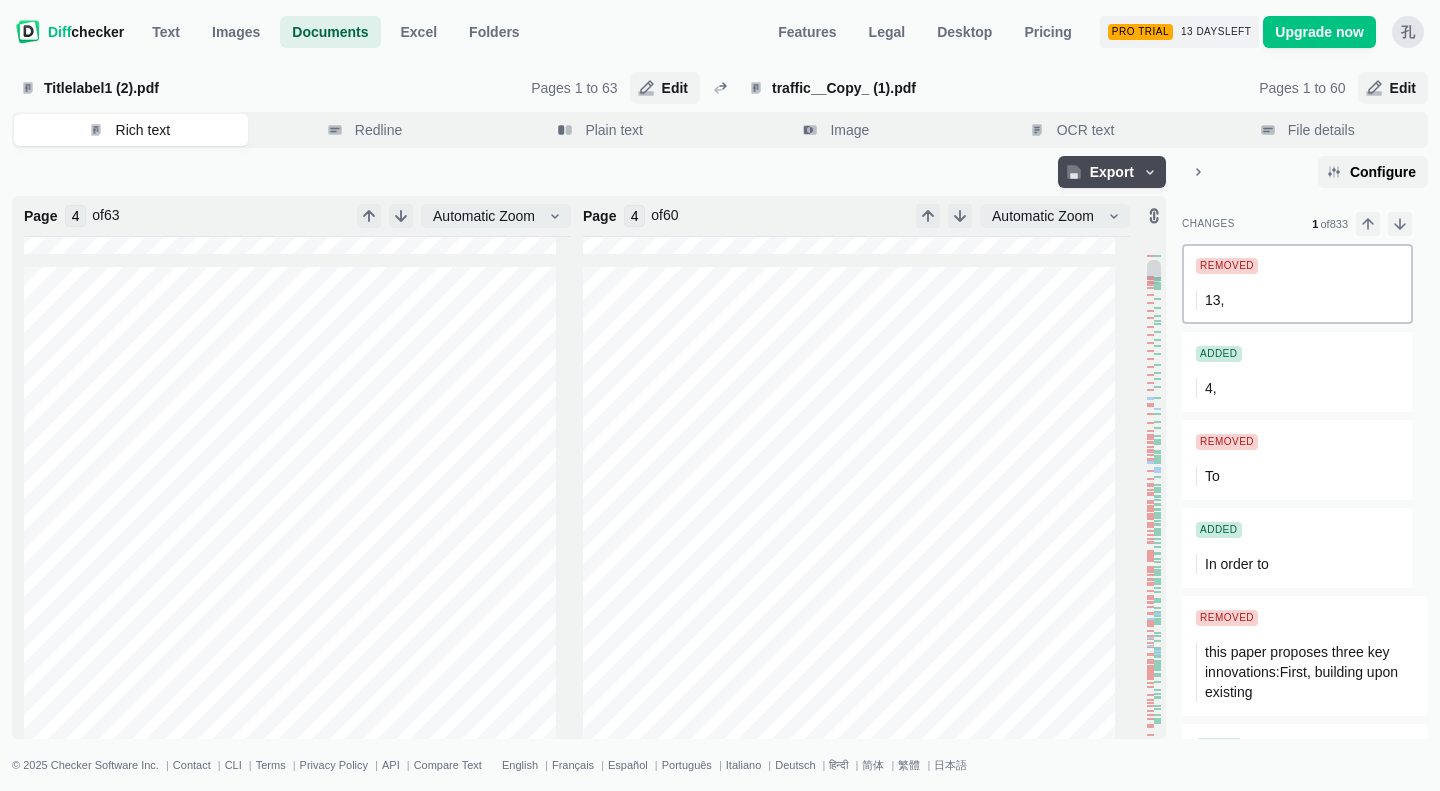 type on "5" 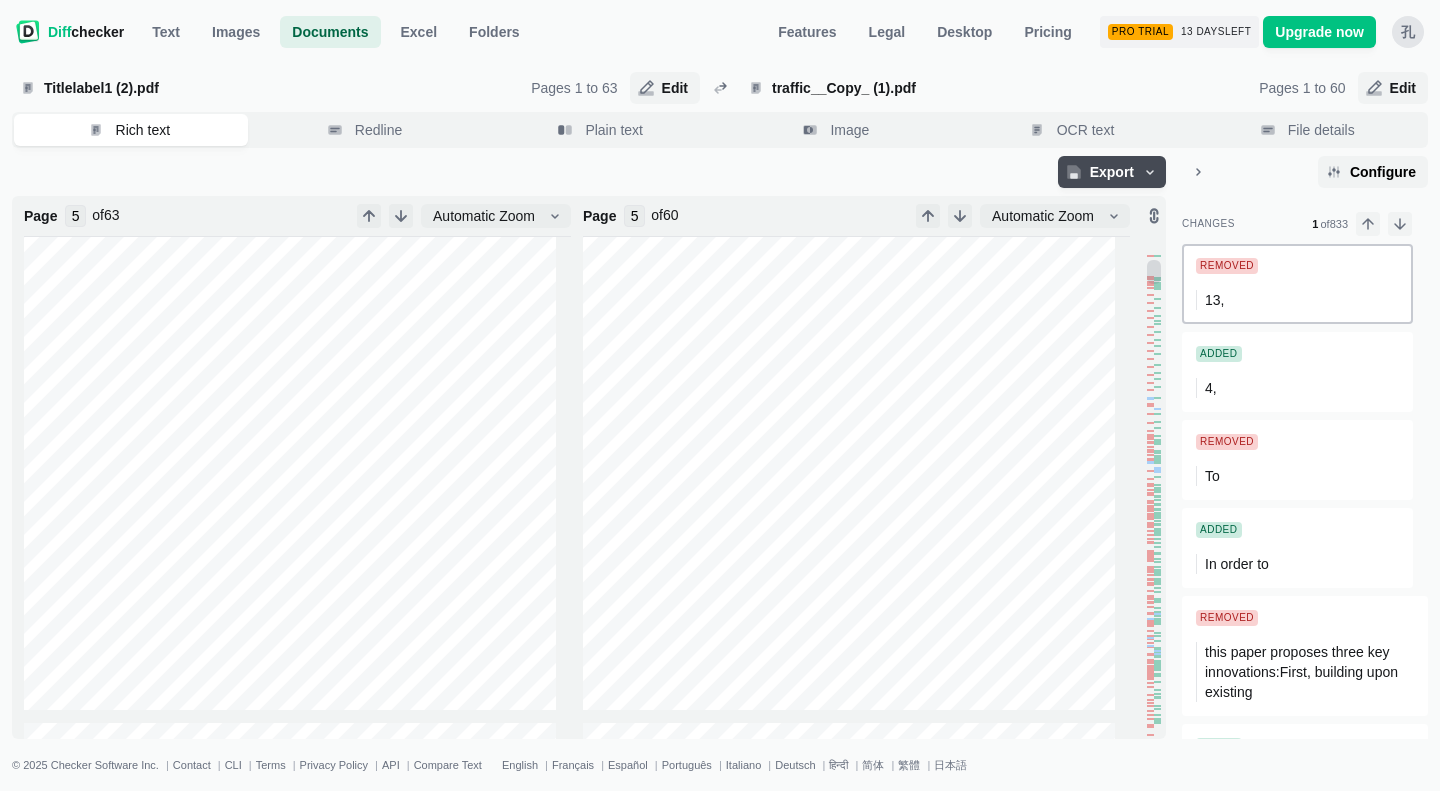 scroll, scrollTop: 3217, scrollLeft: 0, axis: vertical 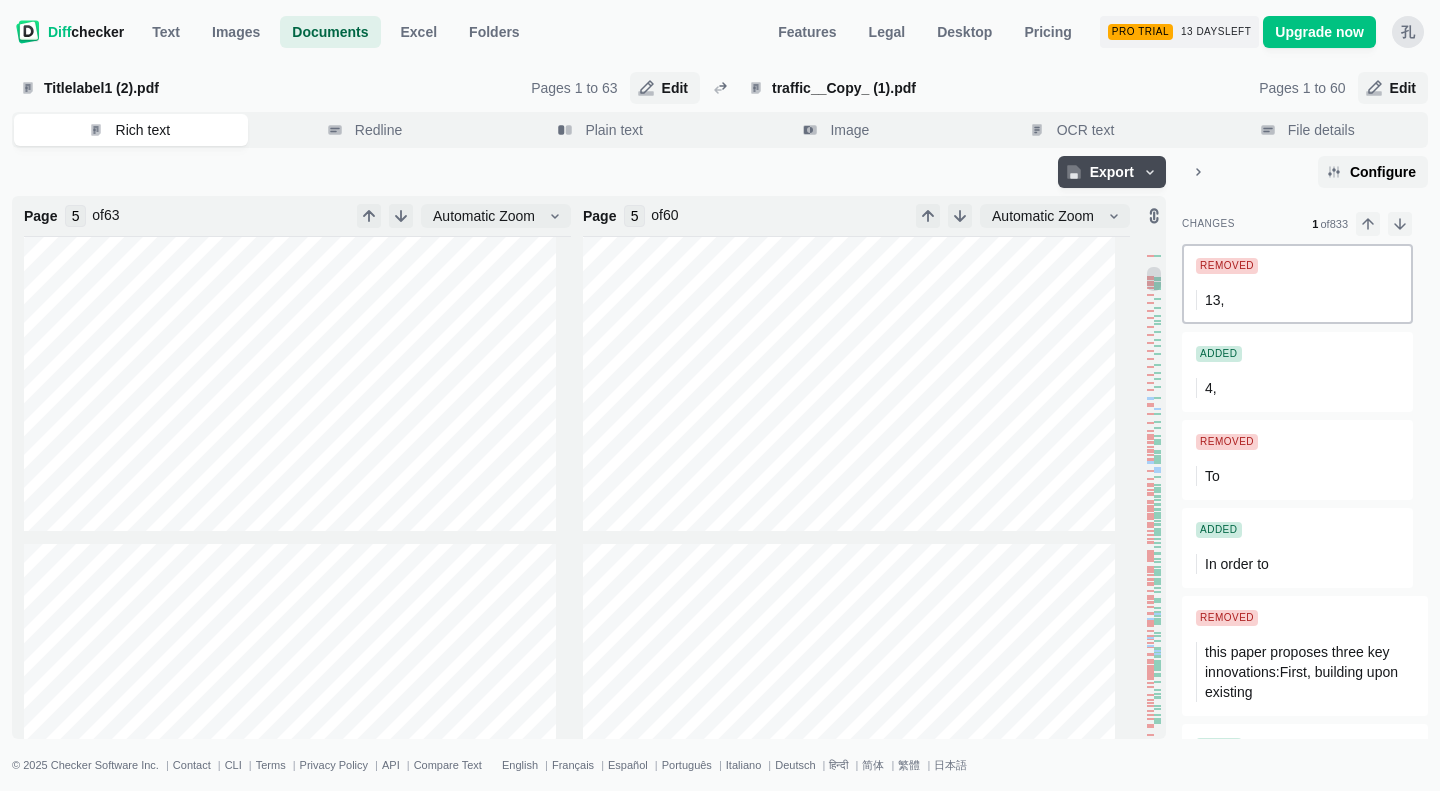 type on "6" 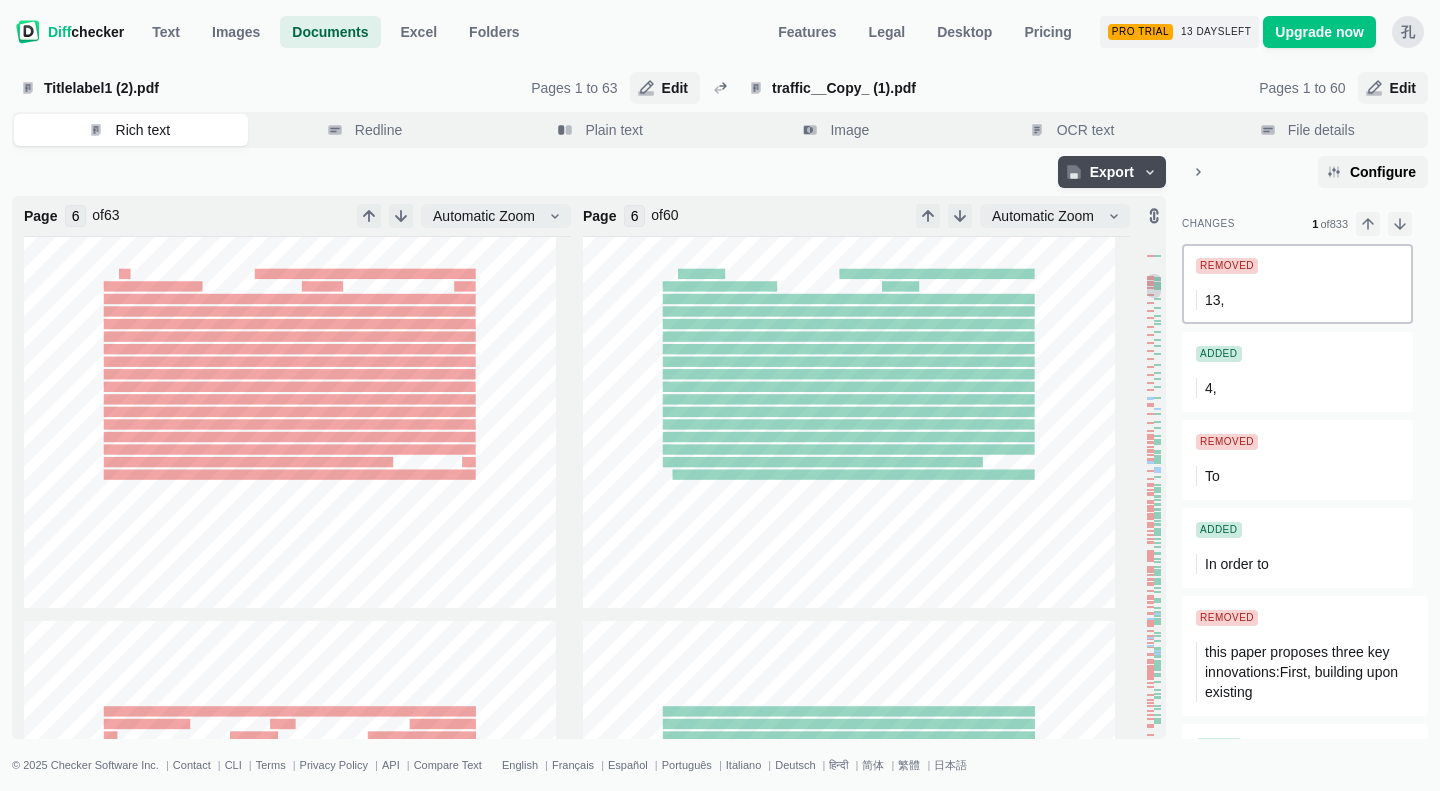 scroll, scrollTop: 3952, scrollLeft: 0, axis: vertical 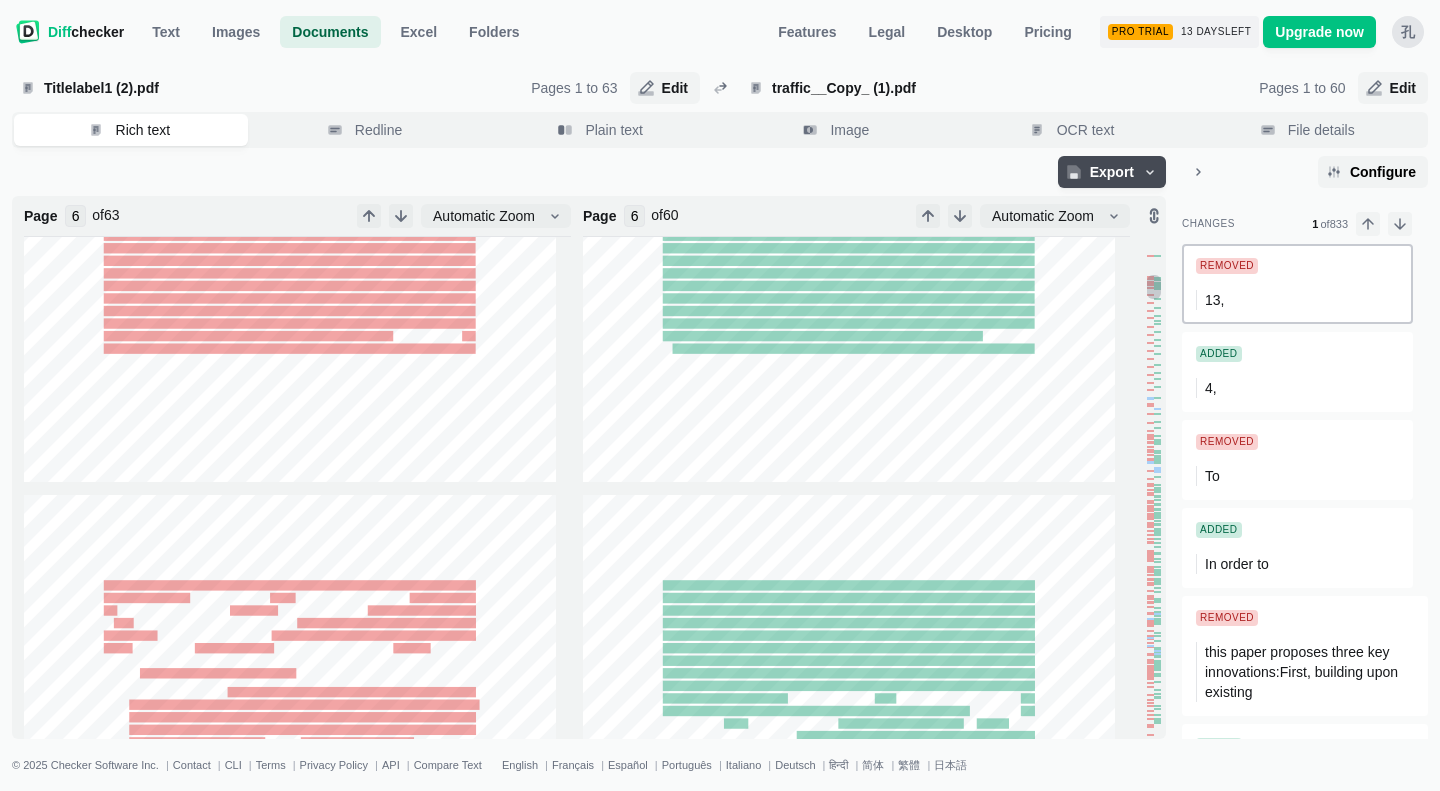 type on "7" 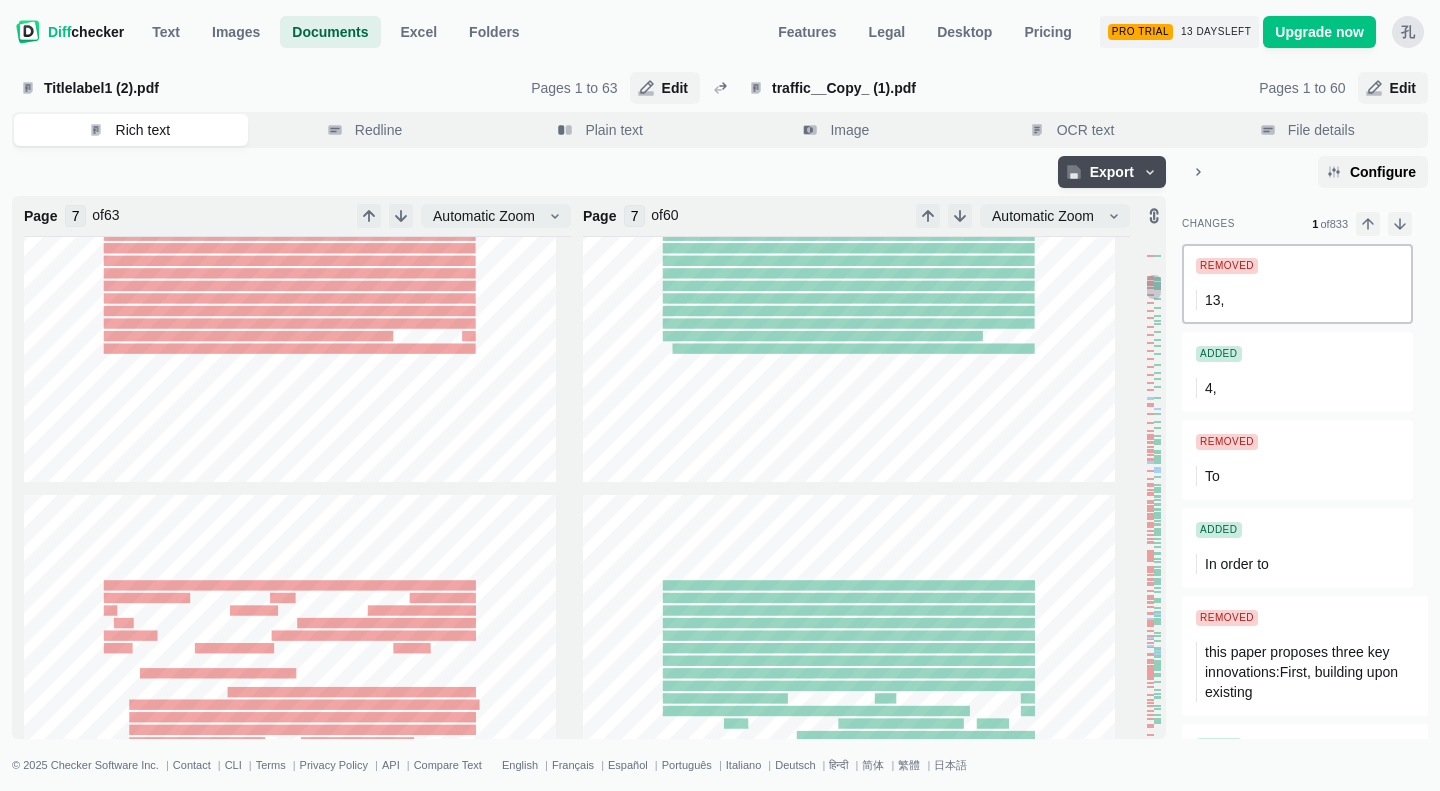 type on "13" 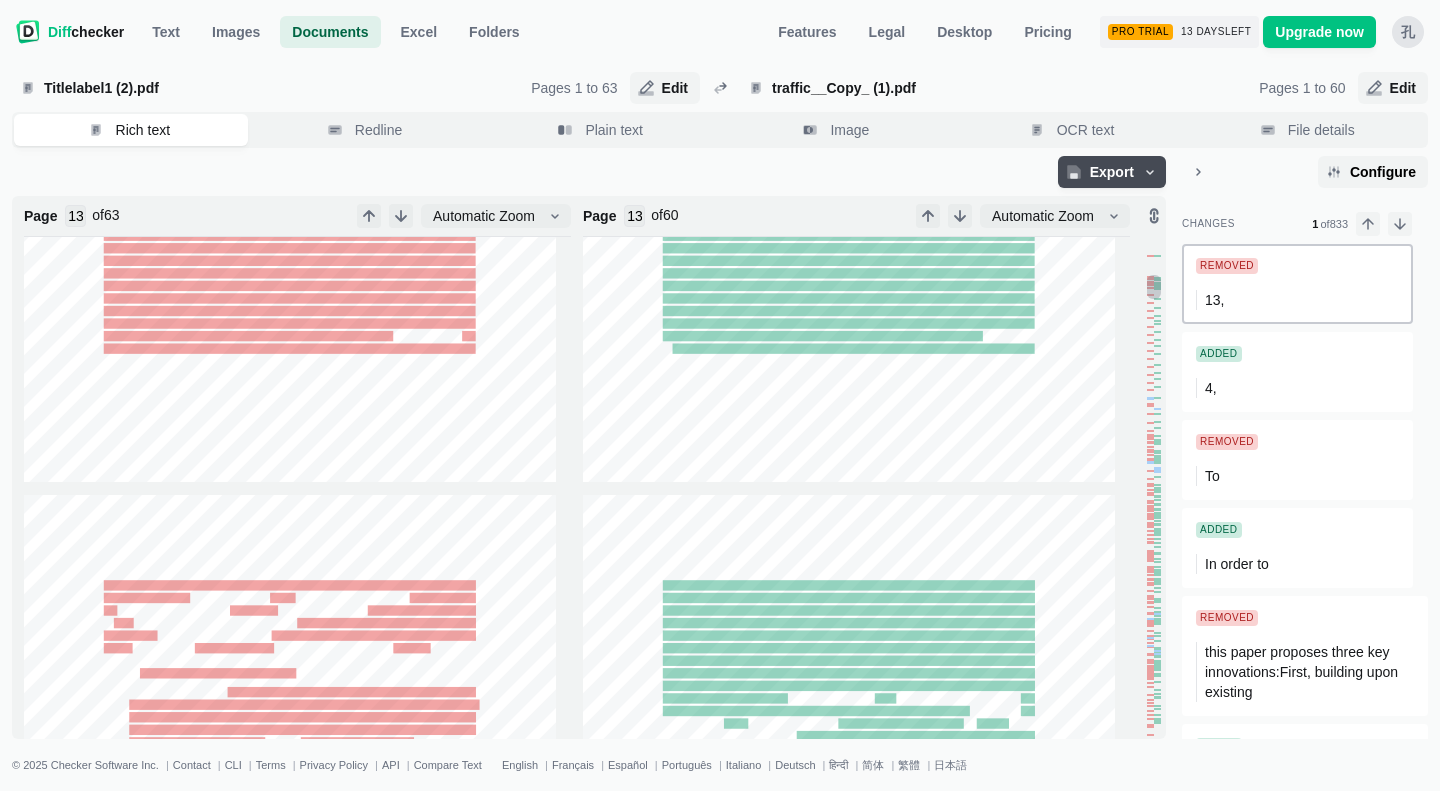 scroll 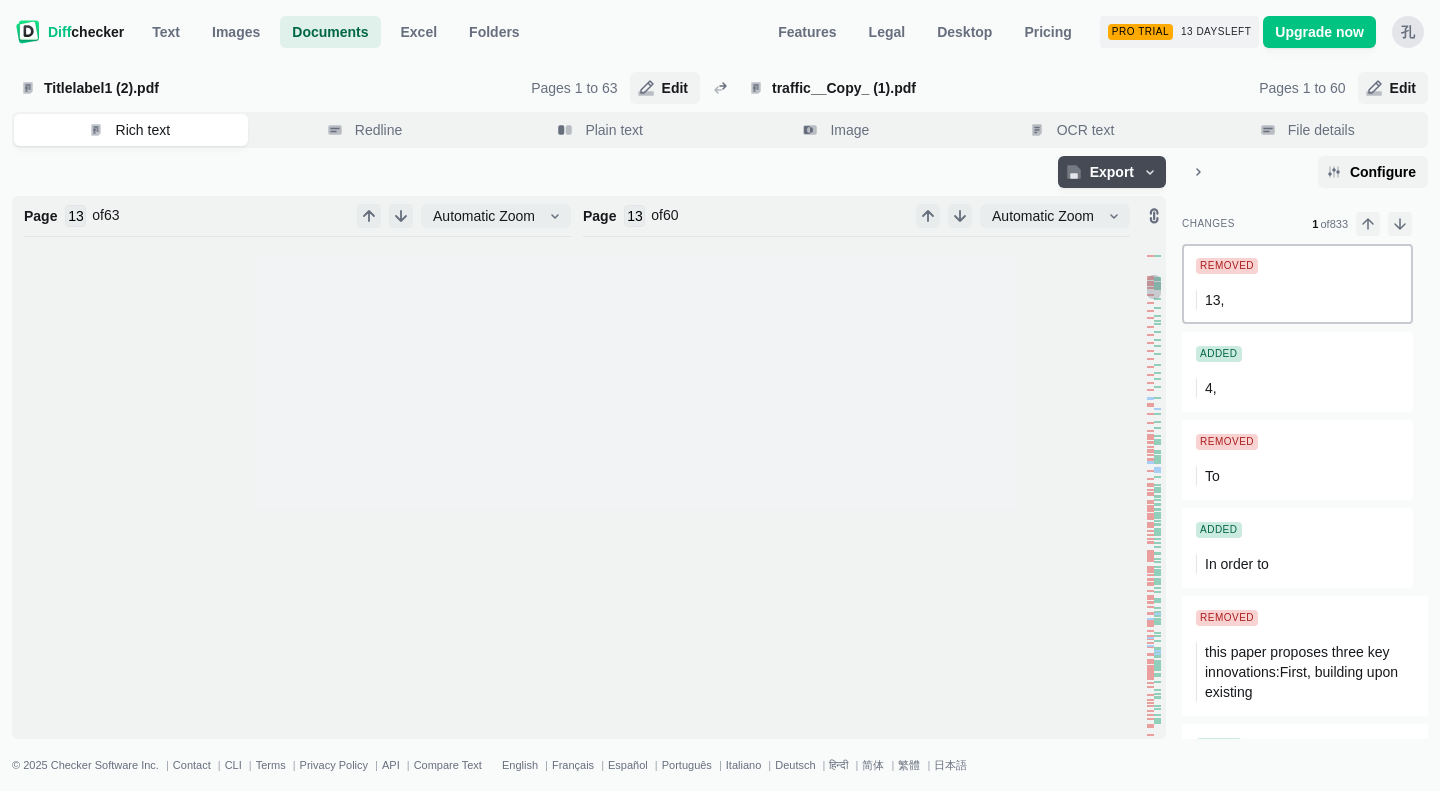type on "15" 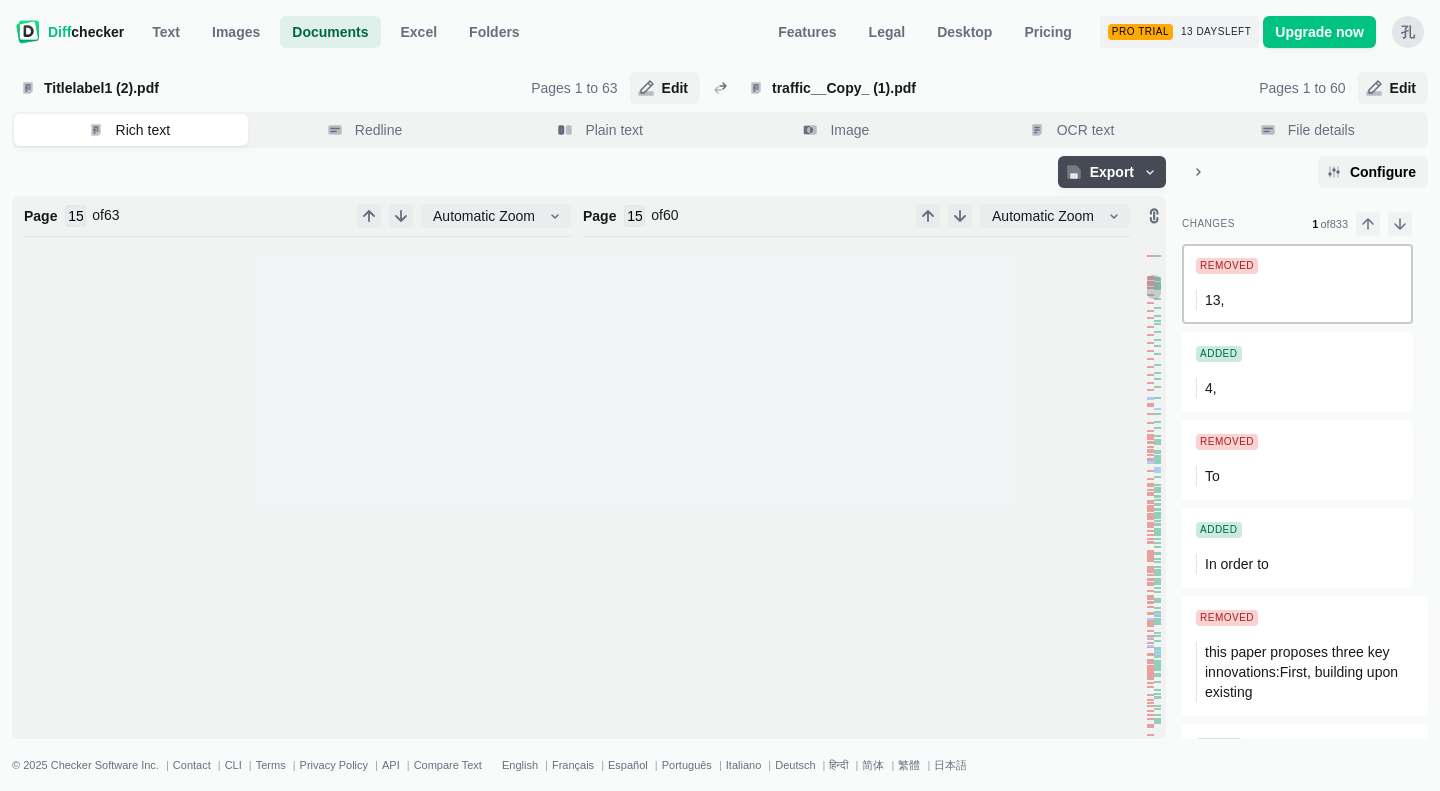type on "16" 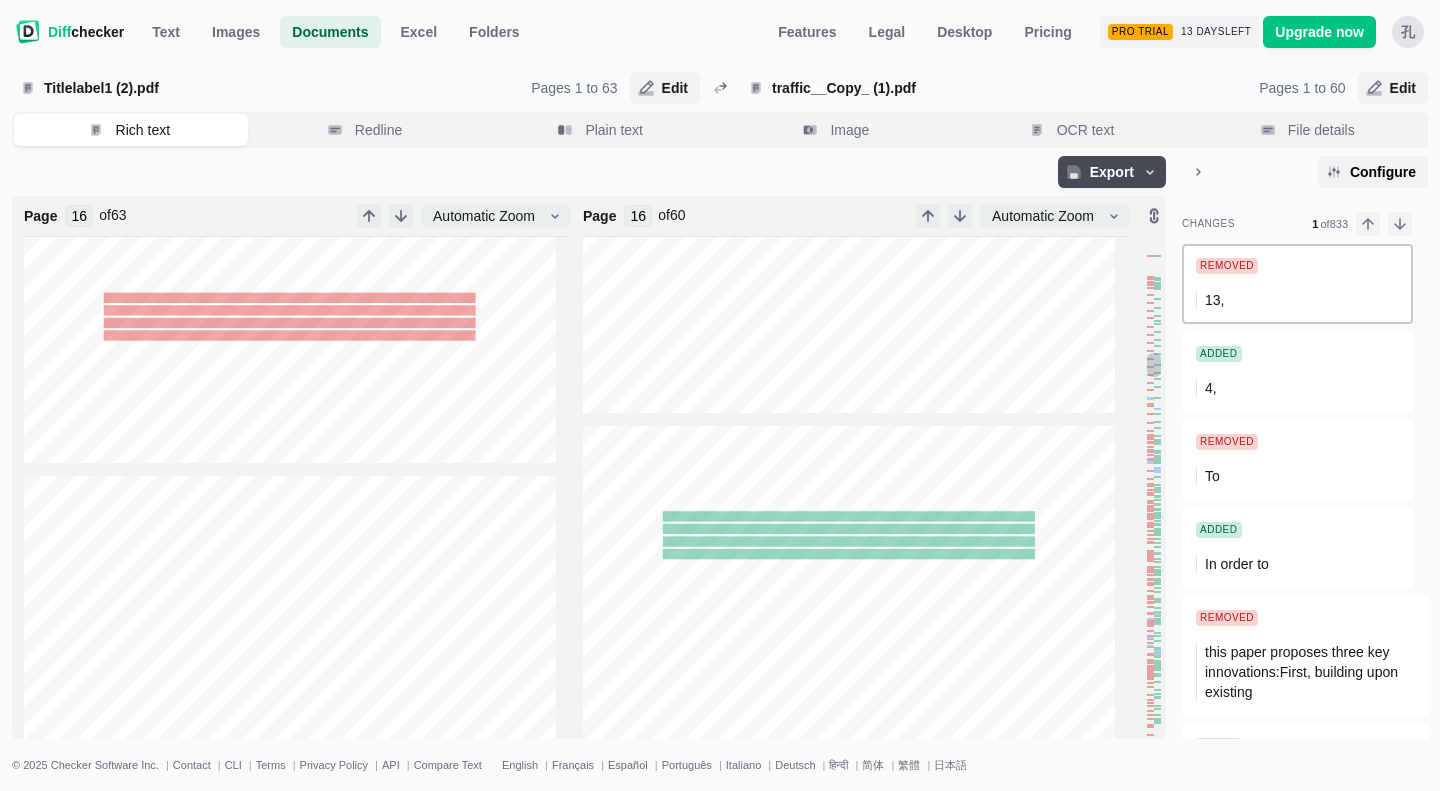 type on "17" 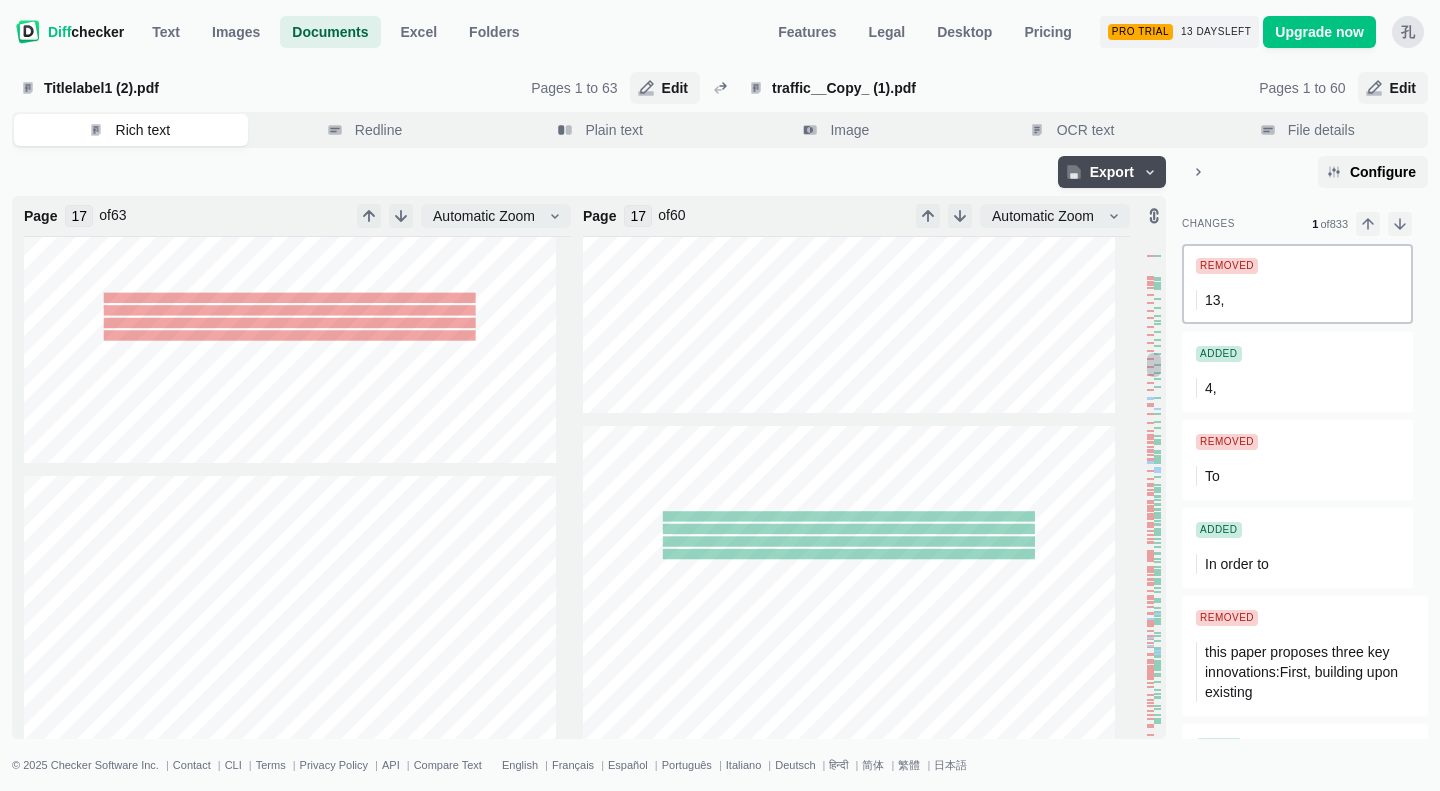 type on "18" 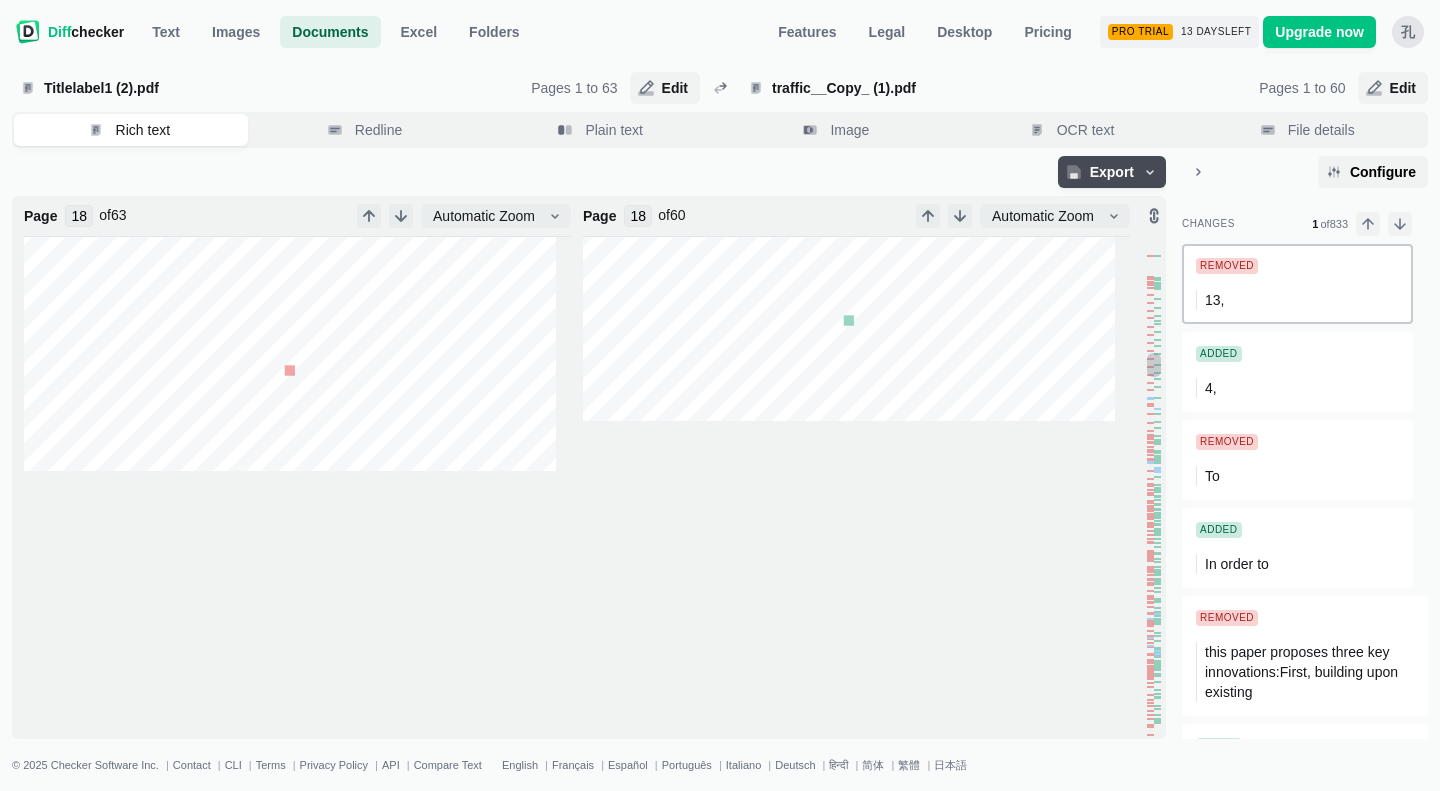 type on "19" 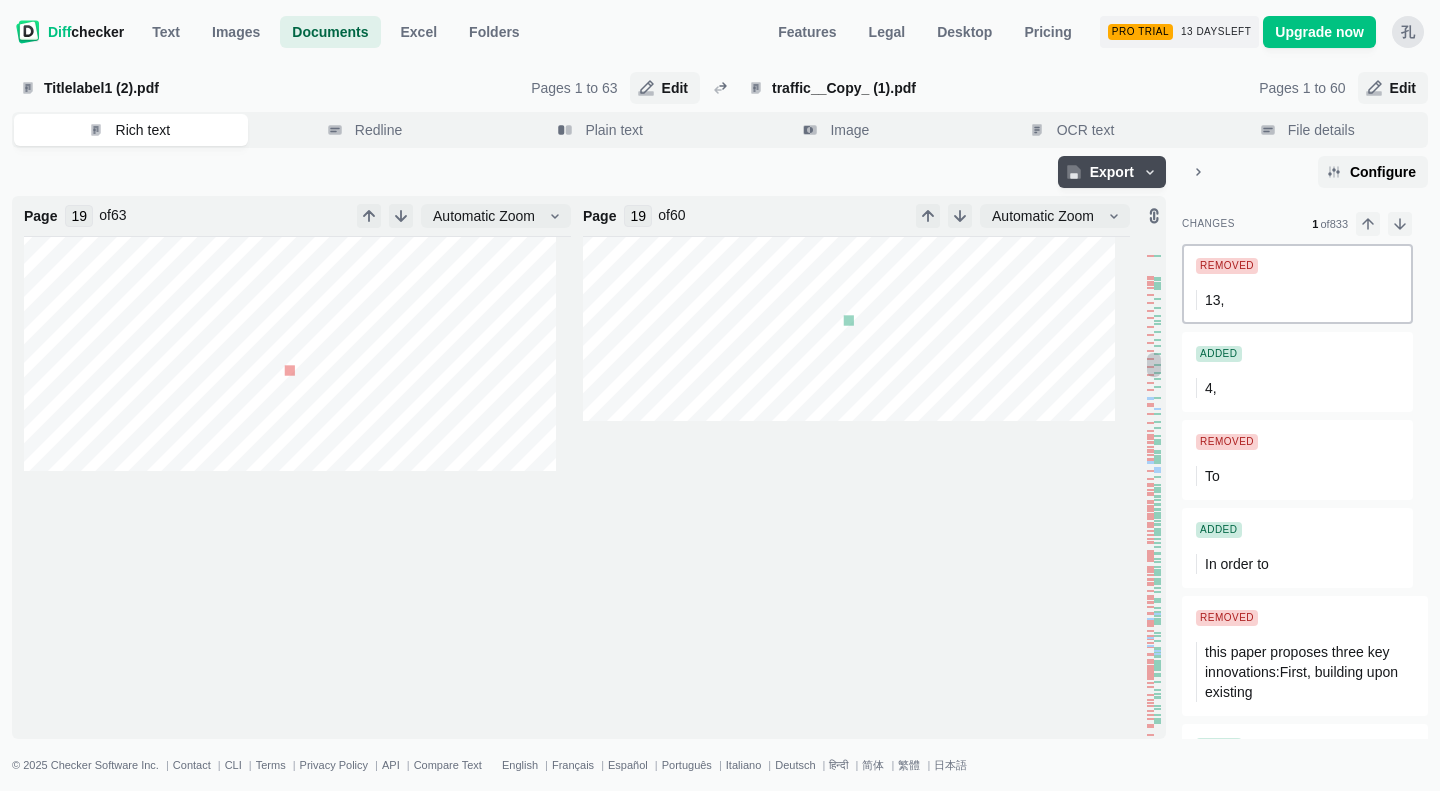 type on "20" 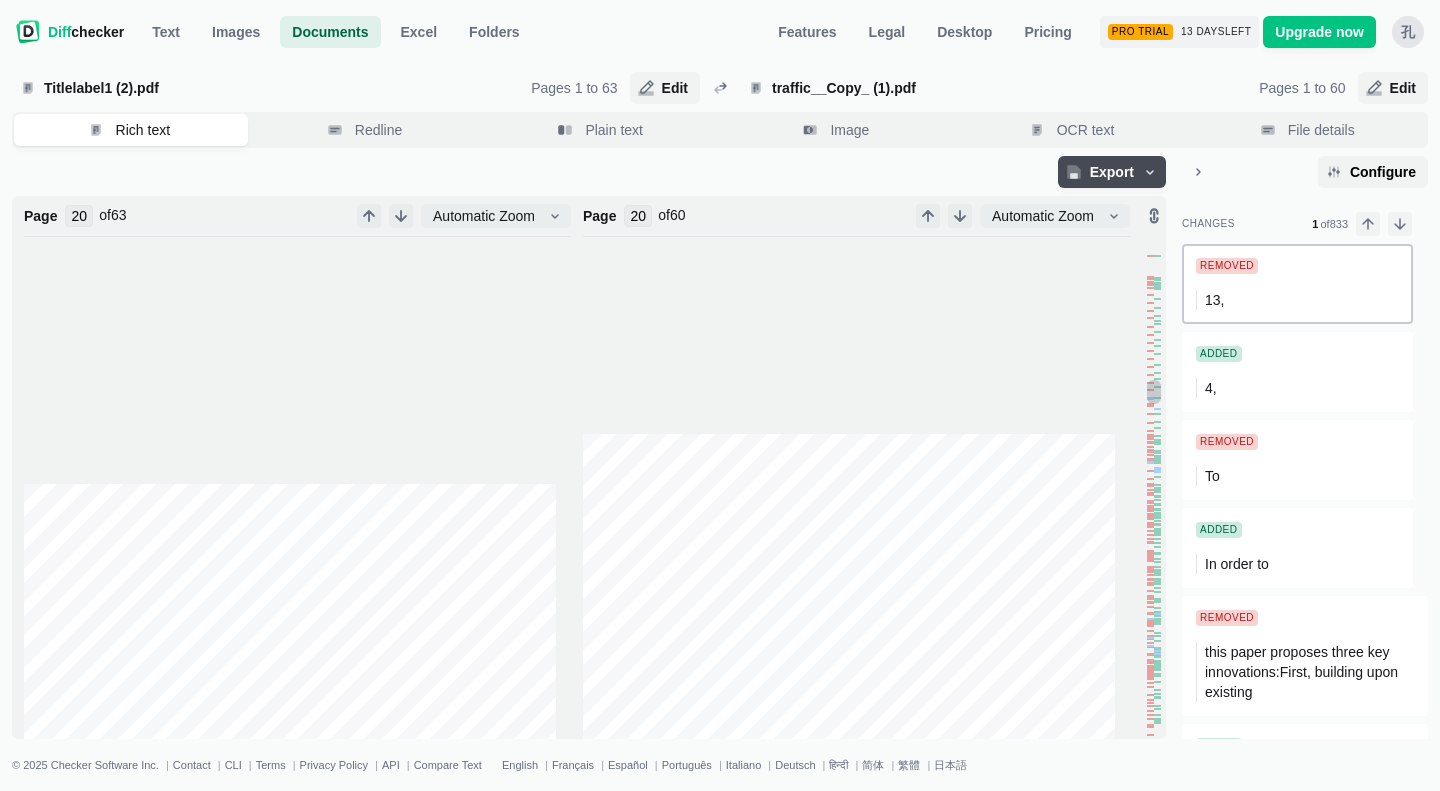 type on "21" 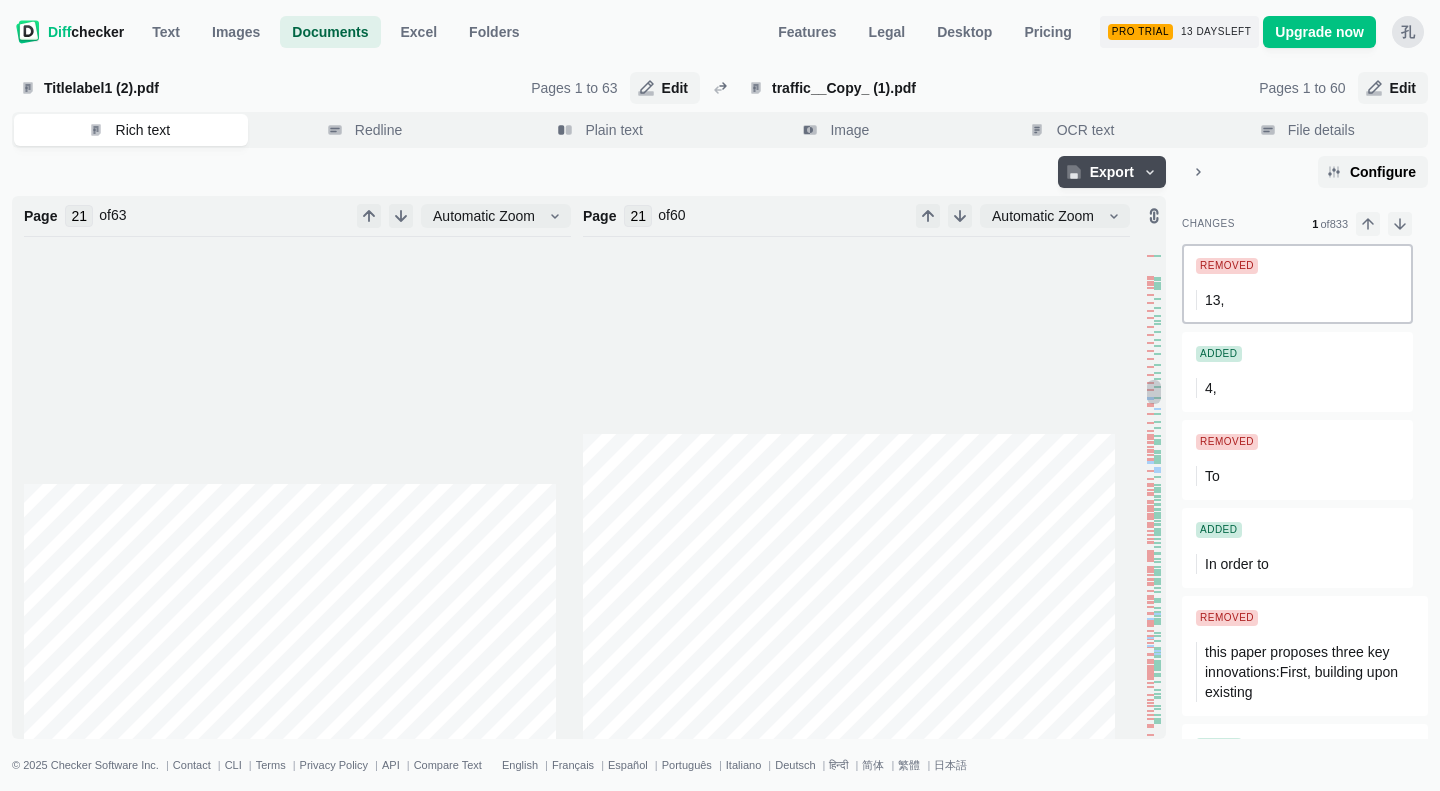 type on "22" 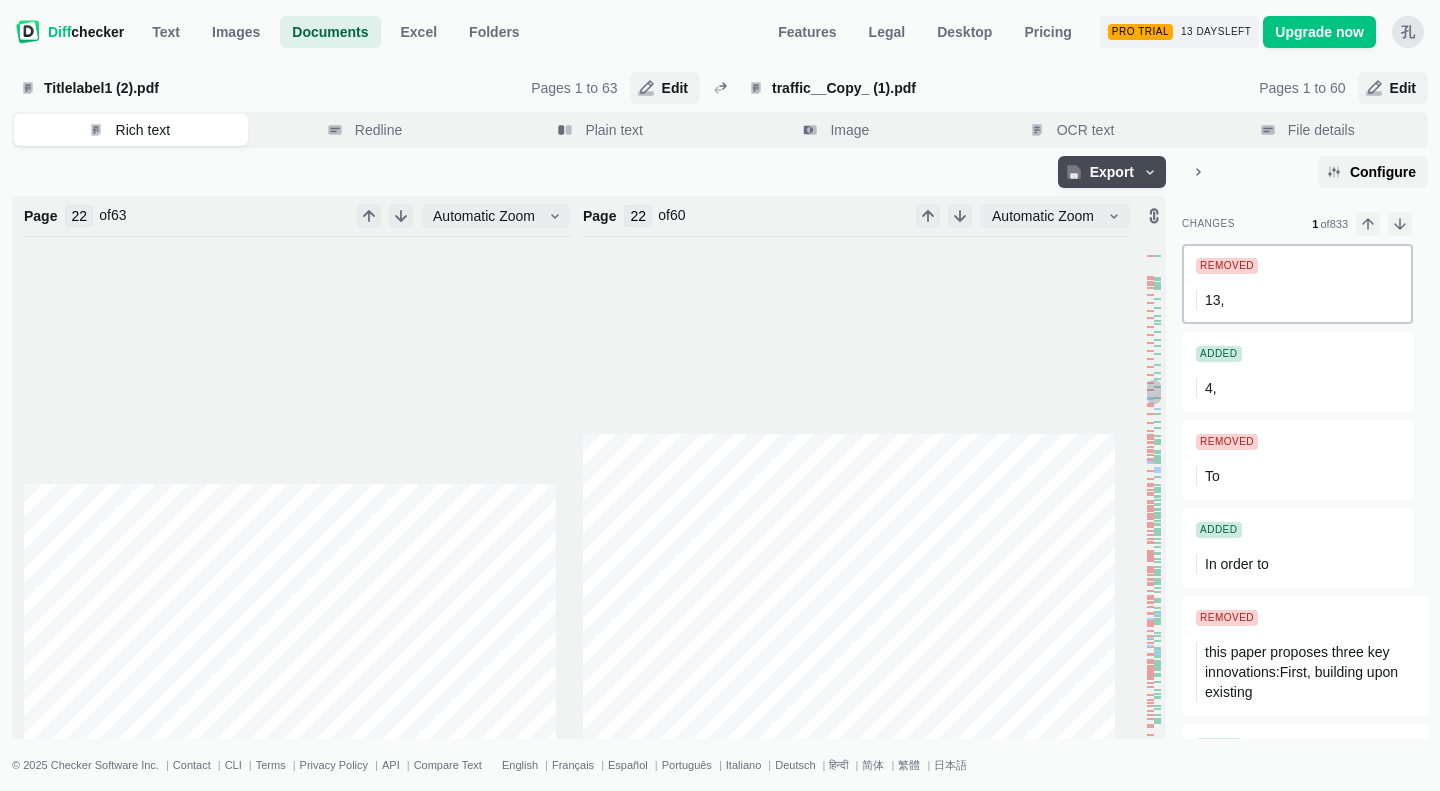 type on "23" 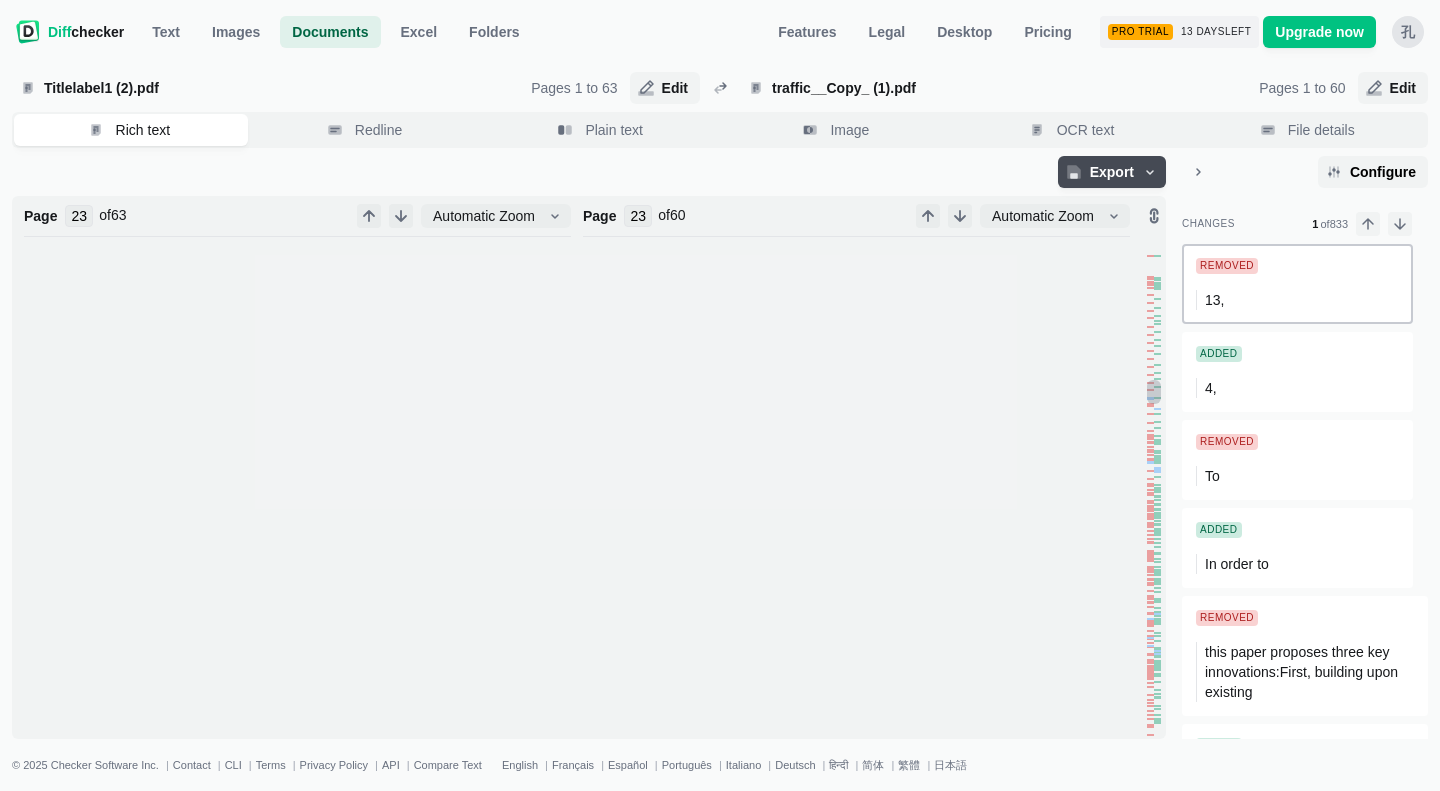 type on "24" 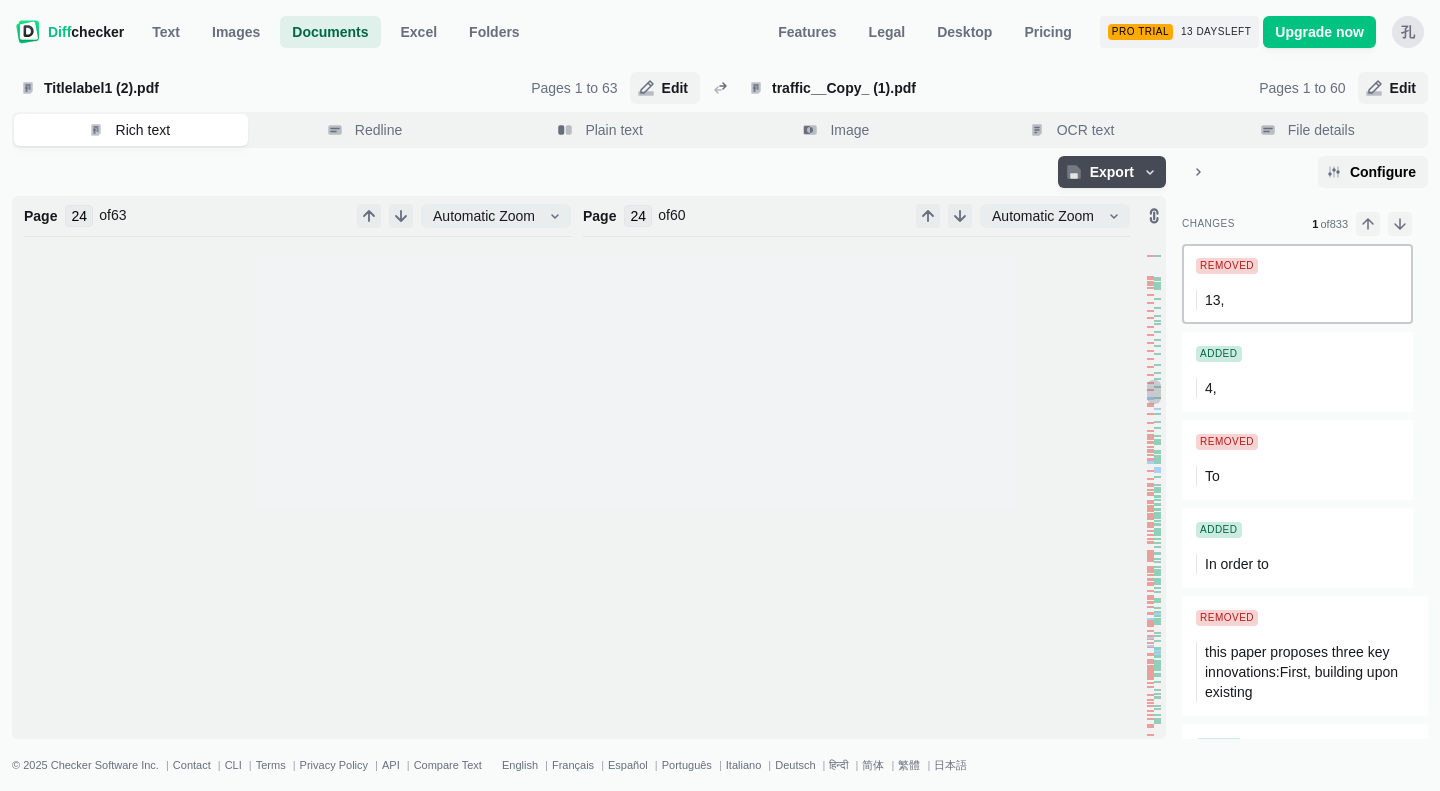 type on "25" 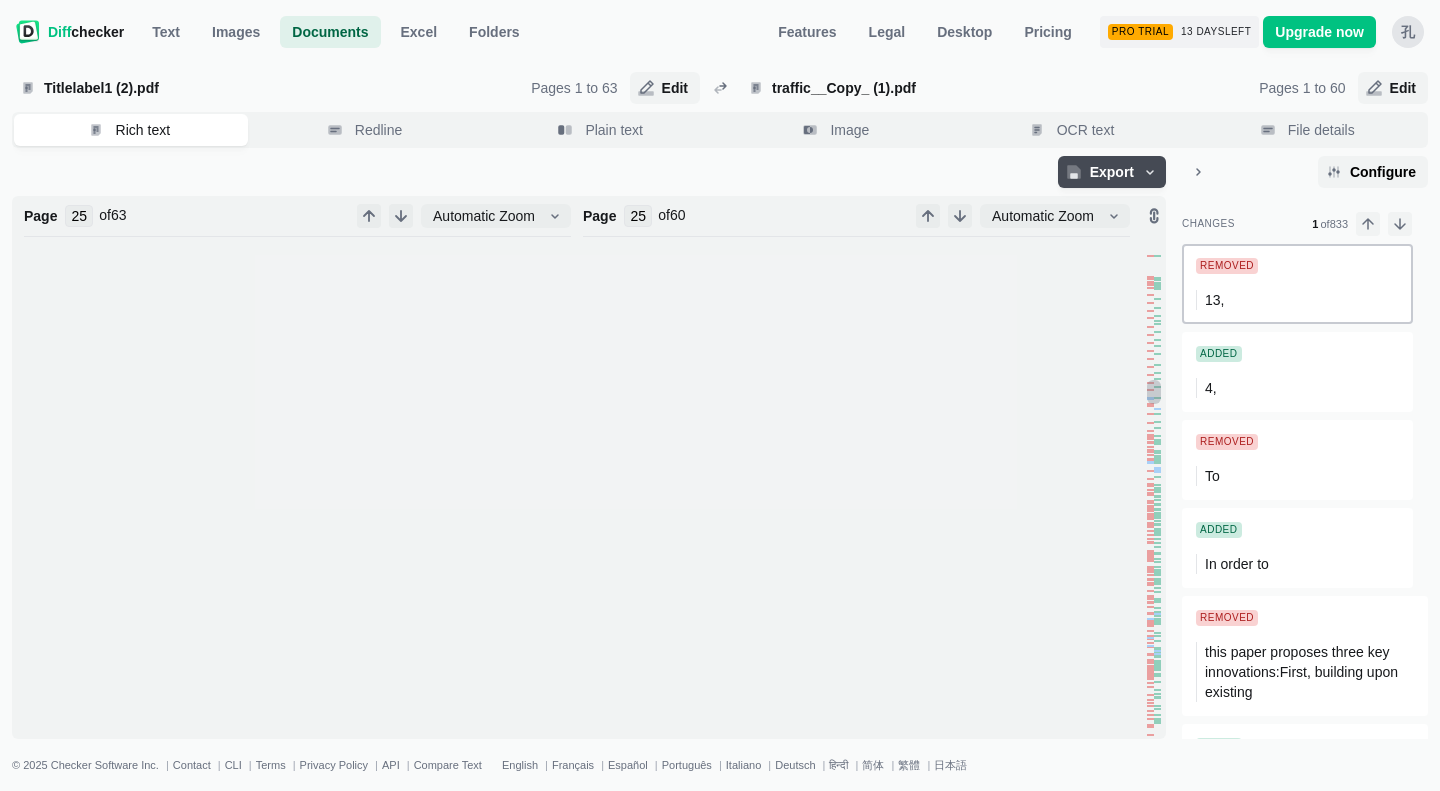 type on "26" 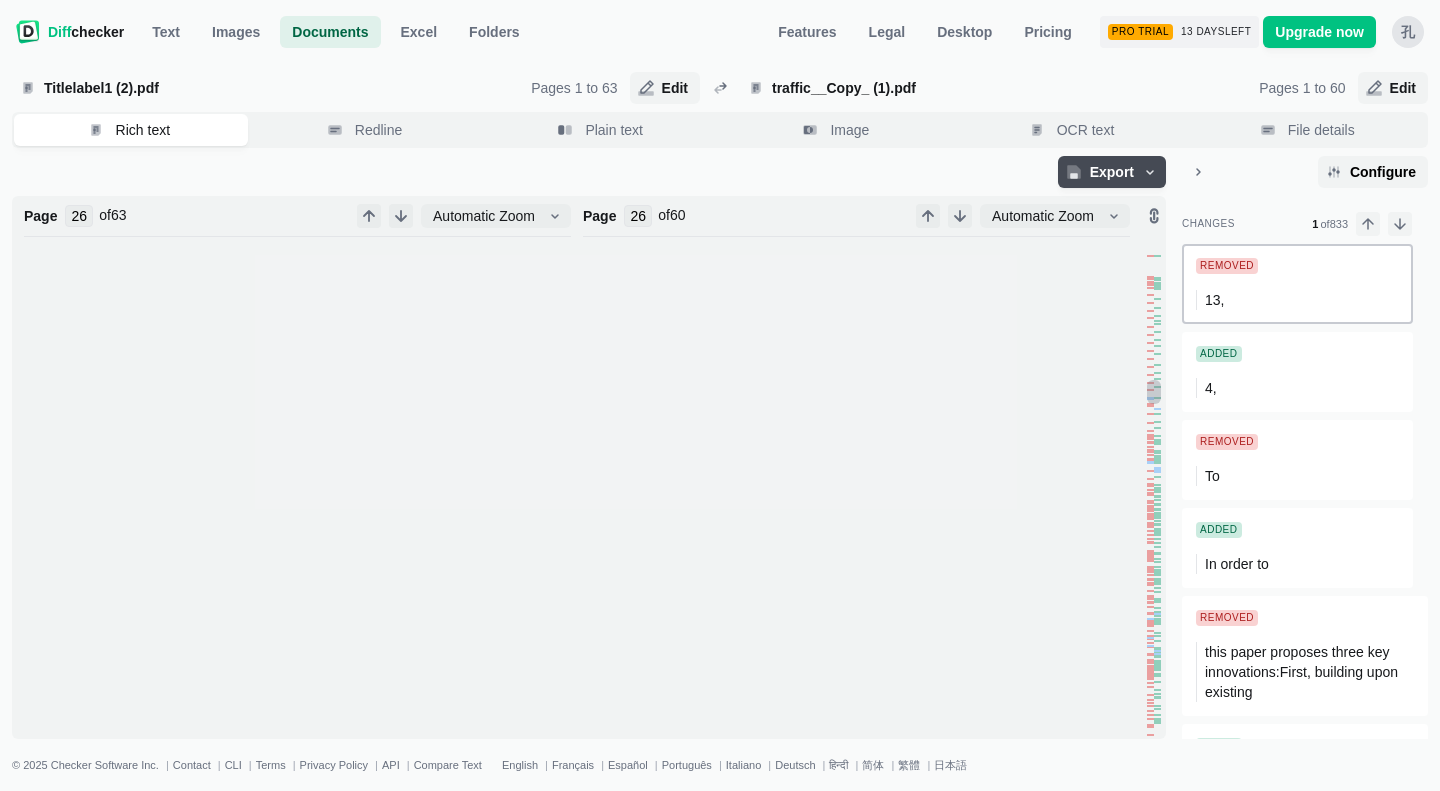 type on "27" 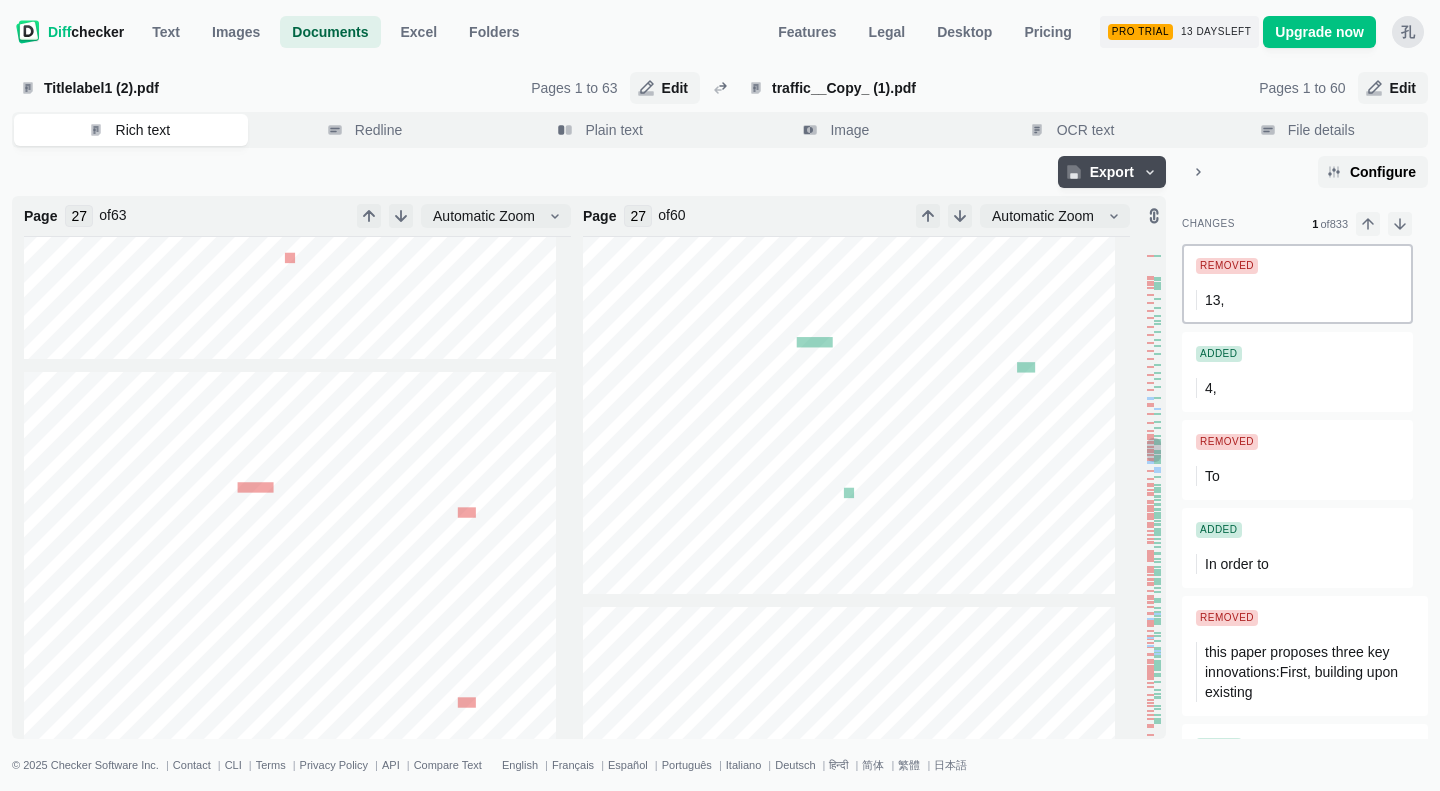 type on "33" 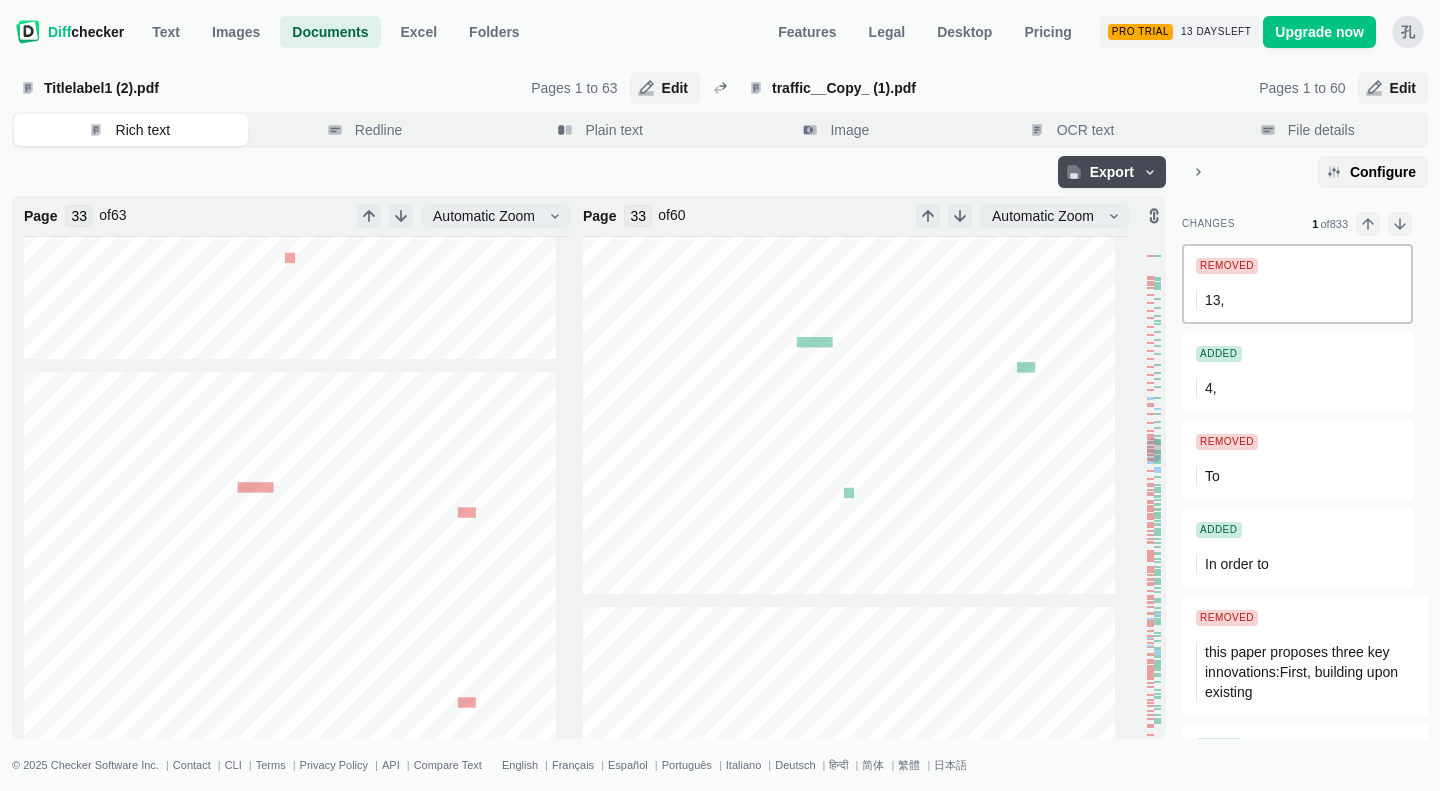 type on "34" 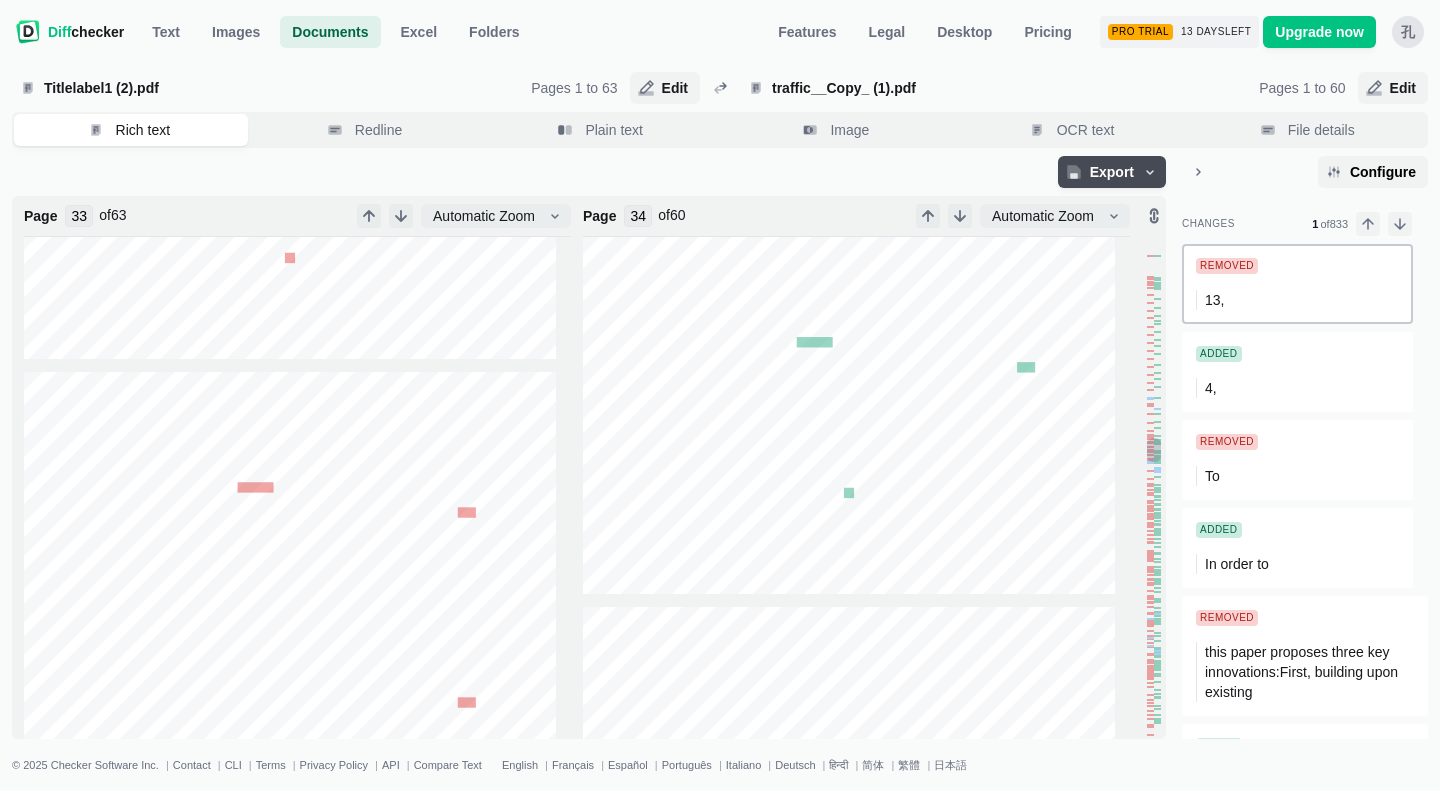 type on "35" 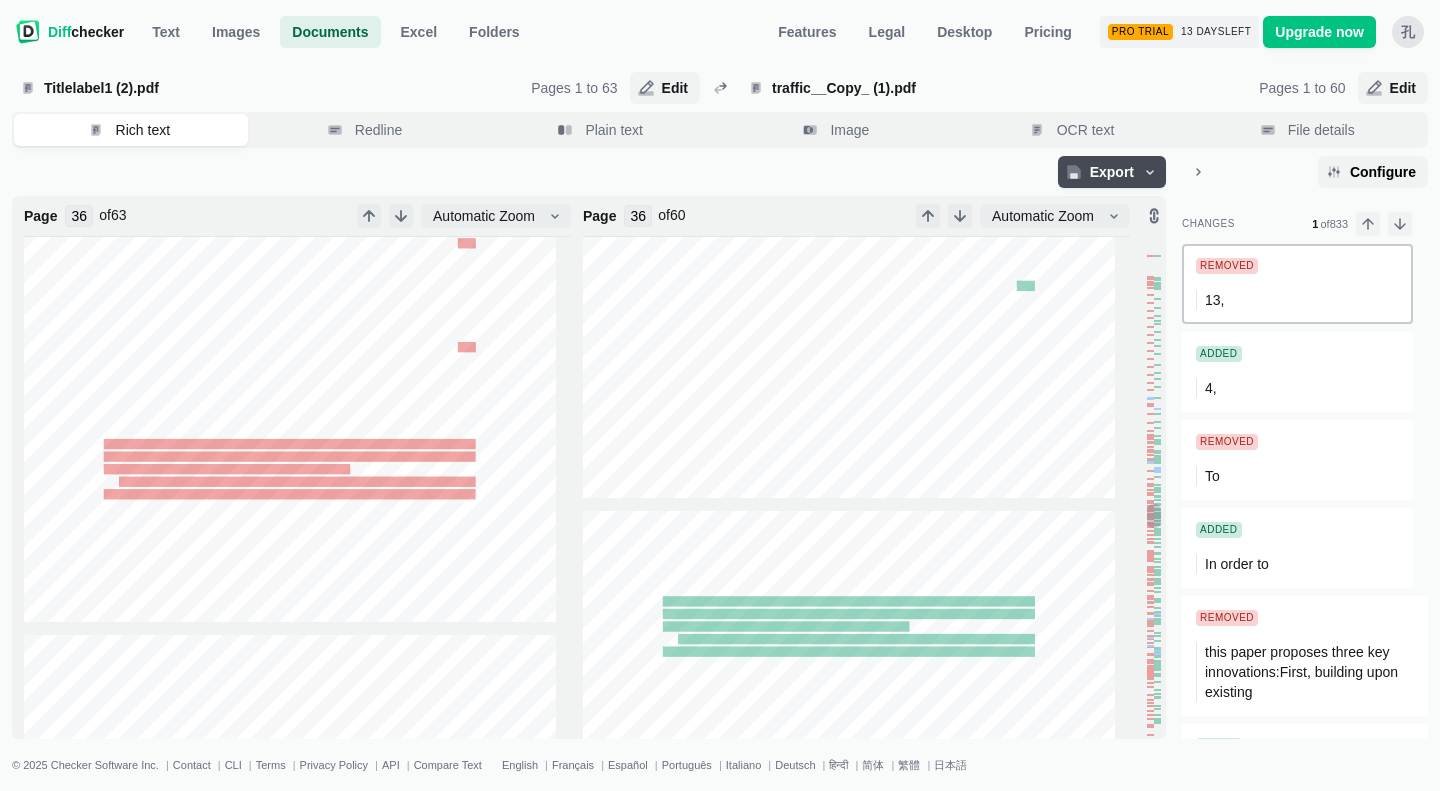 type on "37" 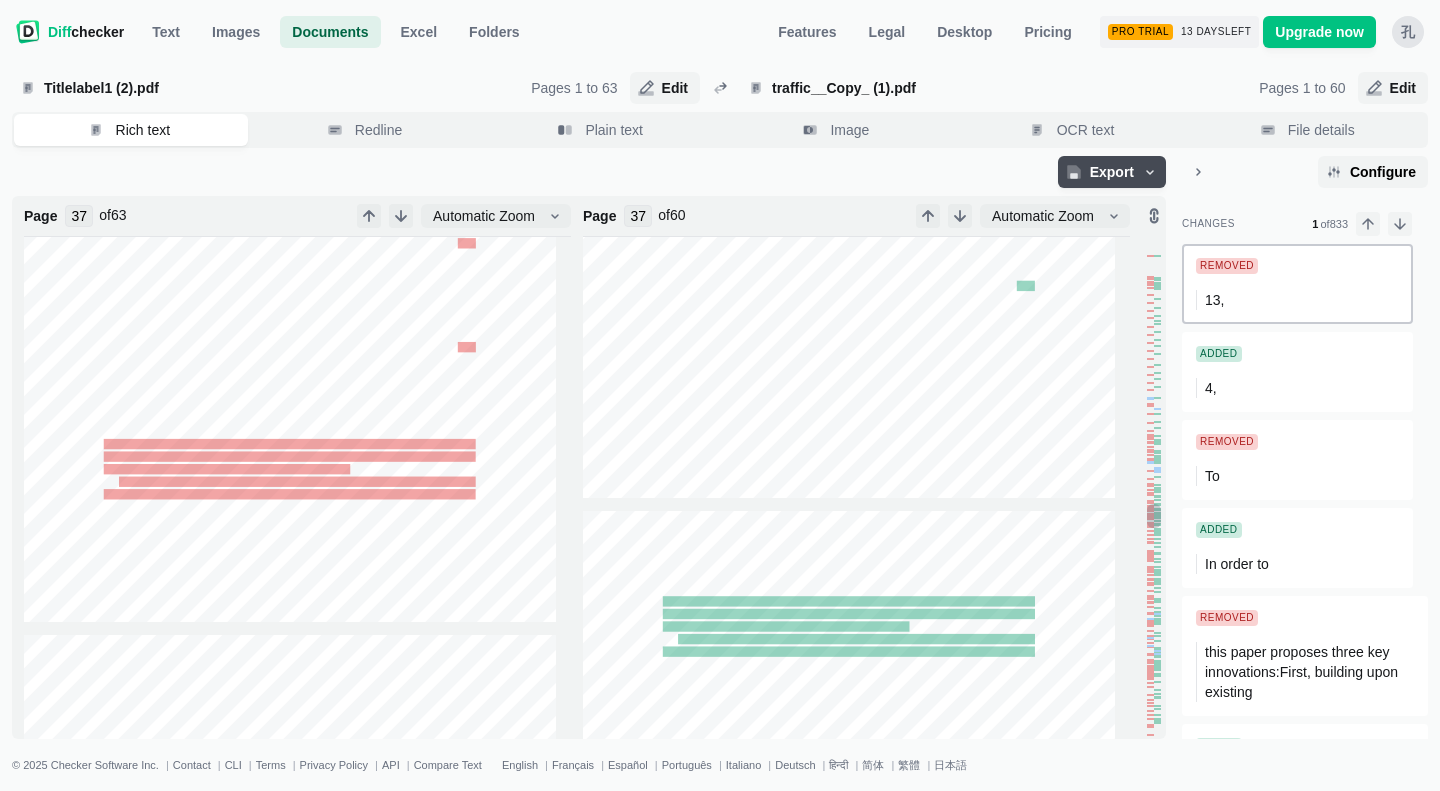 type on "38" 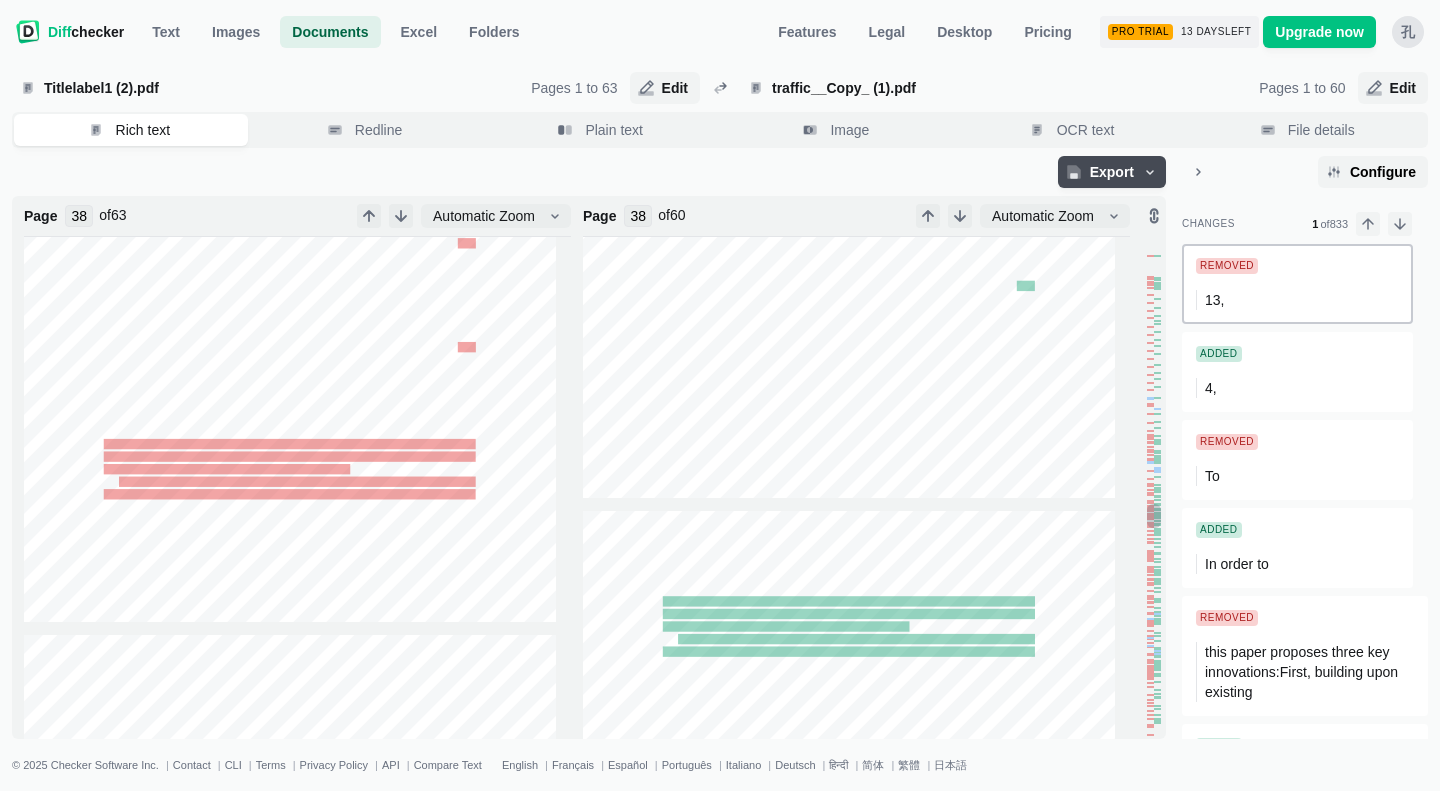 type on "39" 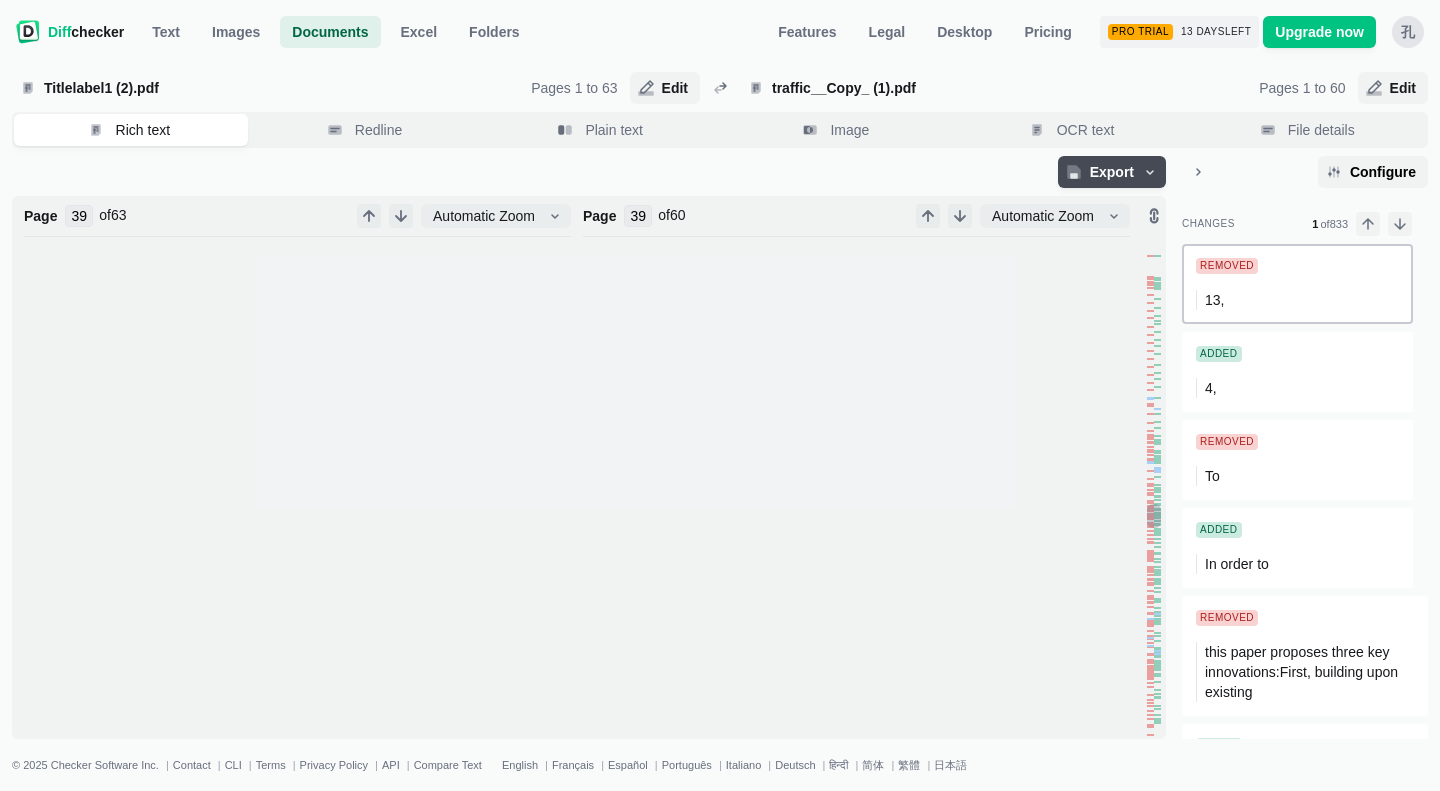 type on "40" 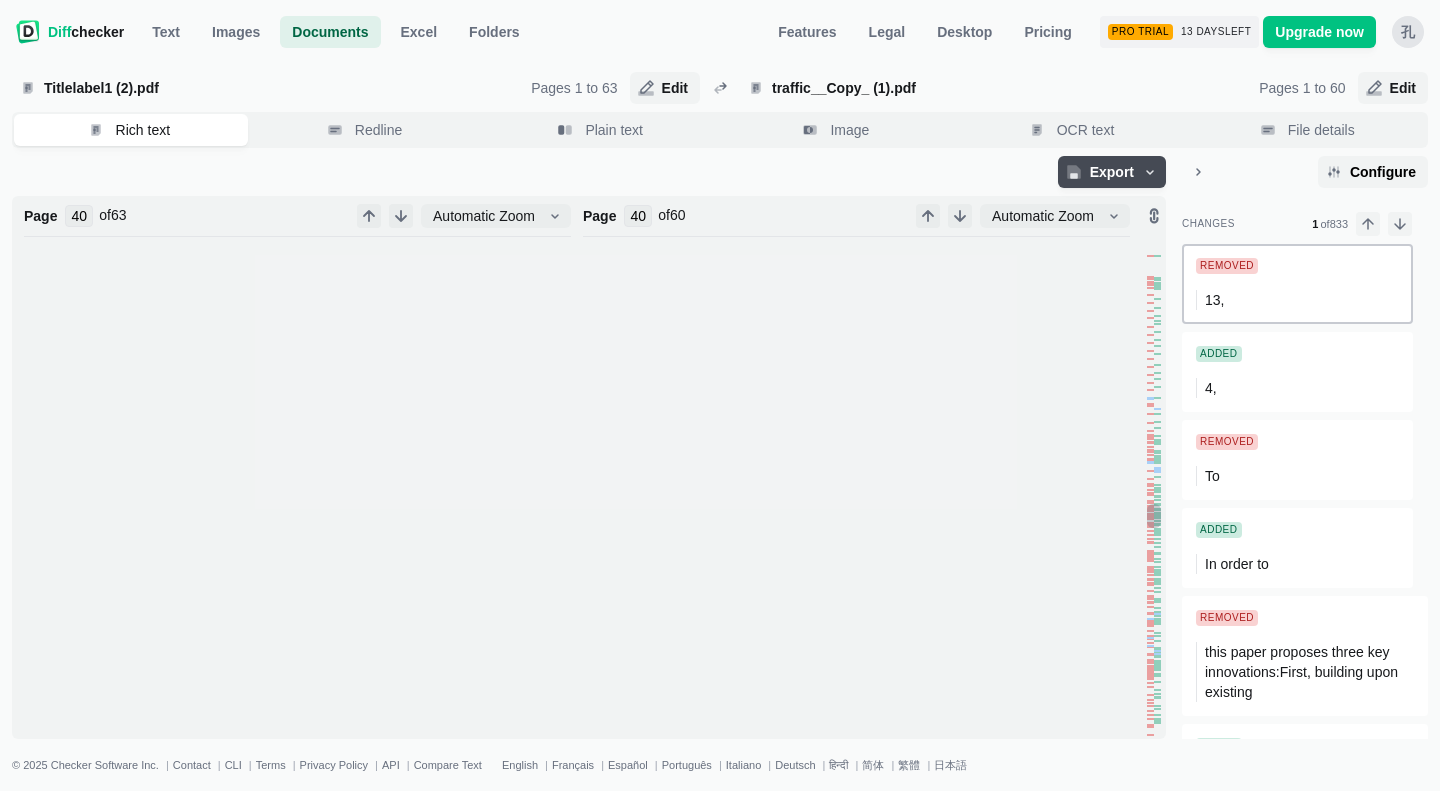 type on "41" 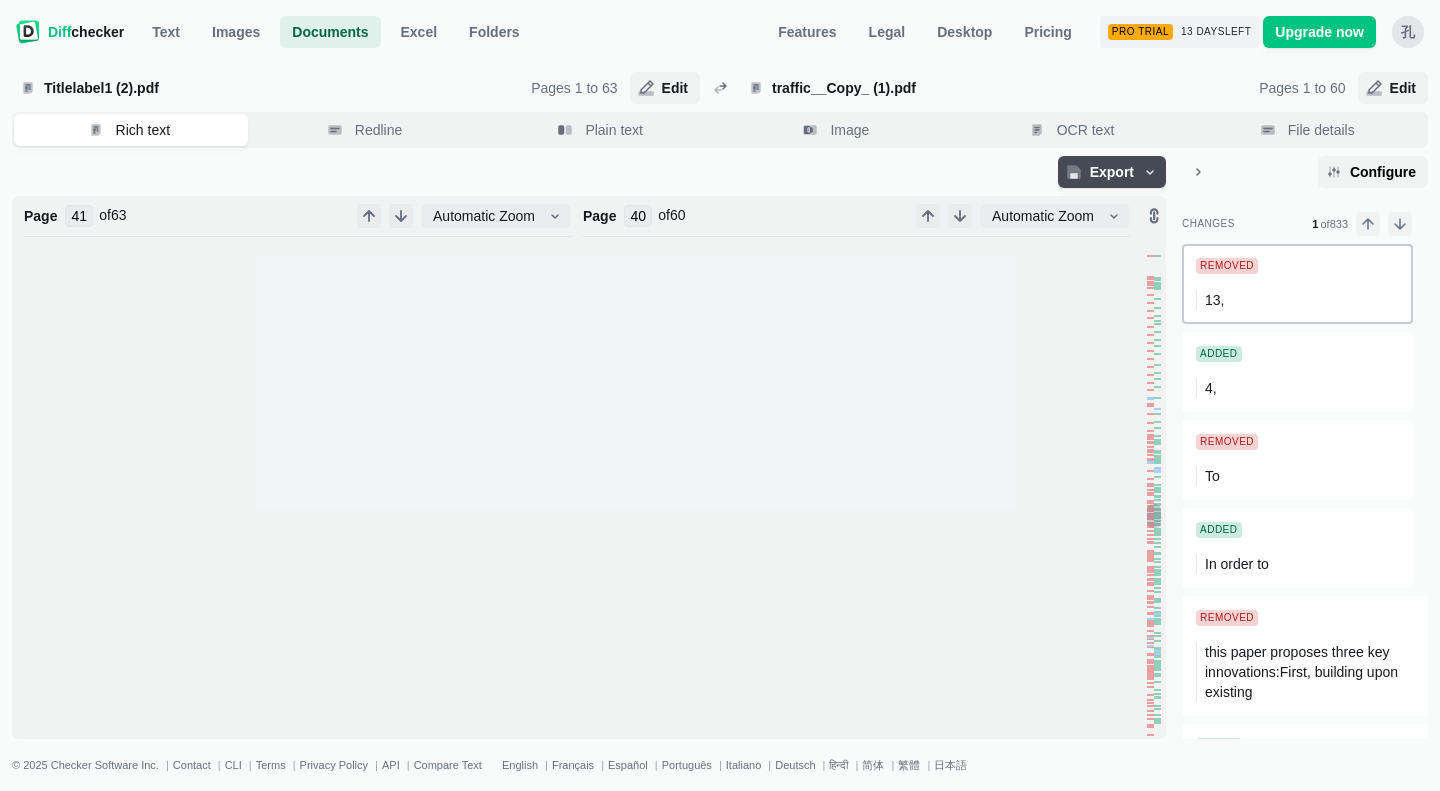 type on "41" 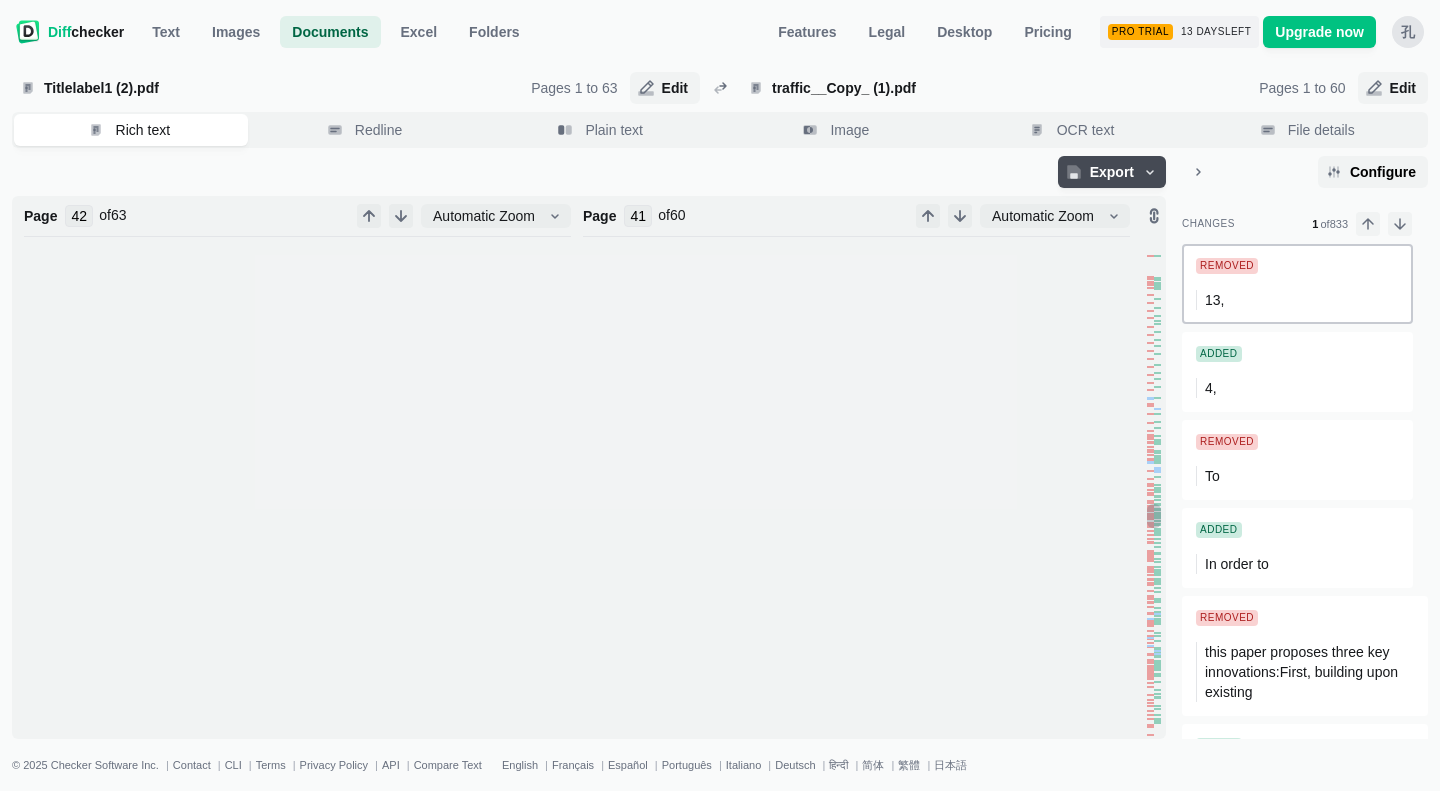 type on "44" 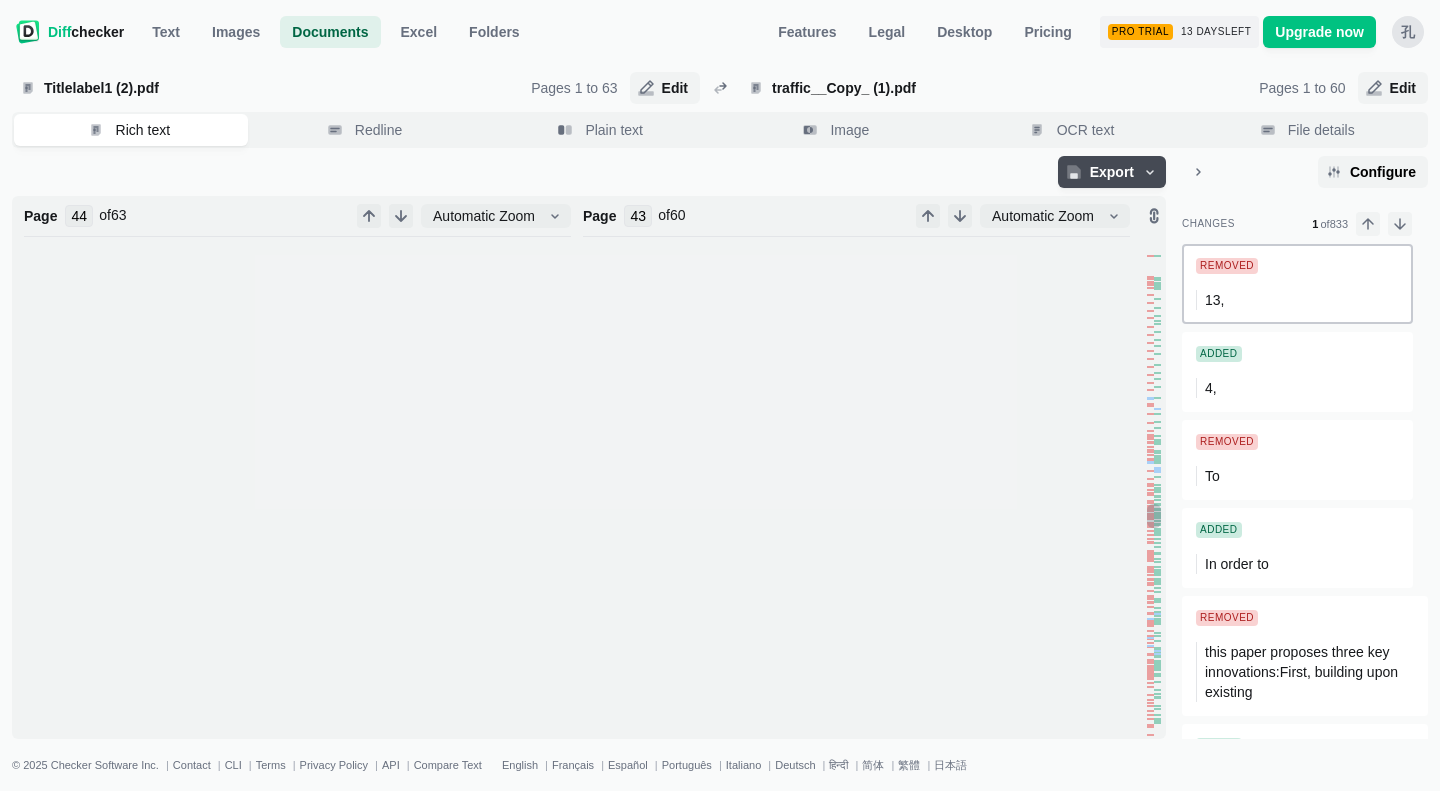 type on "44" 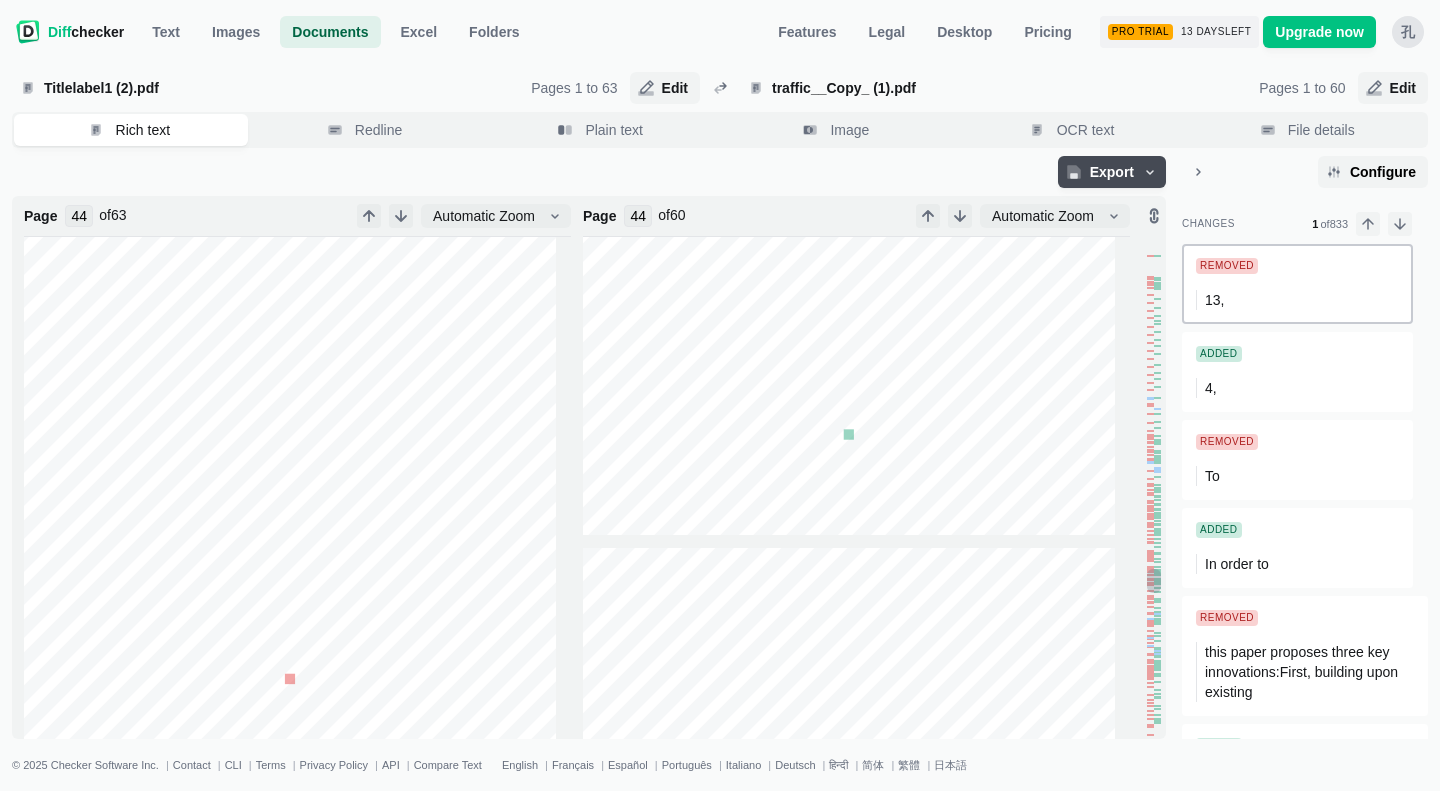 type on "45" 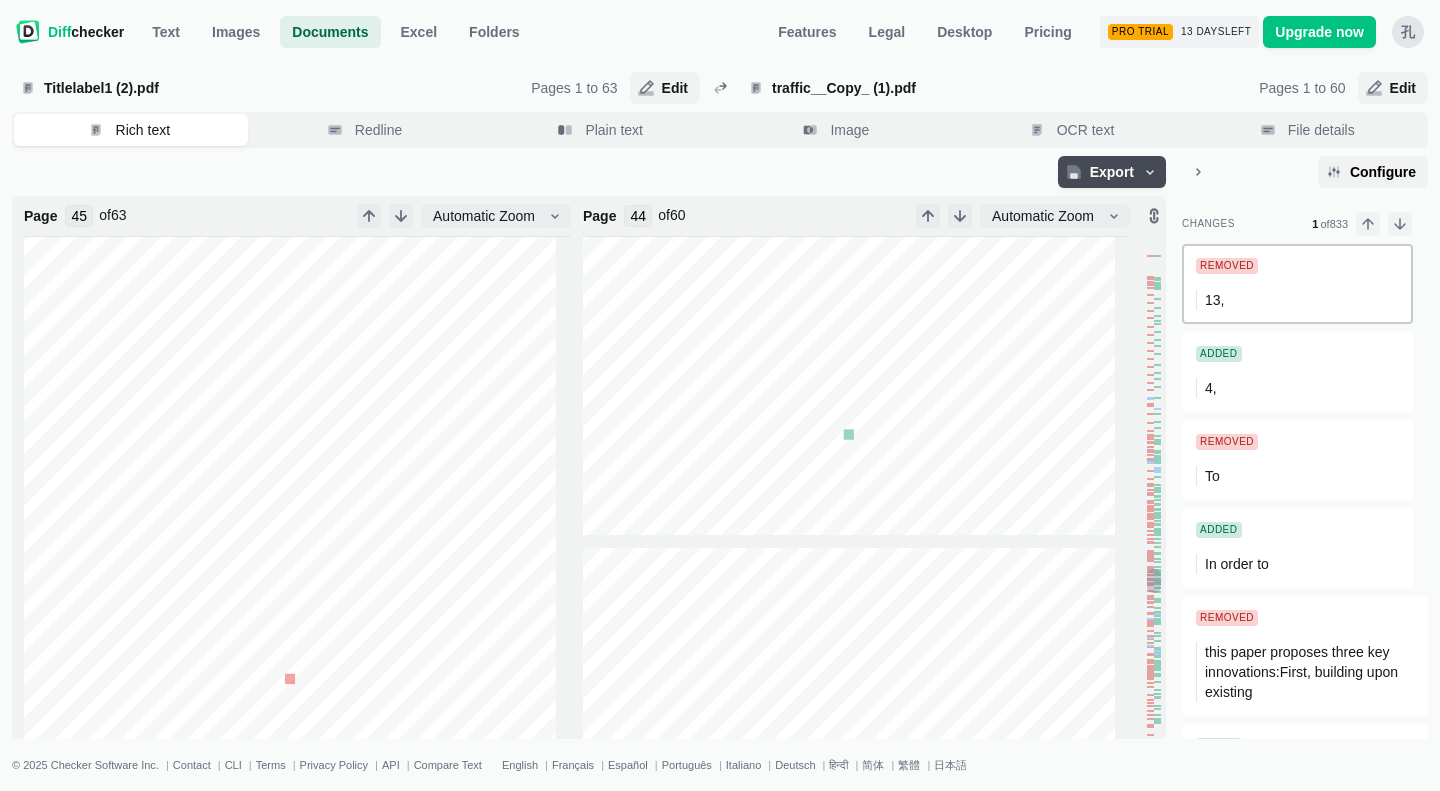 type on "45" 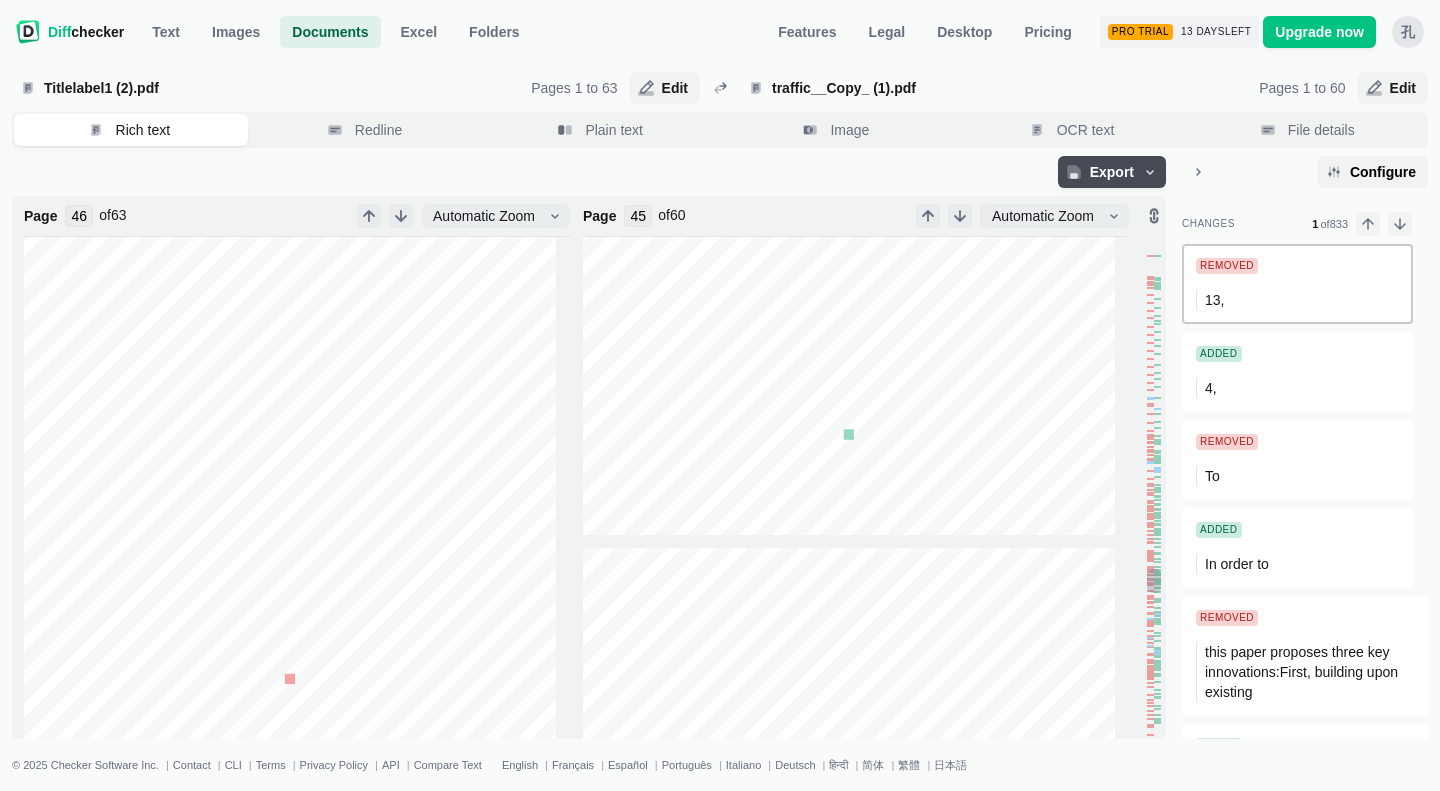 type on "47" 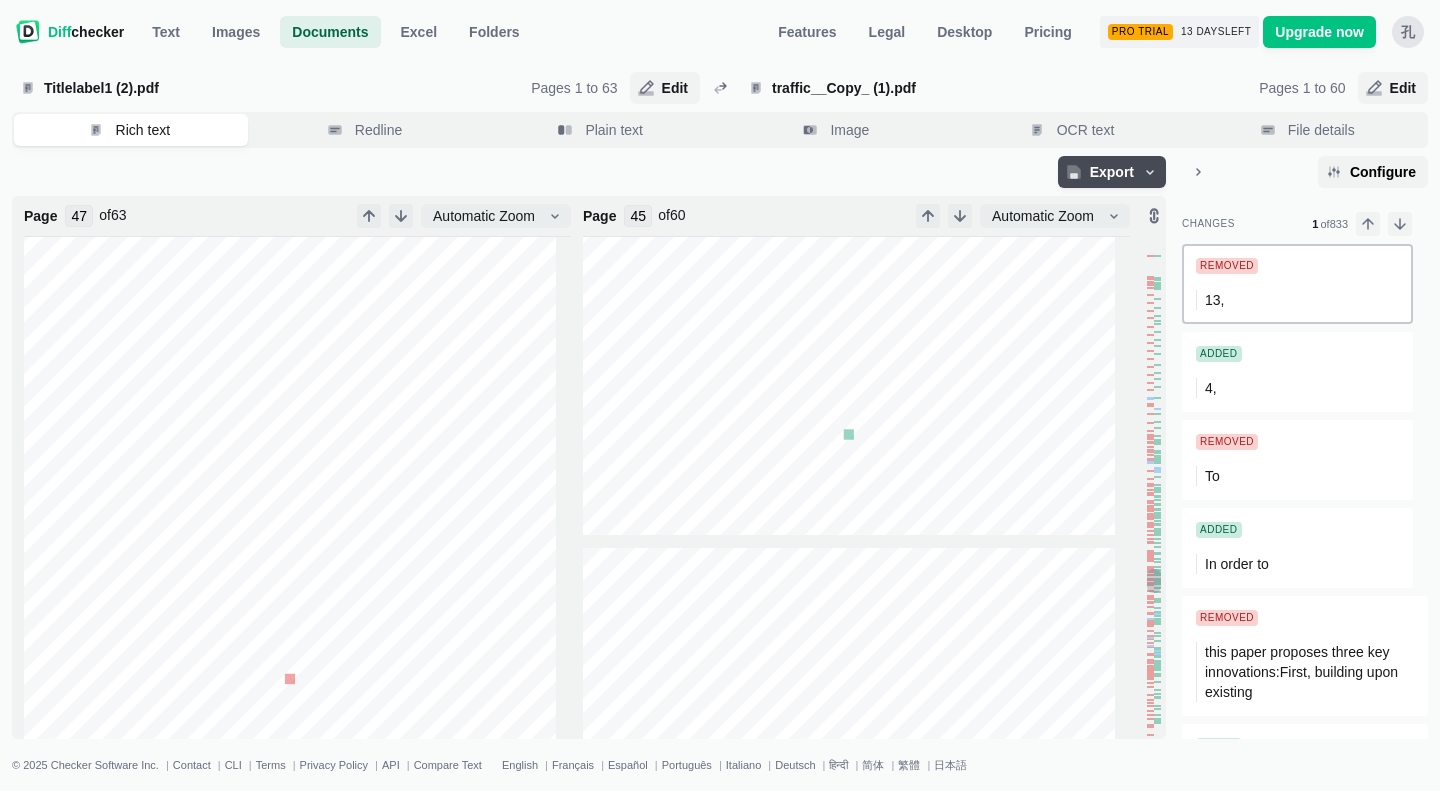 type on "46" 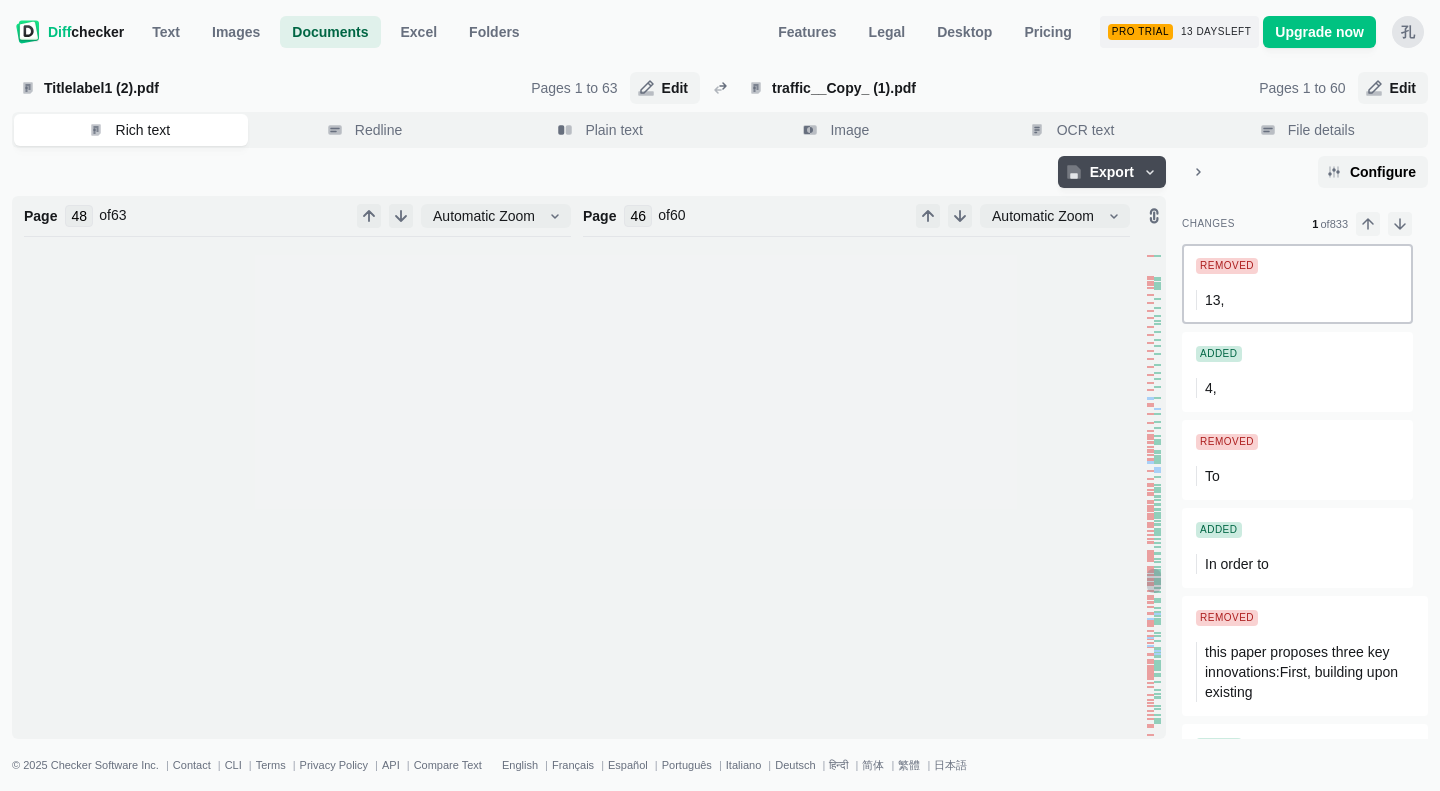 type on "49" 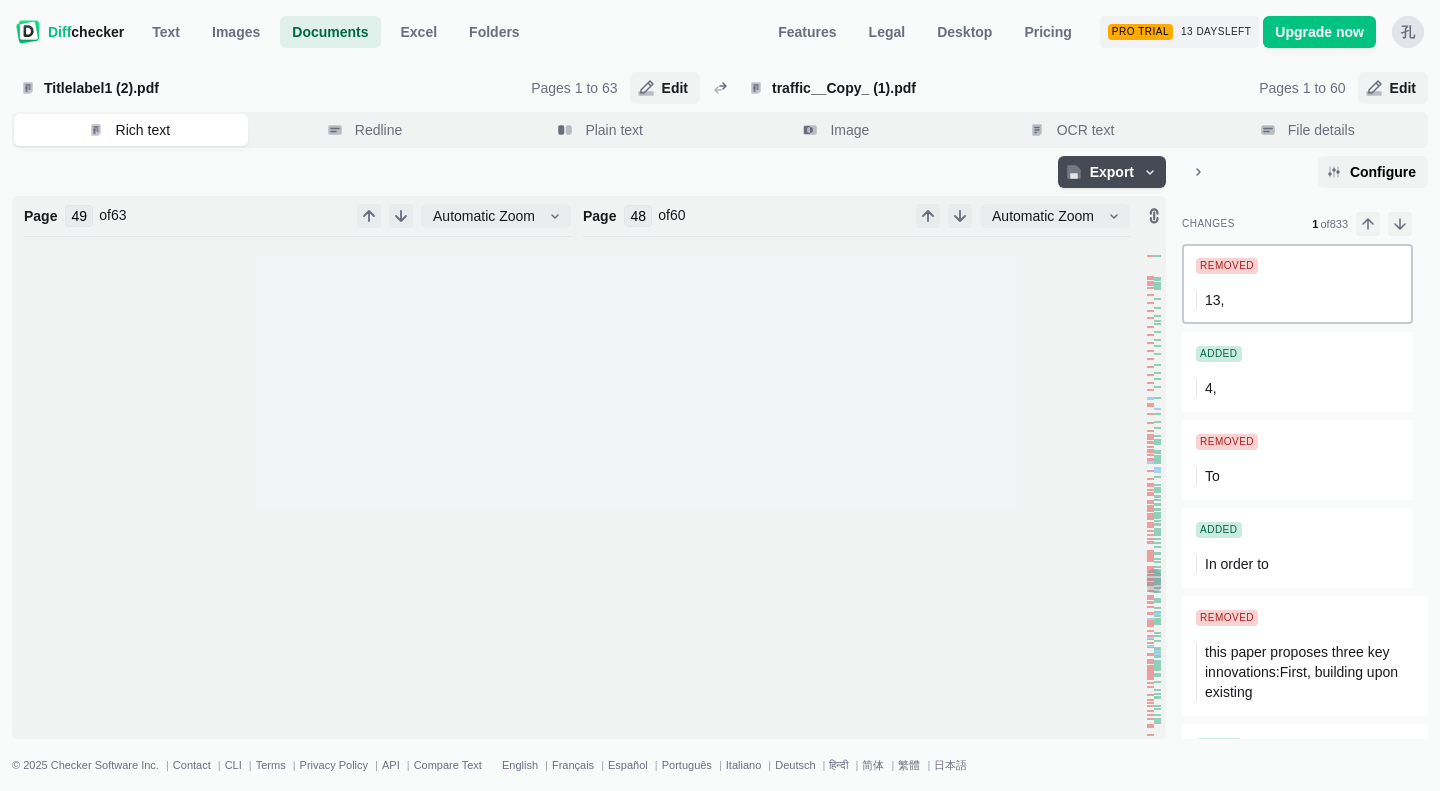 type on "50" 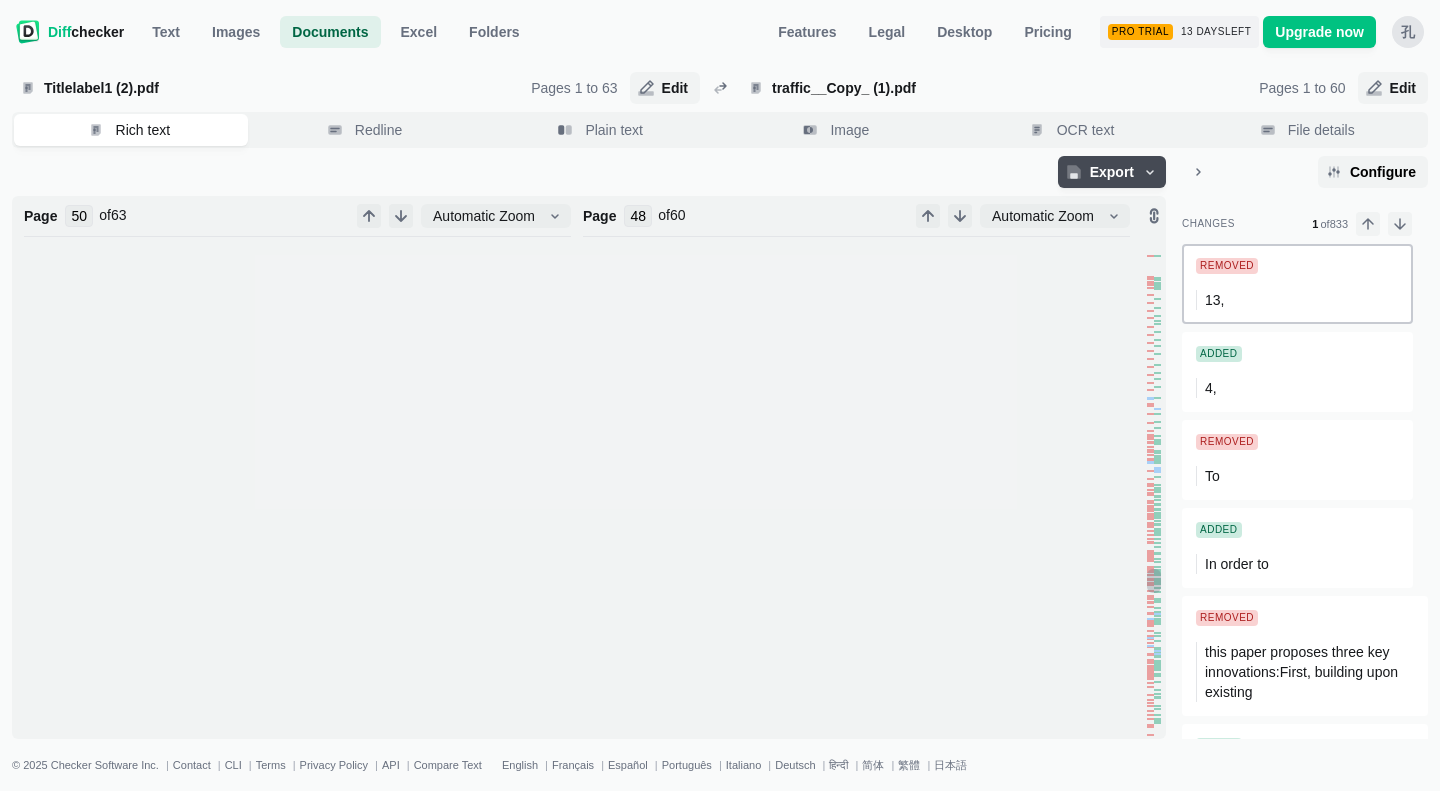 type on "49" 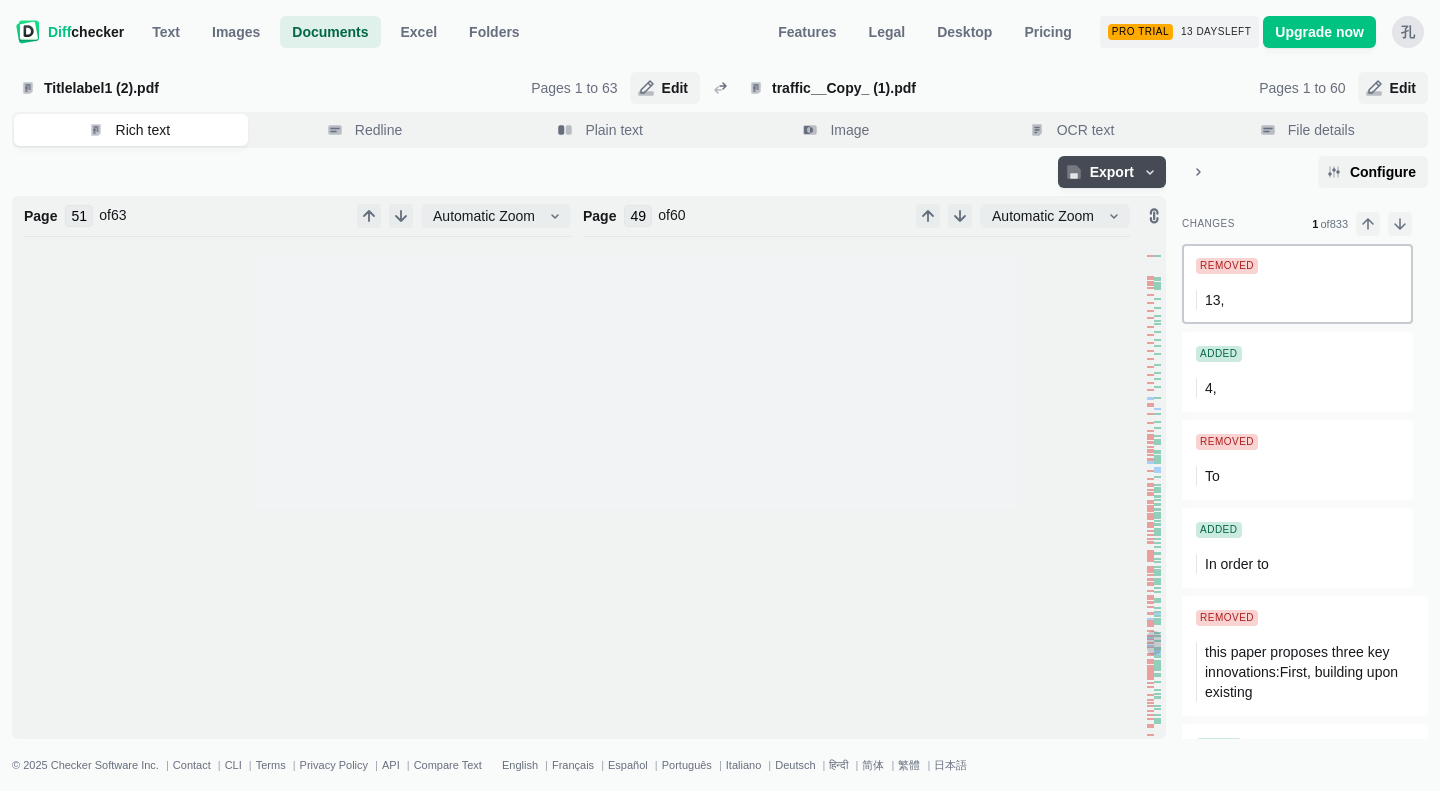 type on "52" 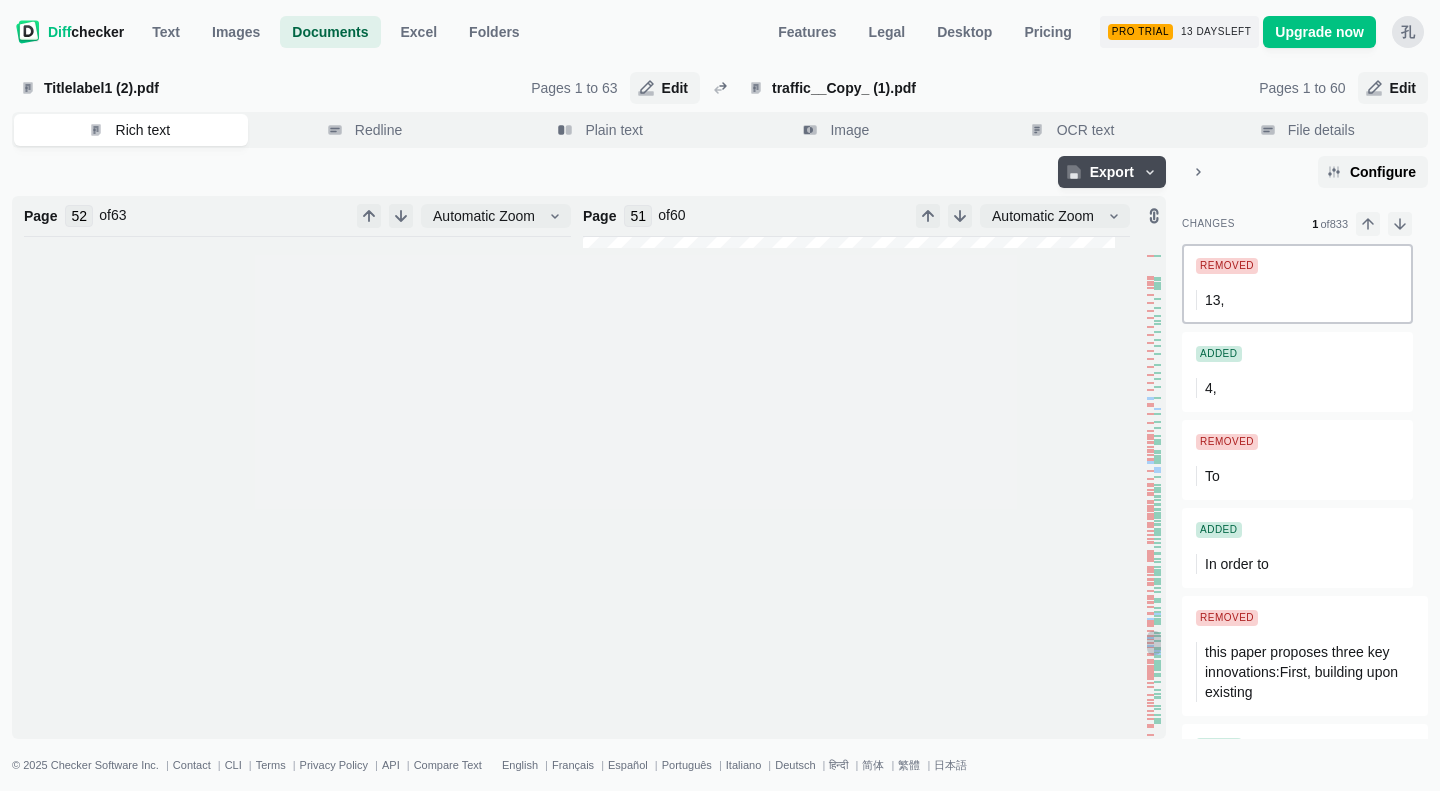 type on "54" 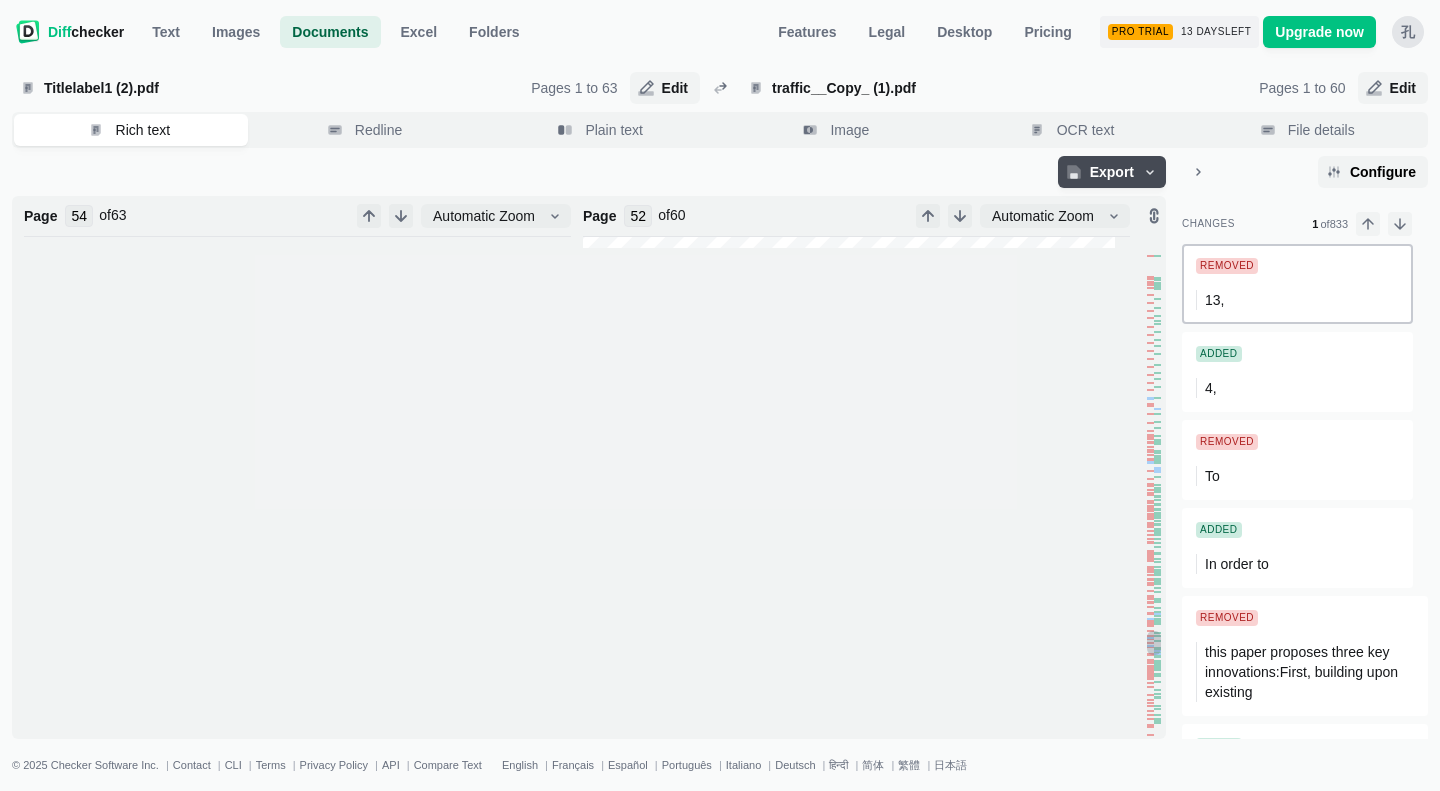 type on "55" 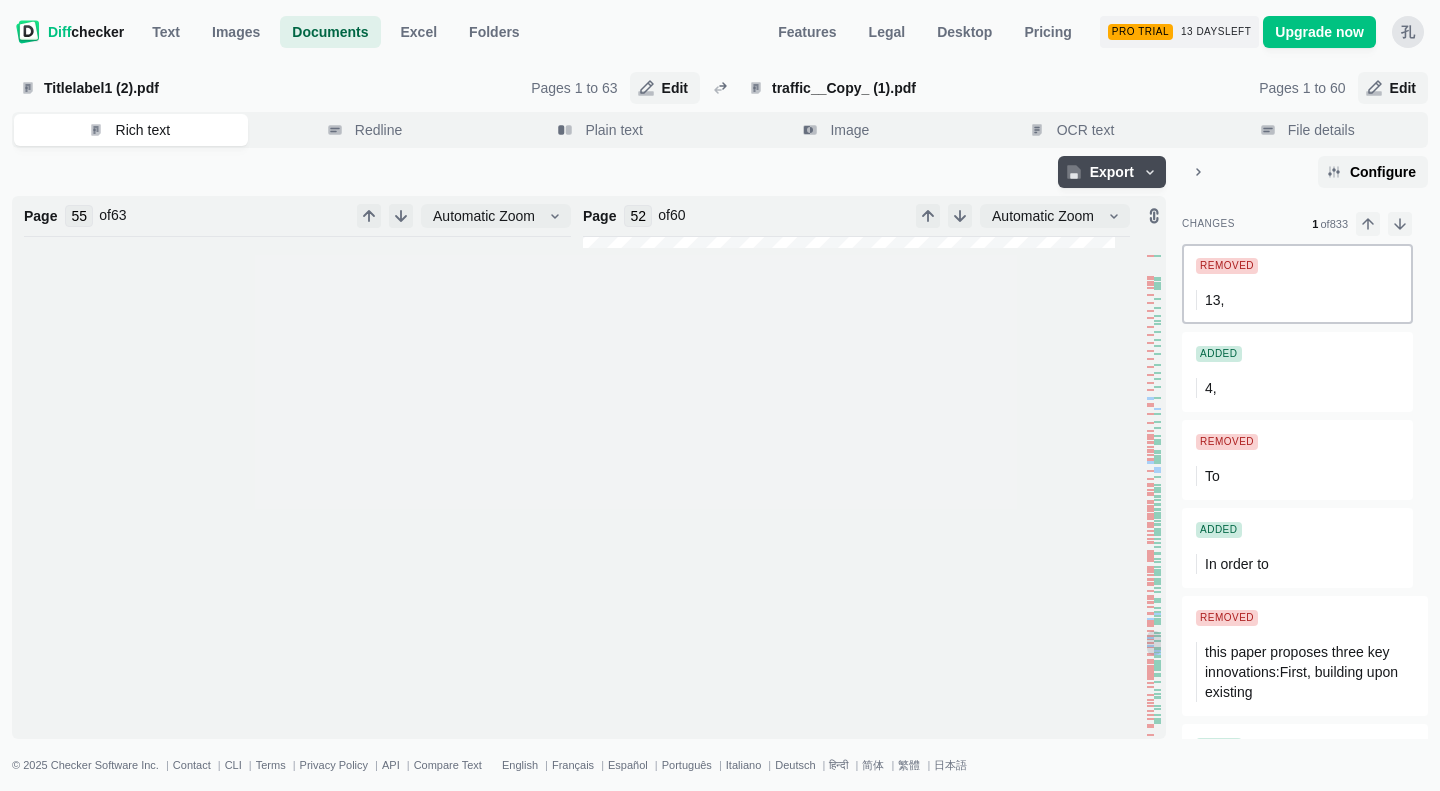 type on "53" 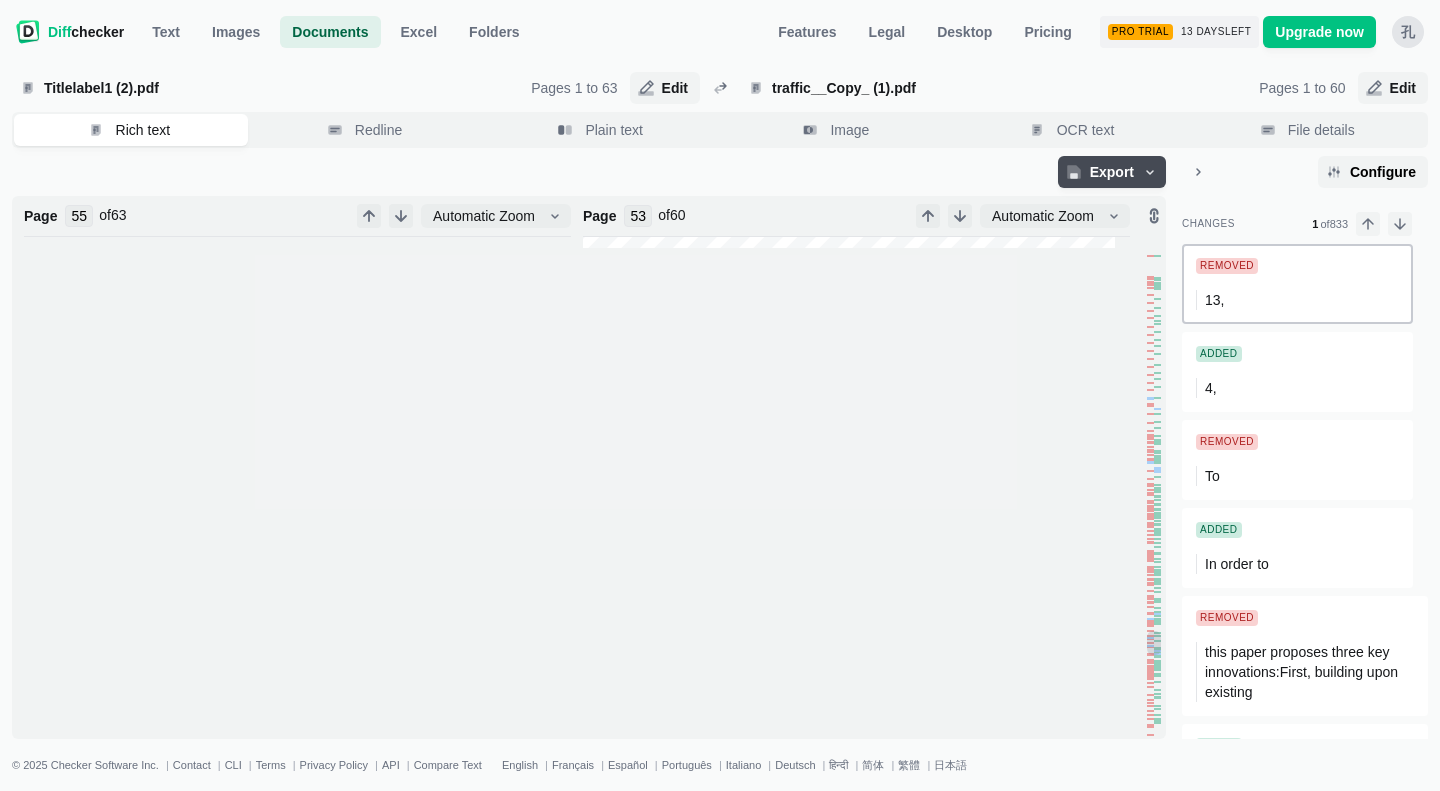 type on "56" 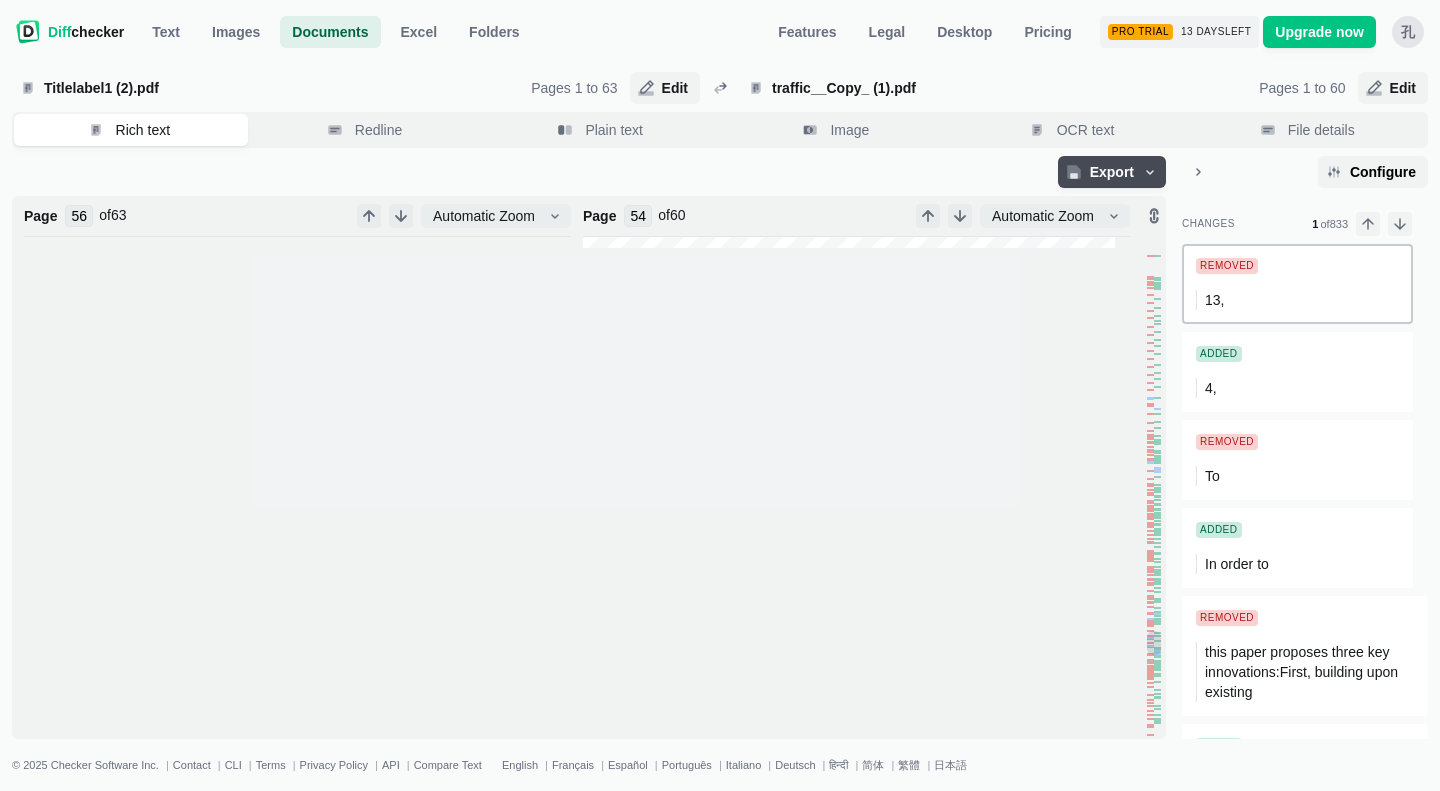type on "57" 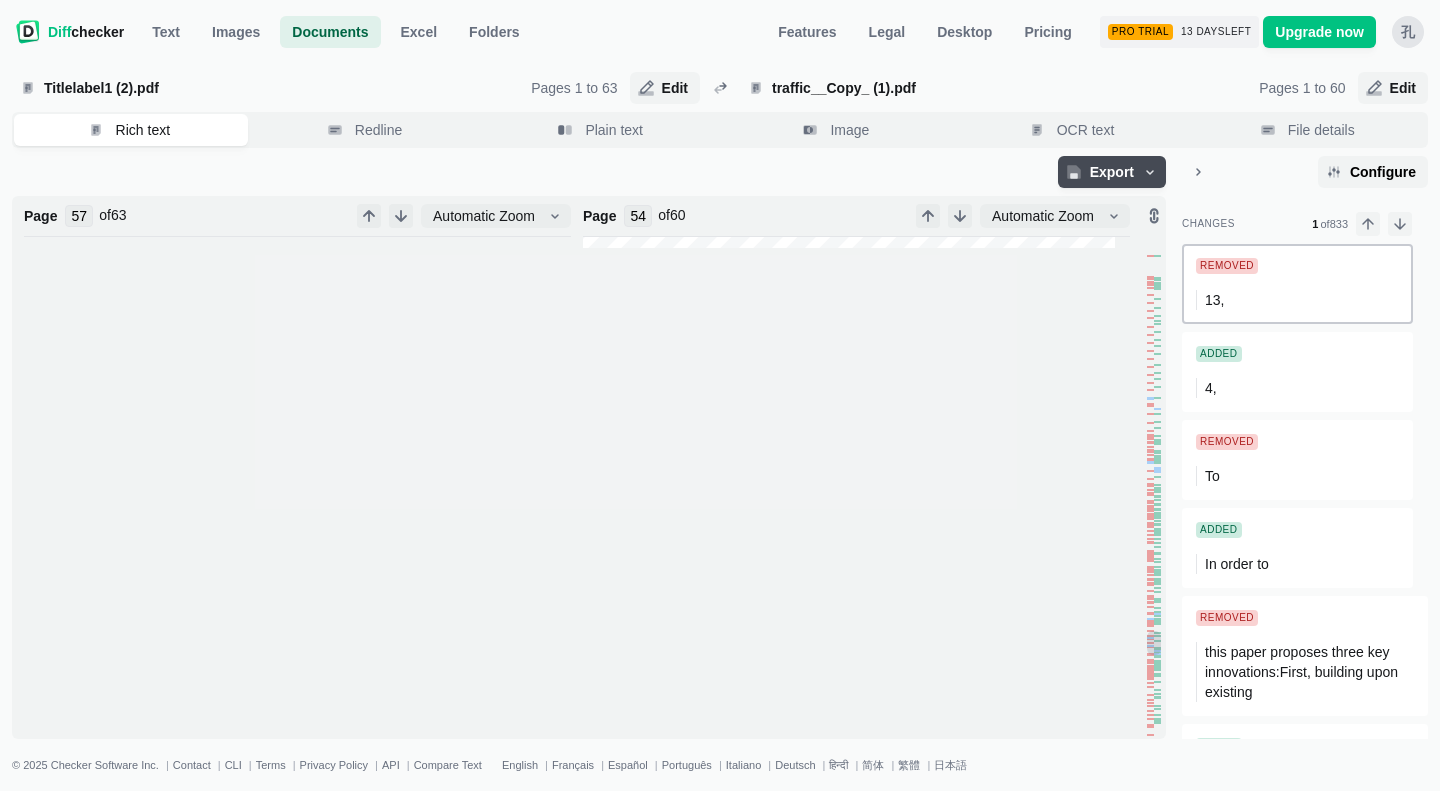 type on "55" 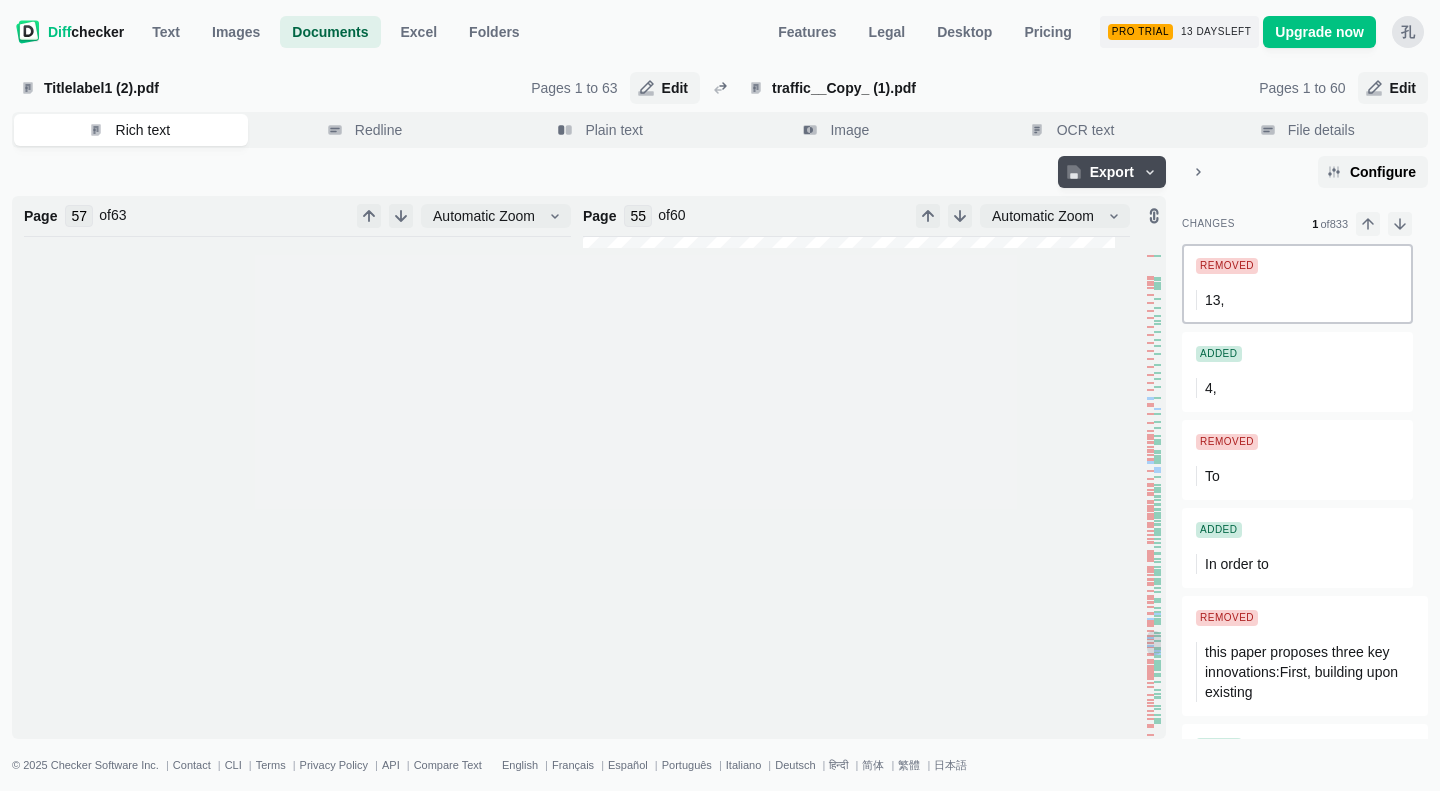 type on "58" 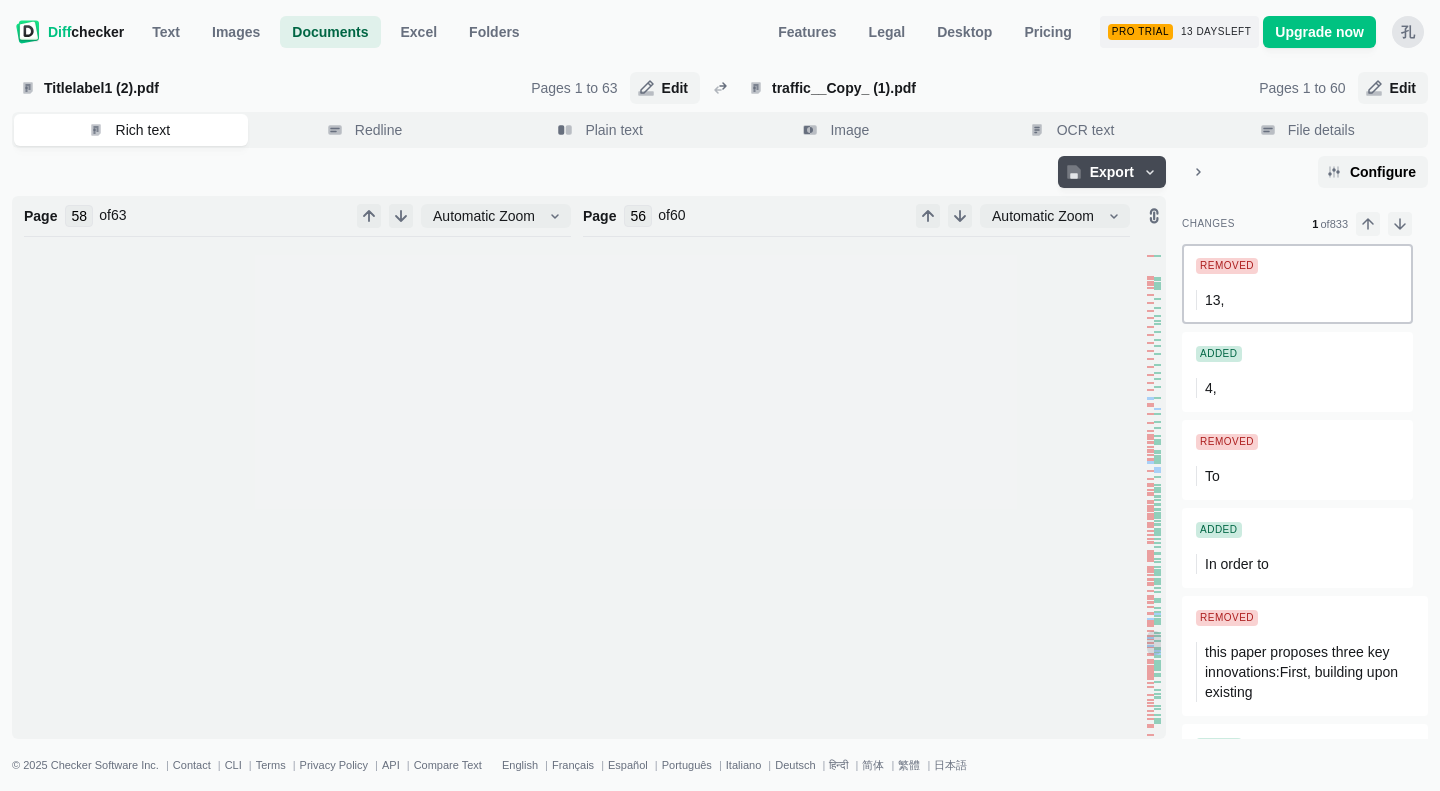 type on "59" 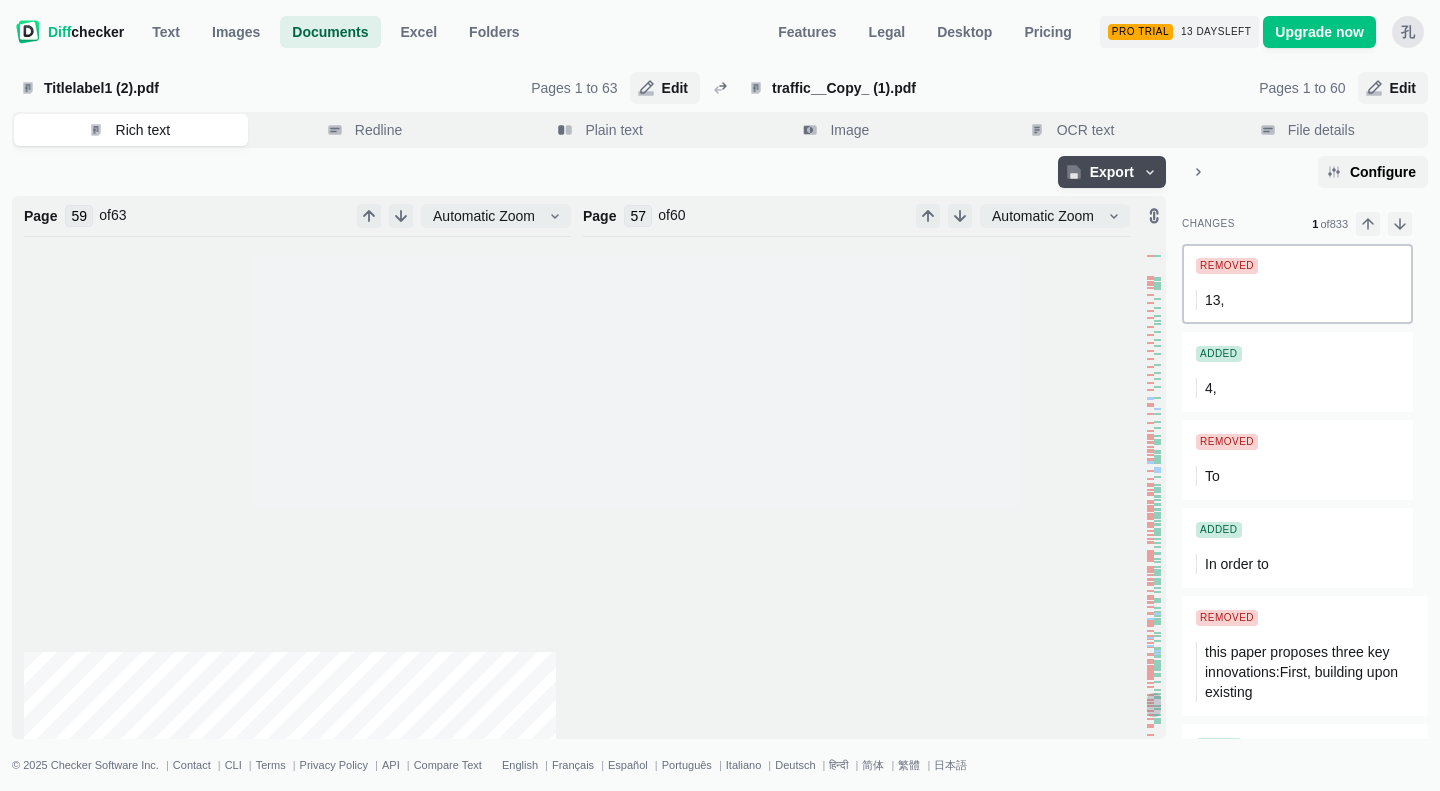 type on "60" 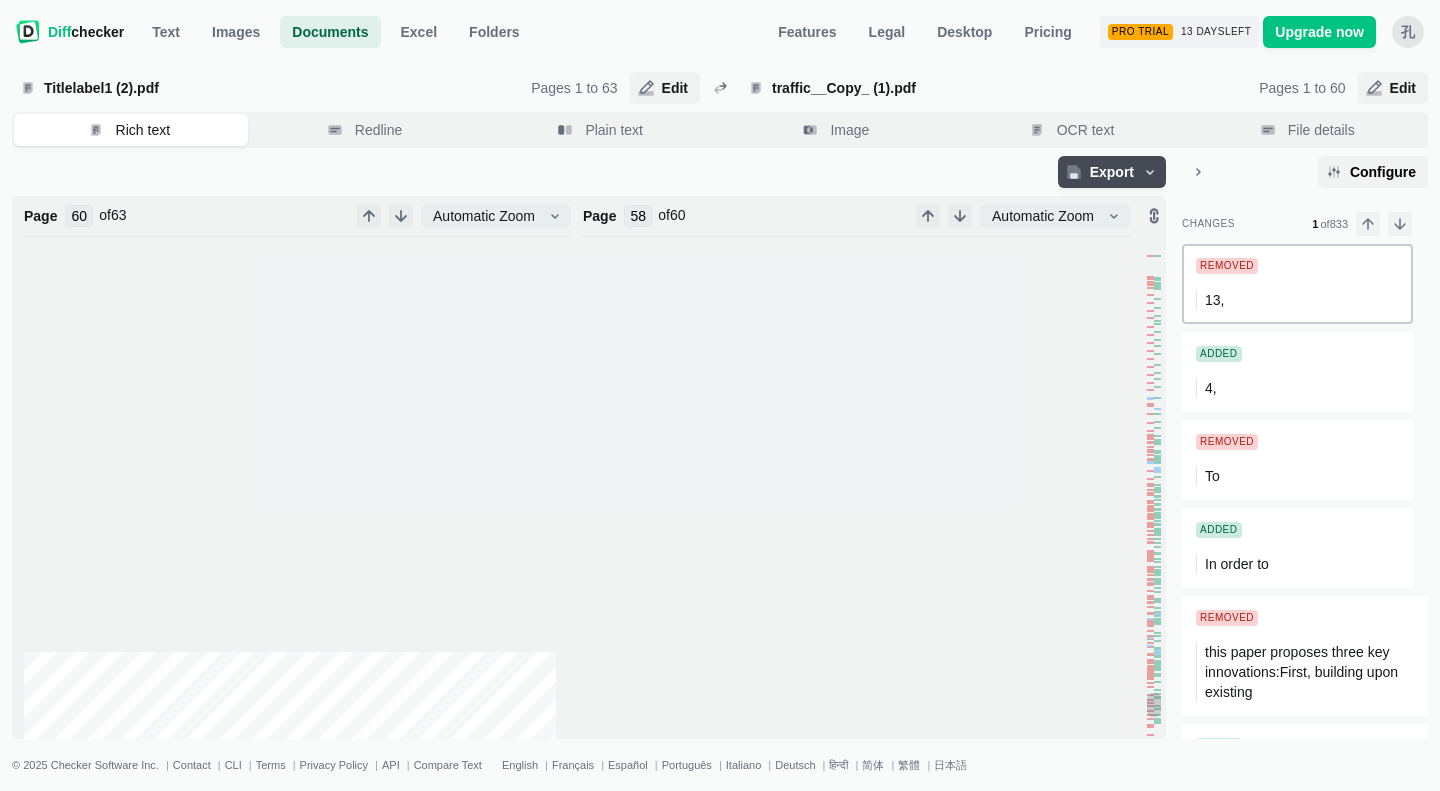 type on "62" 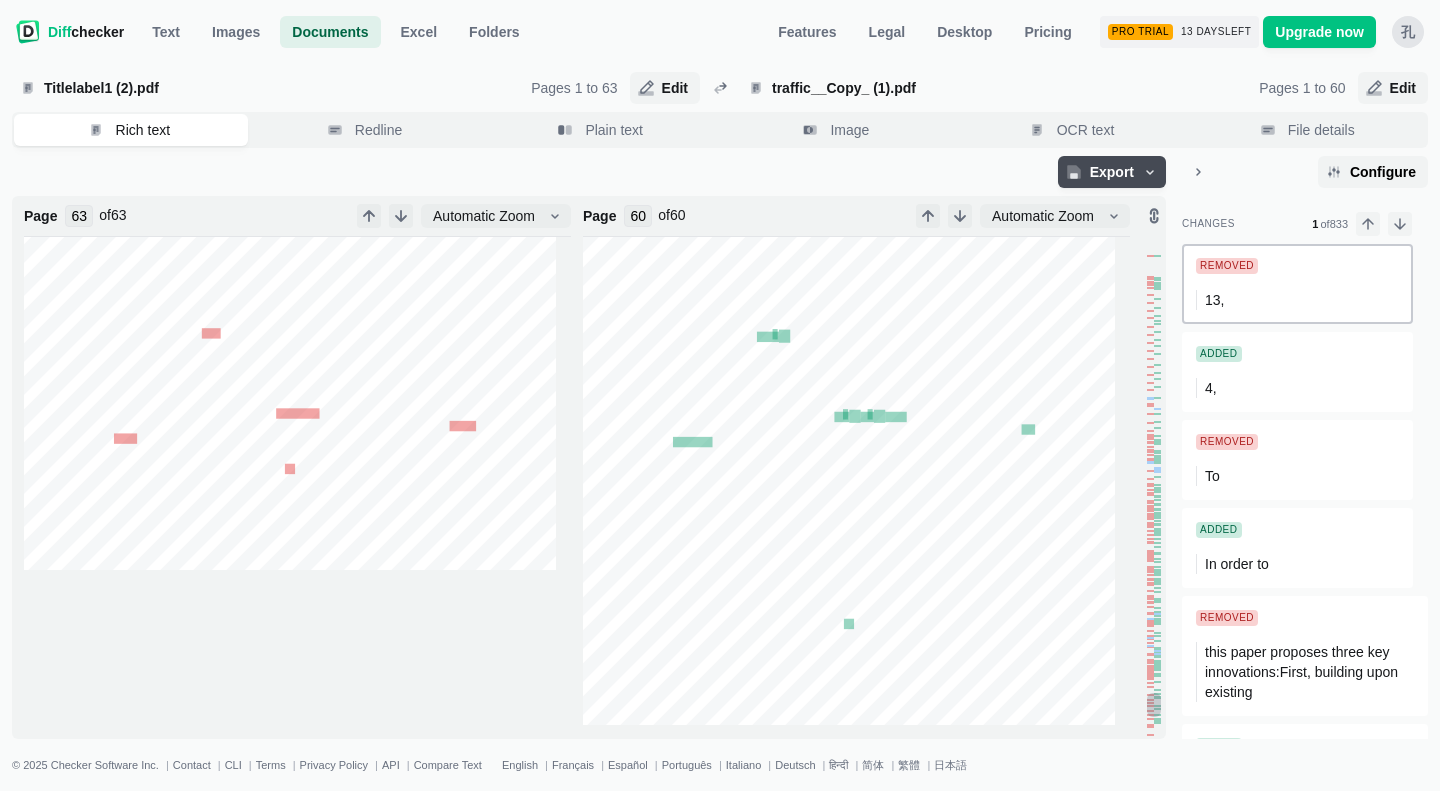 drag, startPoint x: 1152, startPoint y: 286, endPoint x: 1152, endPoint y: 713, distance: 427 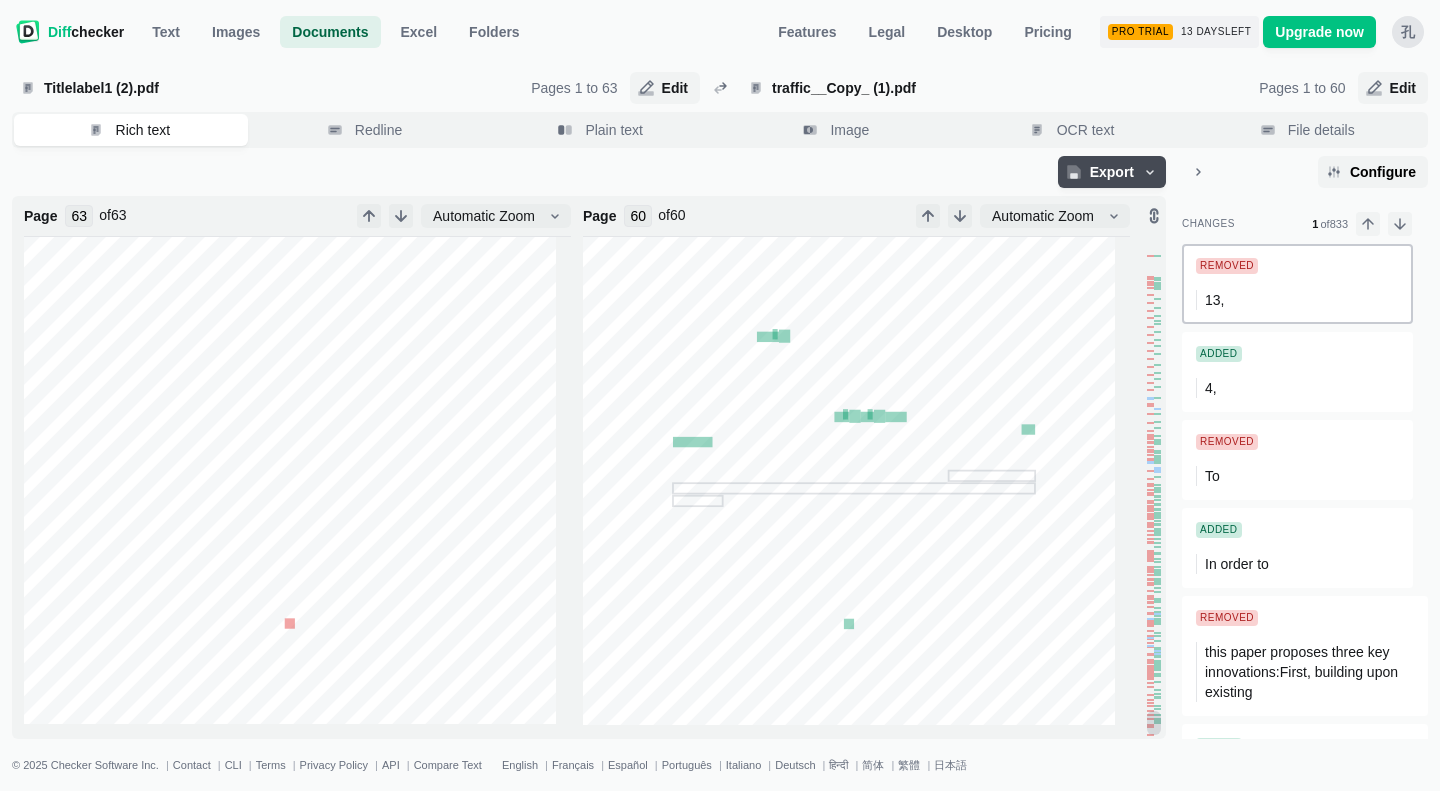 click 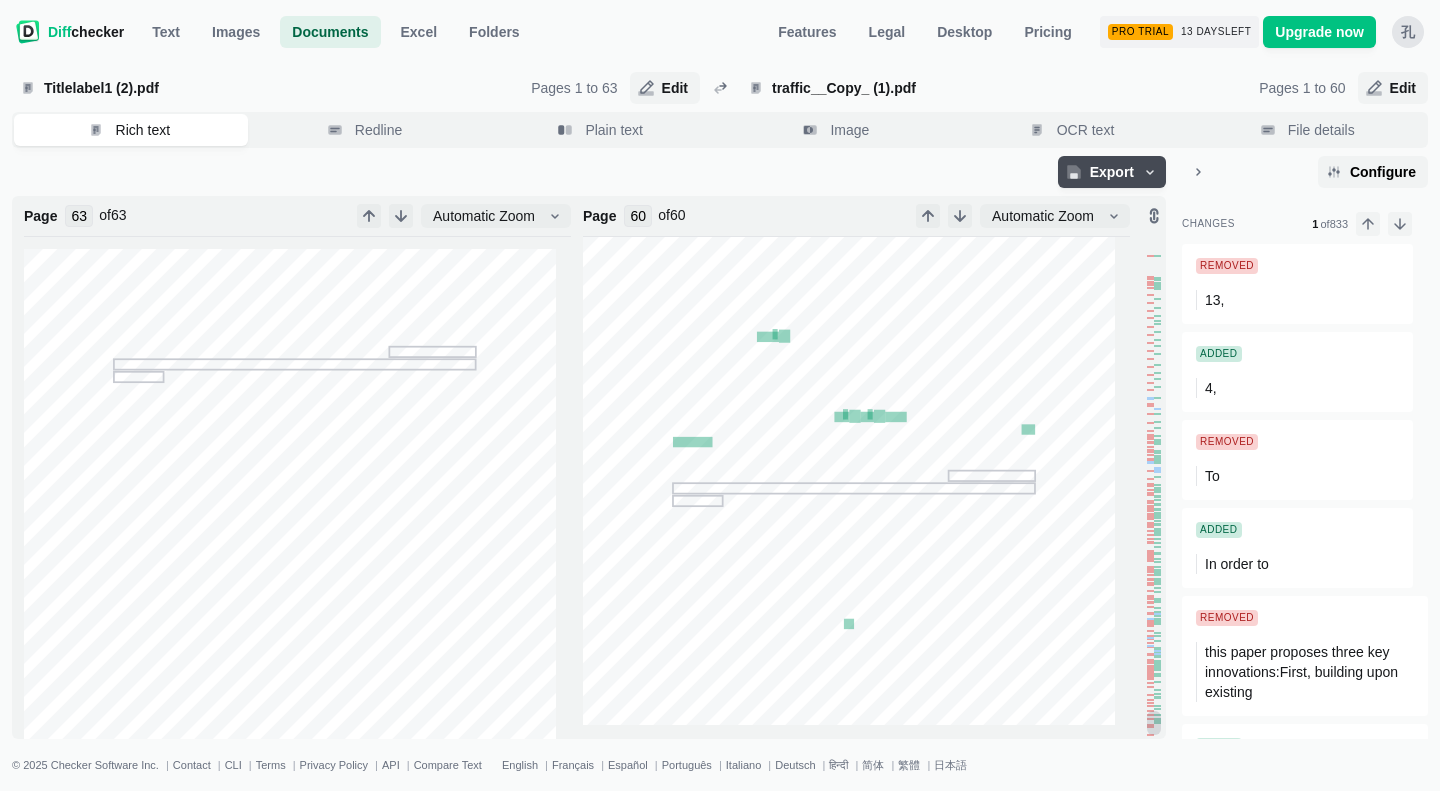 type on "62" 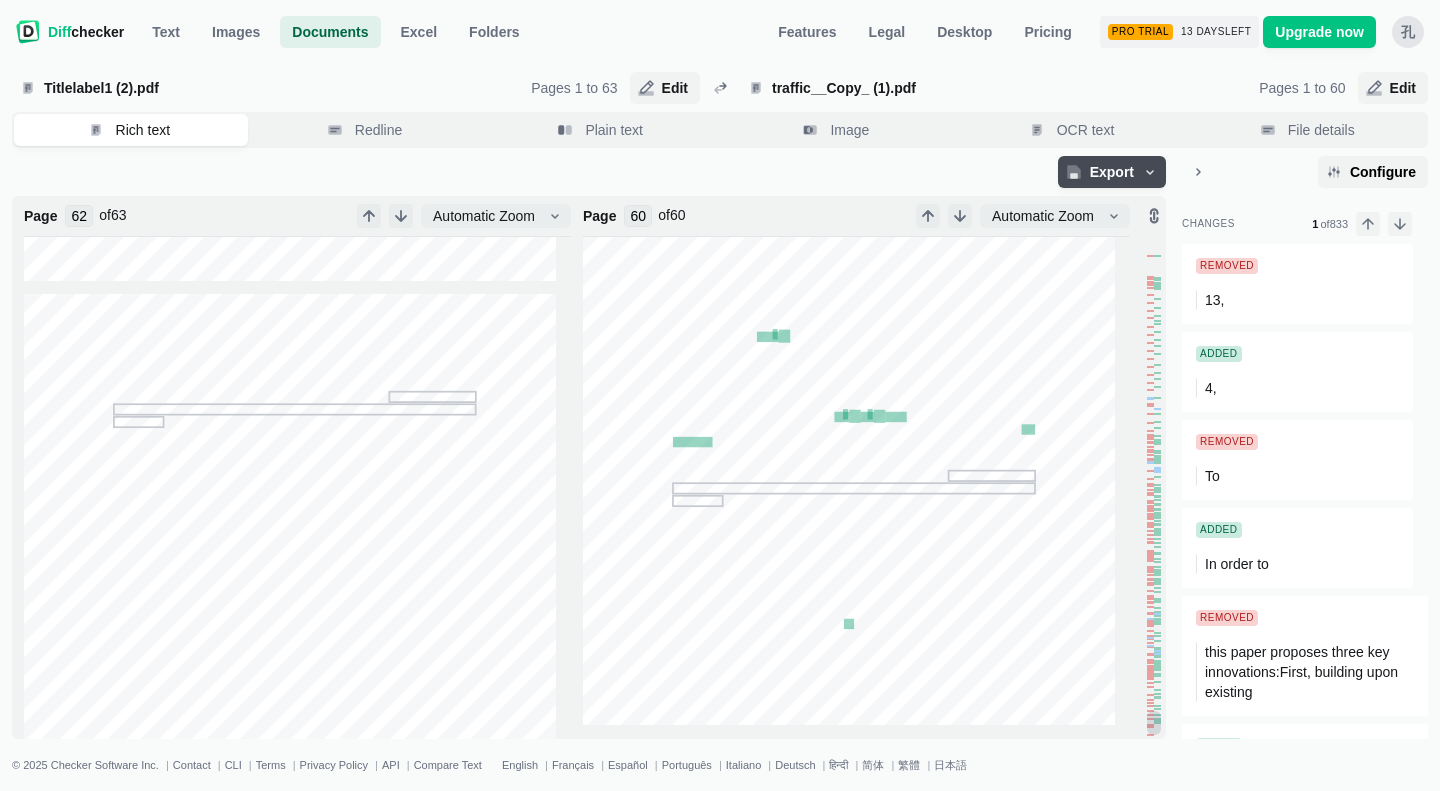 click on ",   In:   Proceedings   of   the   27th   International   Joint   Conference   on   Artificial   Intelligence   (IJCAI),   3634-   3640,   2018.   Semi-supervised   classification   with   graph   convo- lutional   networks ,   [Online].   Available:   [URL][DOMAIN_NAME],   2021." 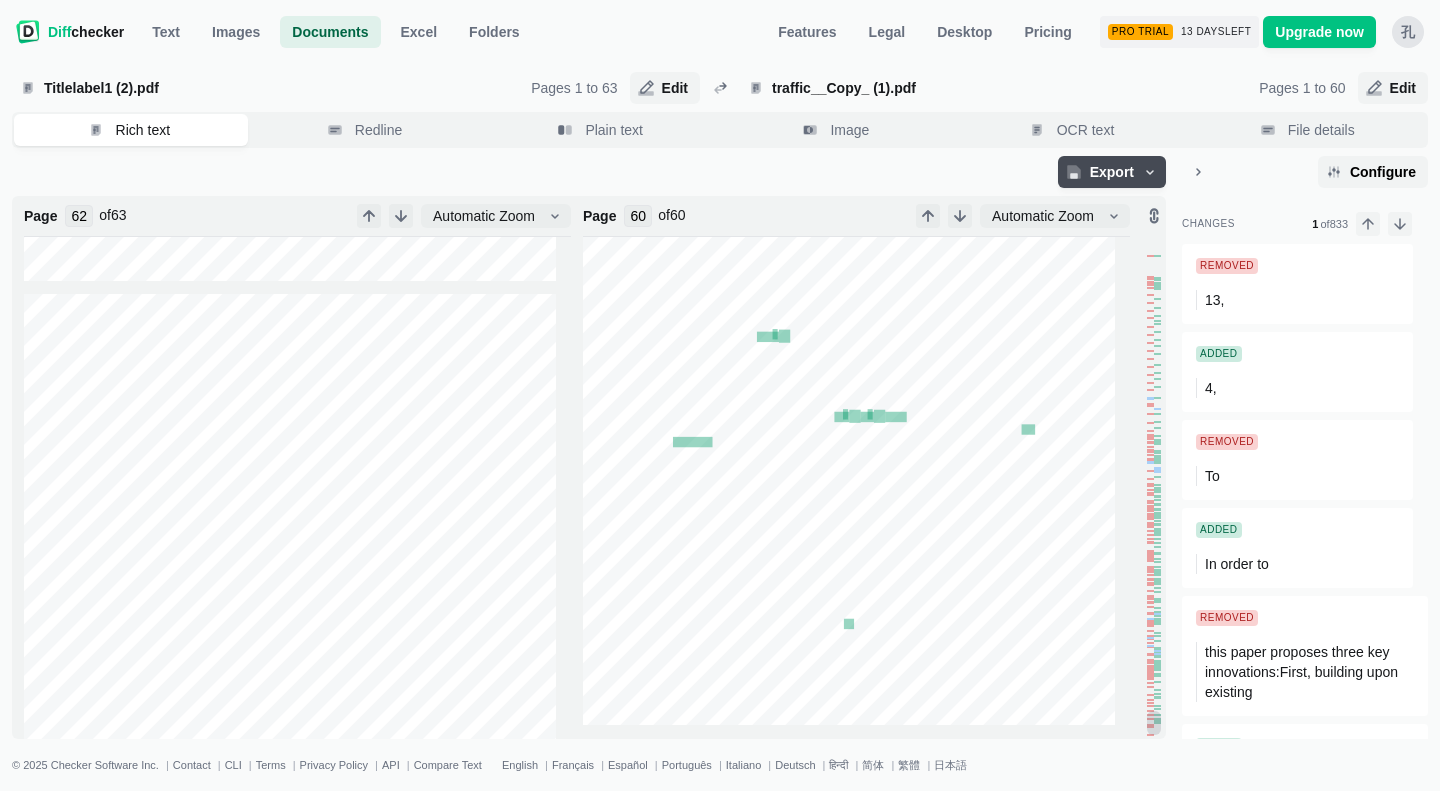 type on "59" 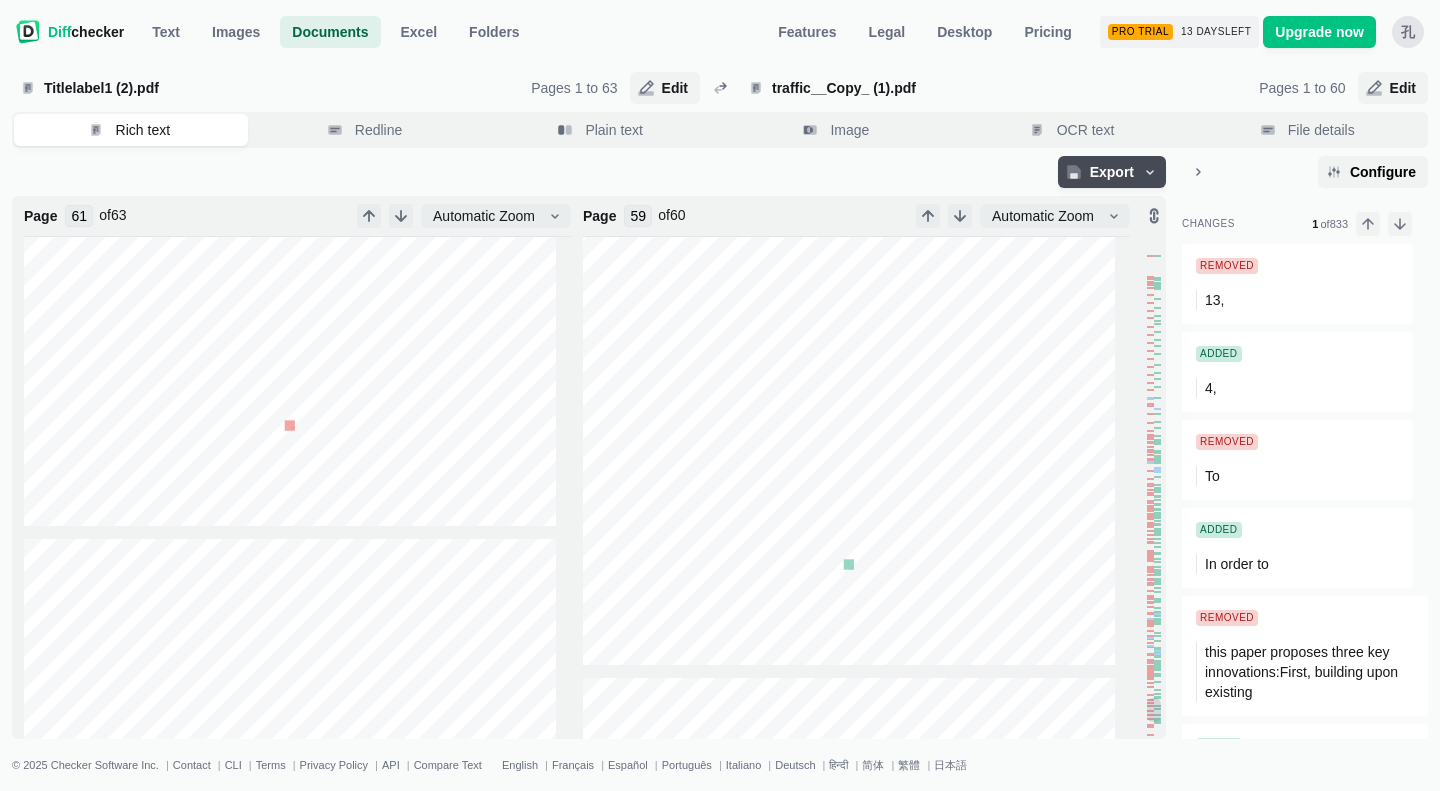 type on "59" 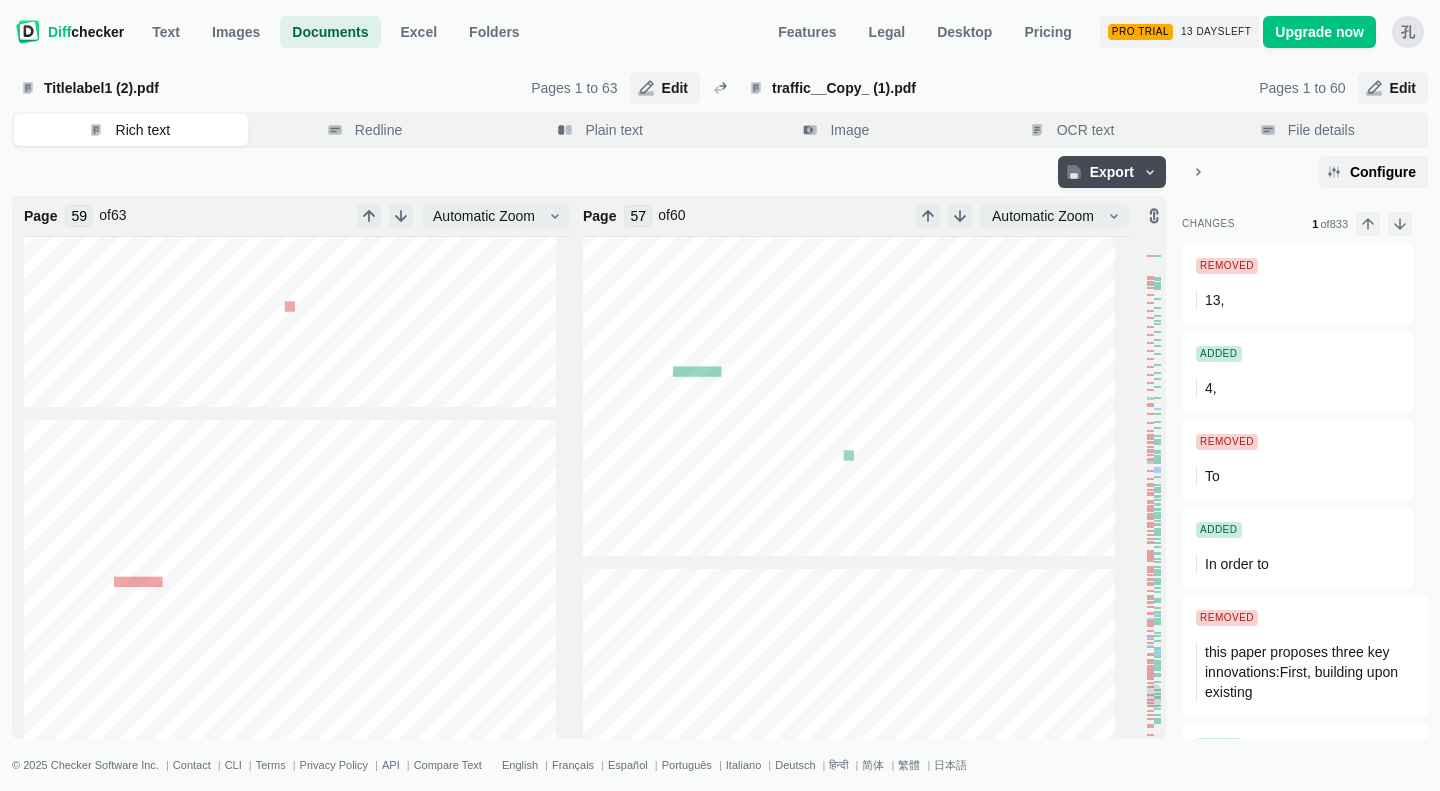 type on "50" 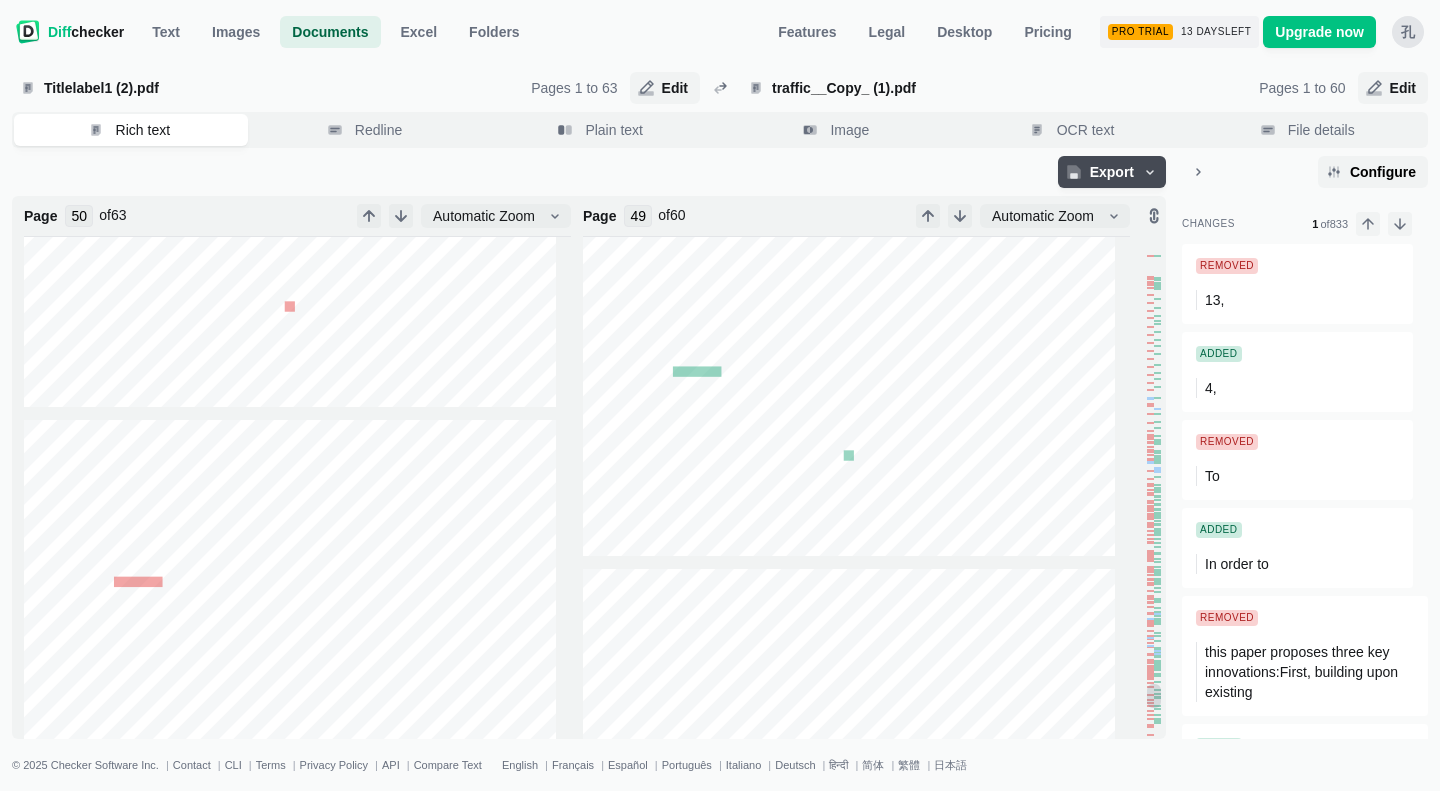 type on "46" 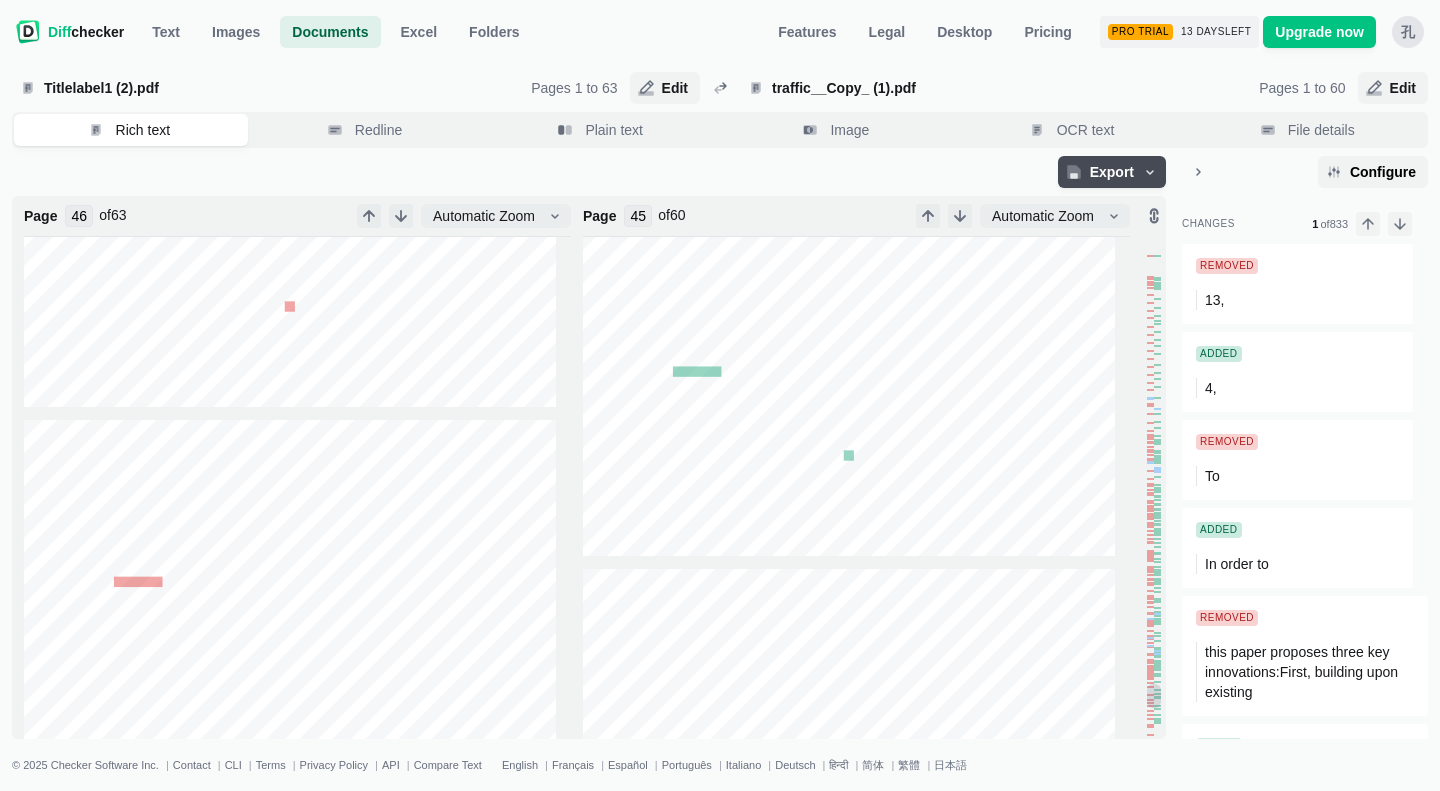 type on "40" 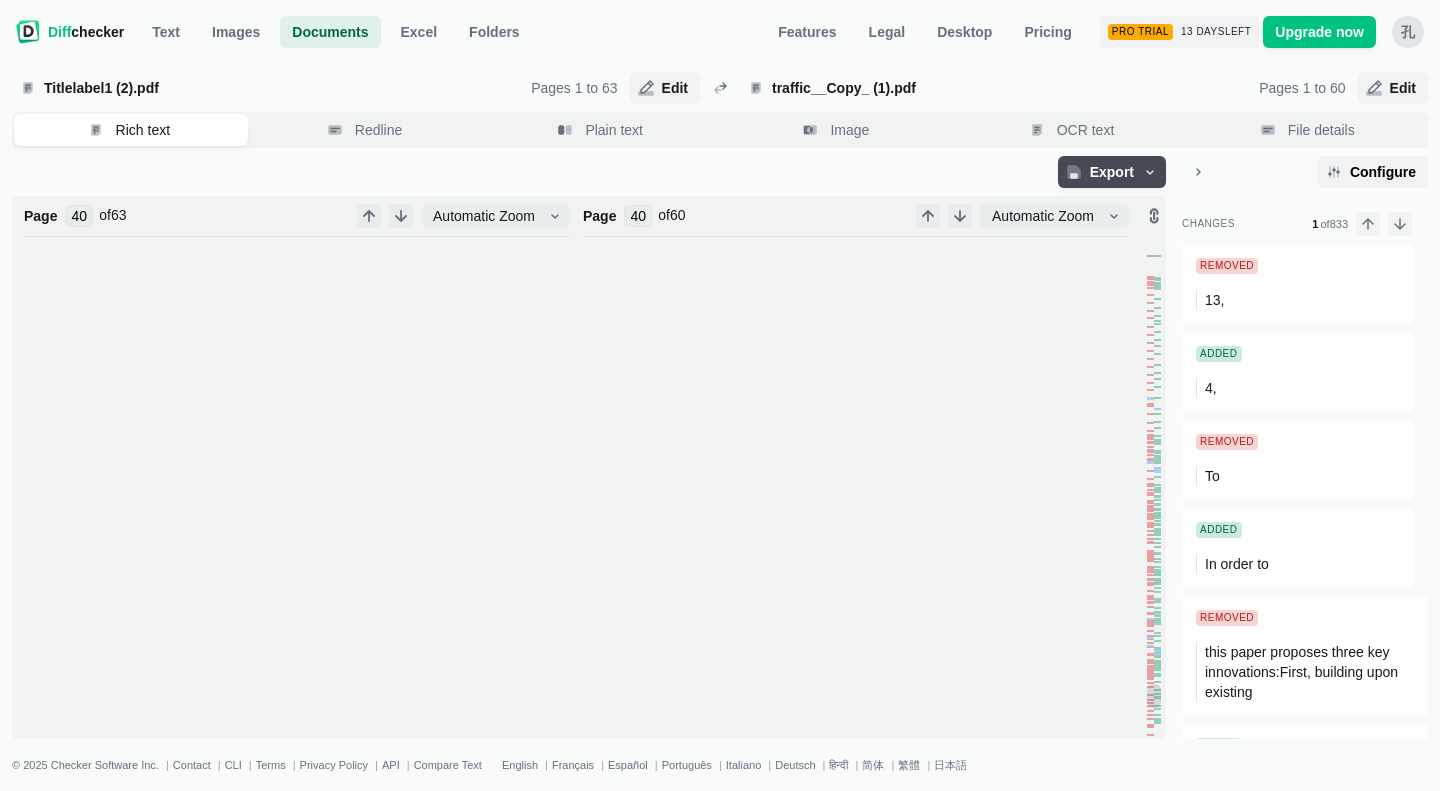 type on "33" 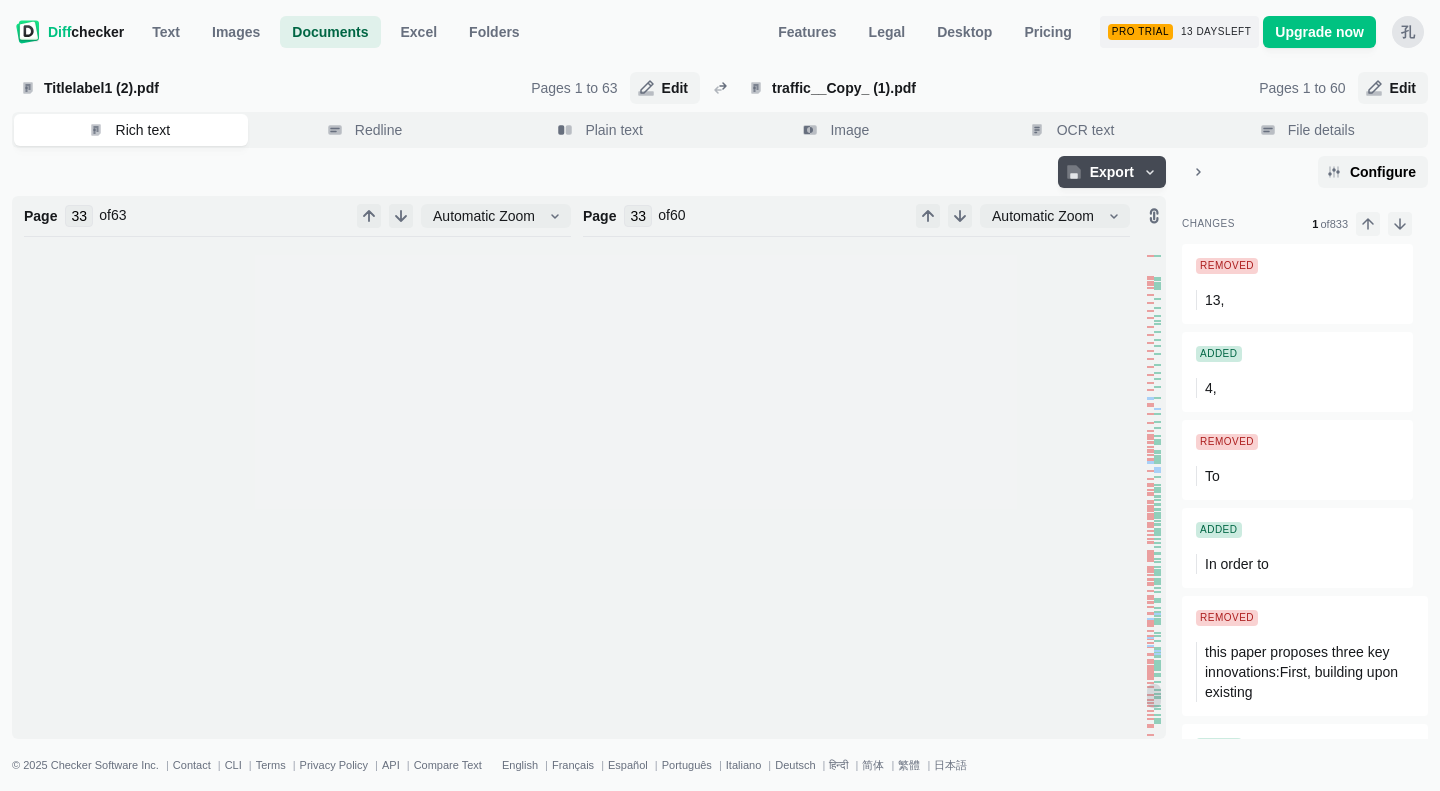 type on "25" 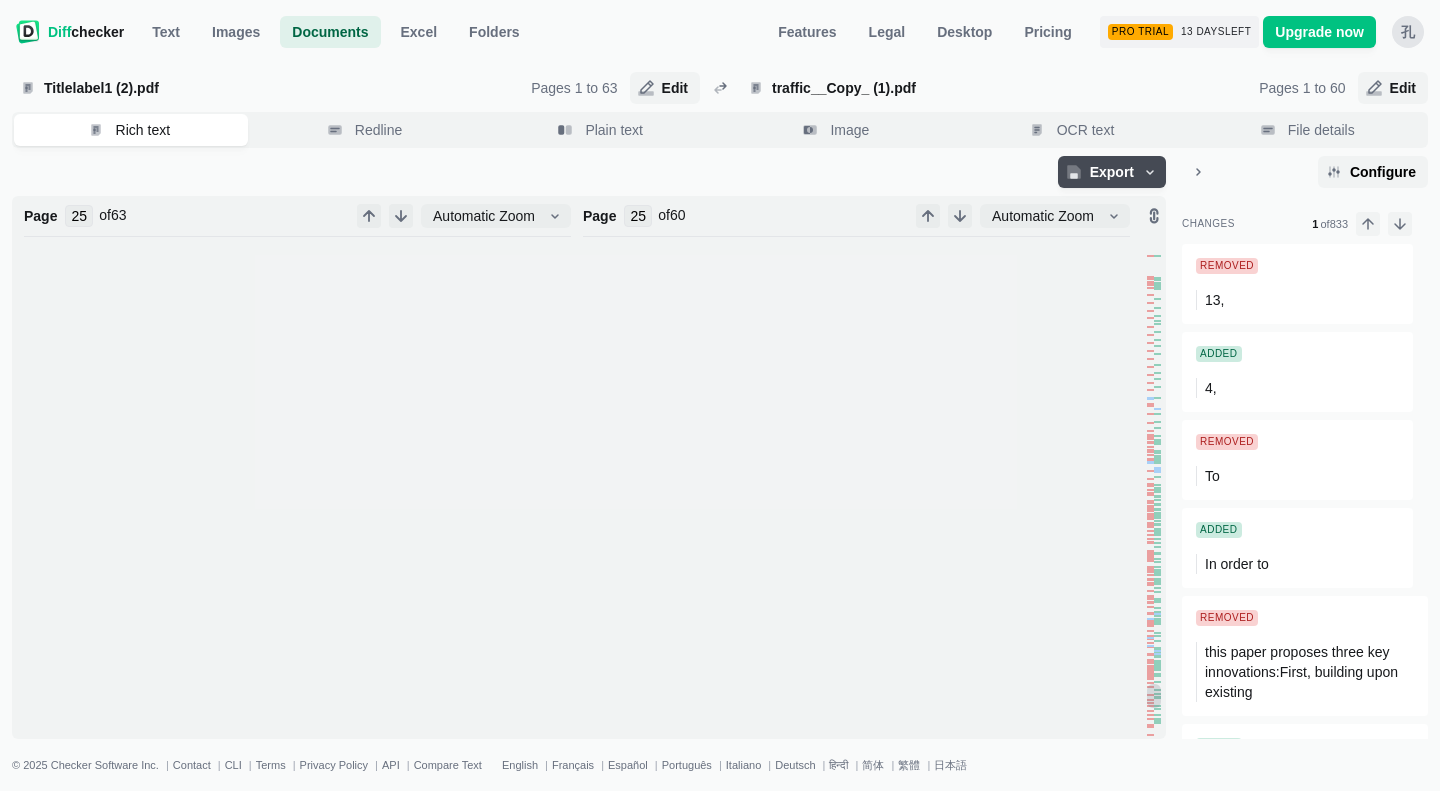 type on "16" 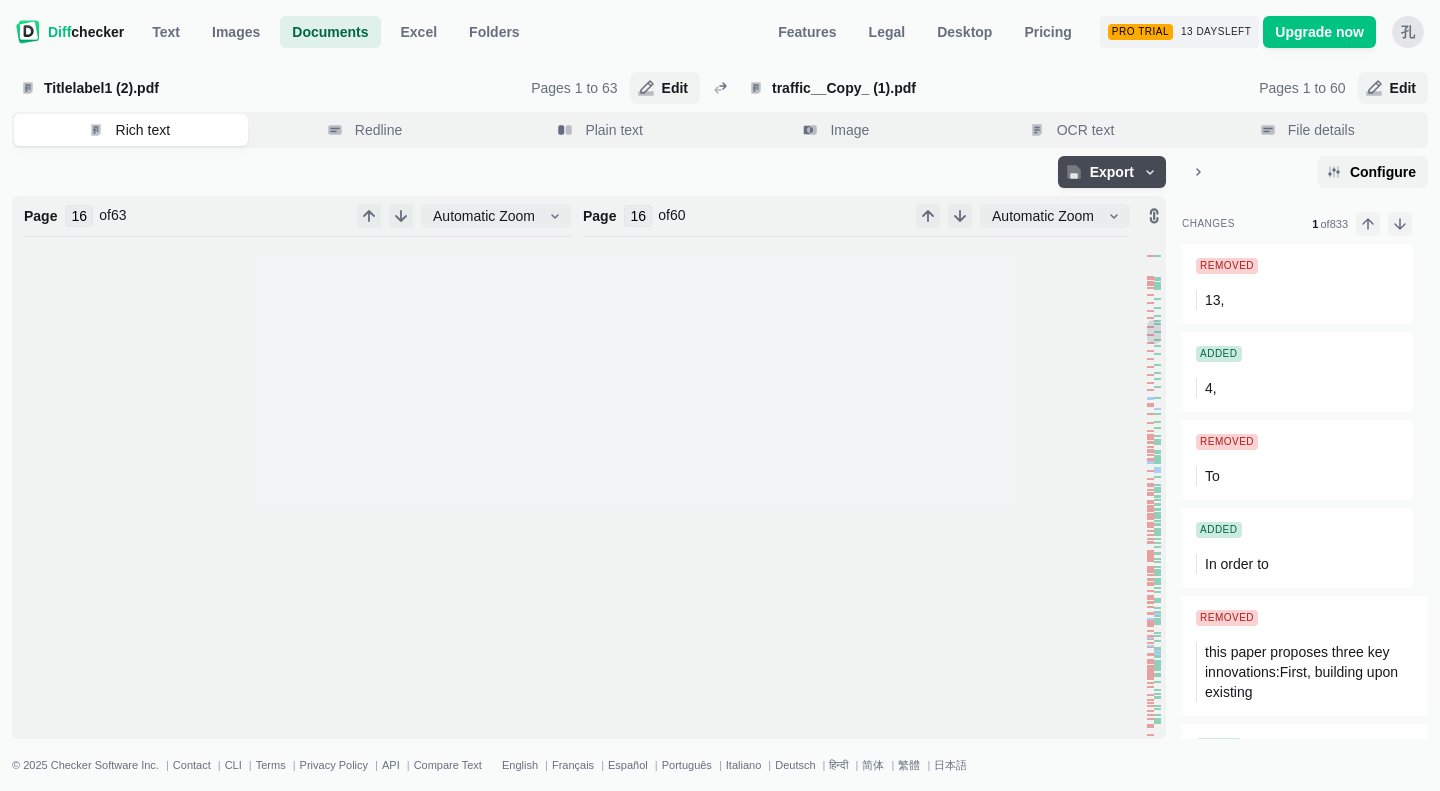 type on "12" 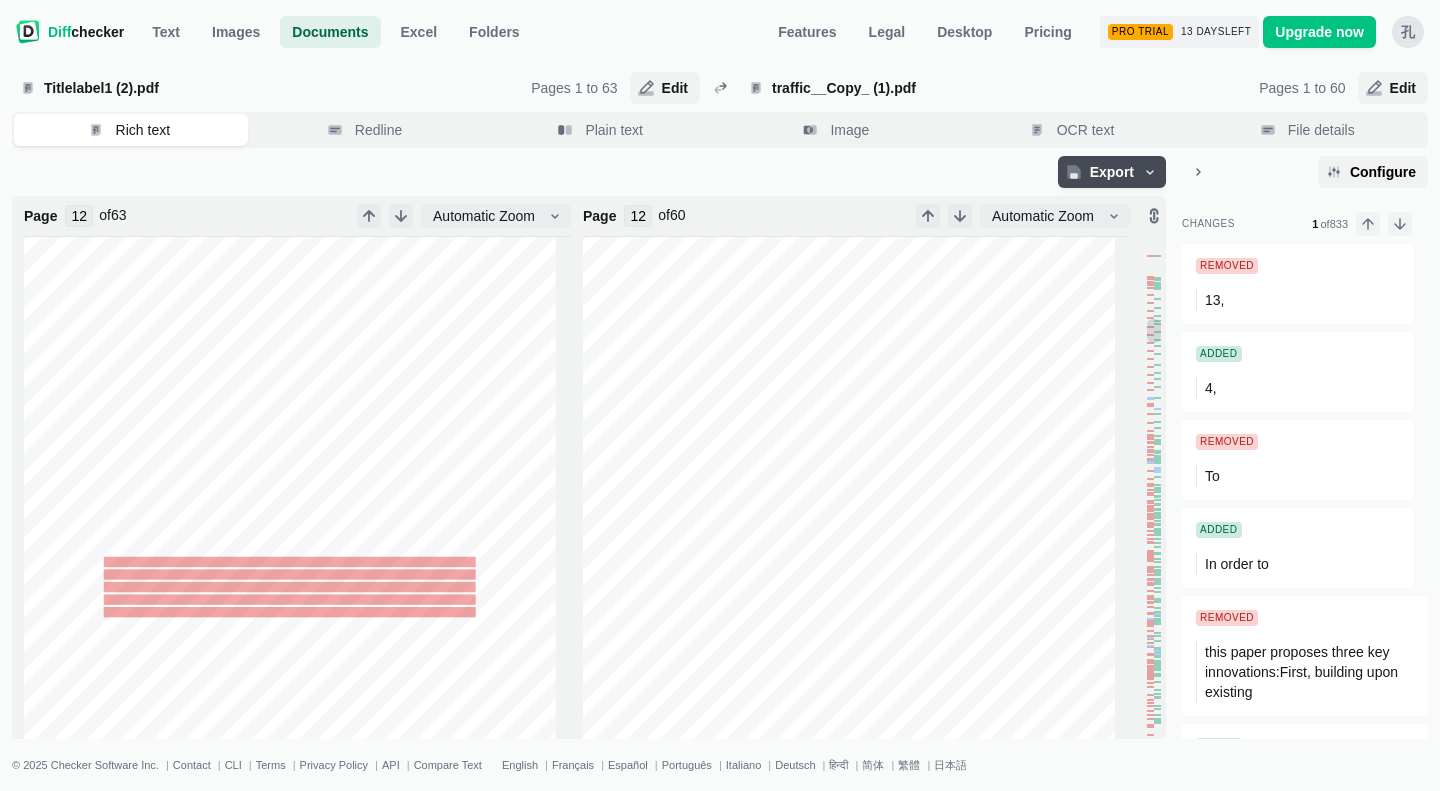 type on "11" 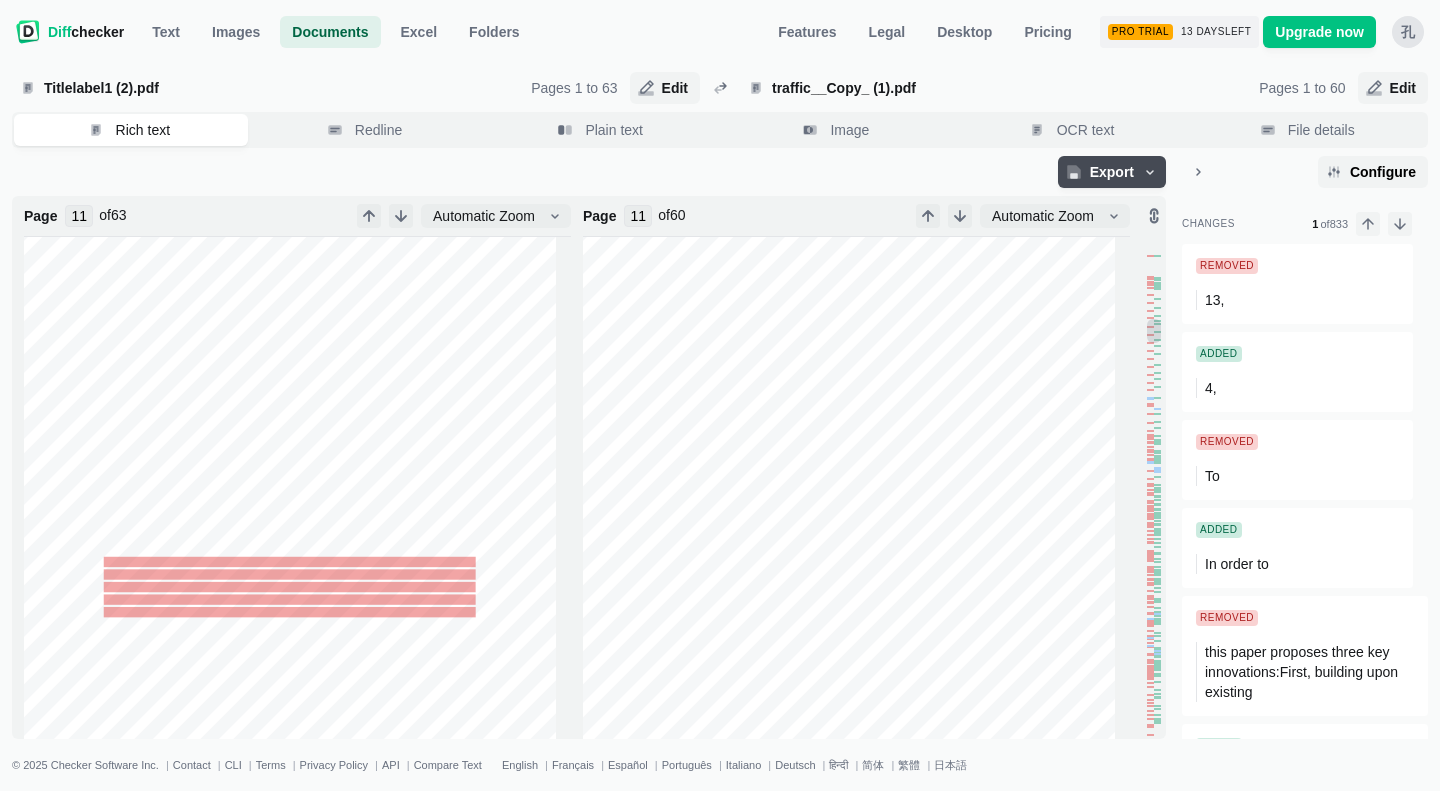 type on "10" 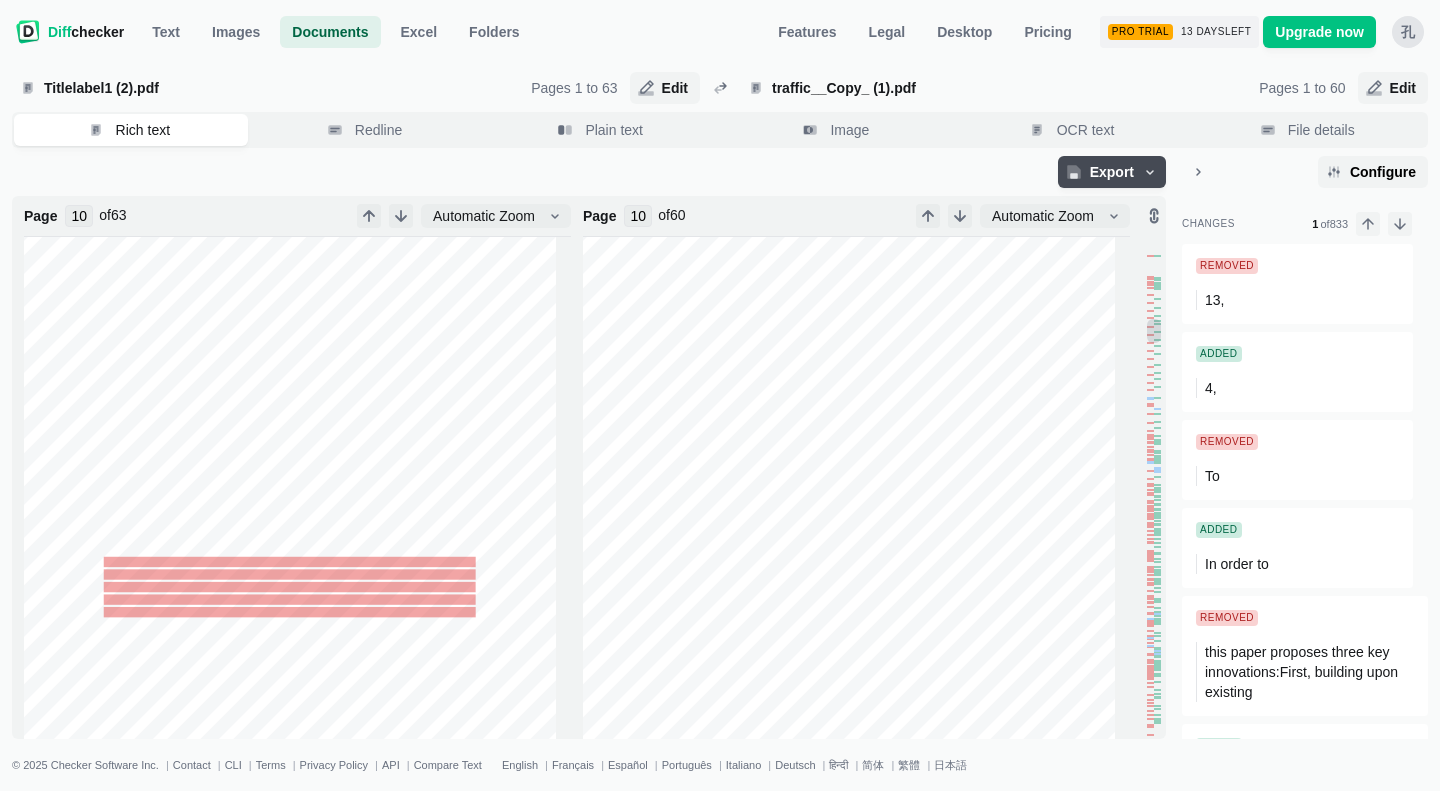 type on "8" 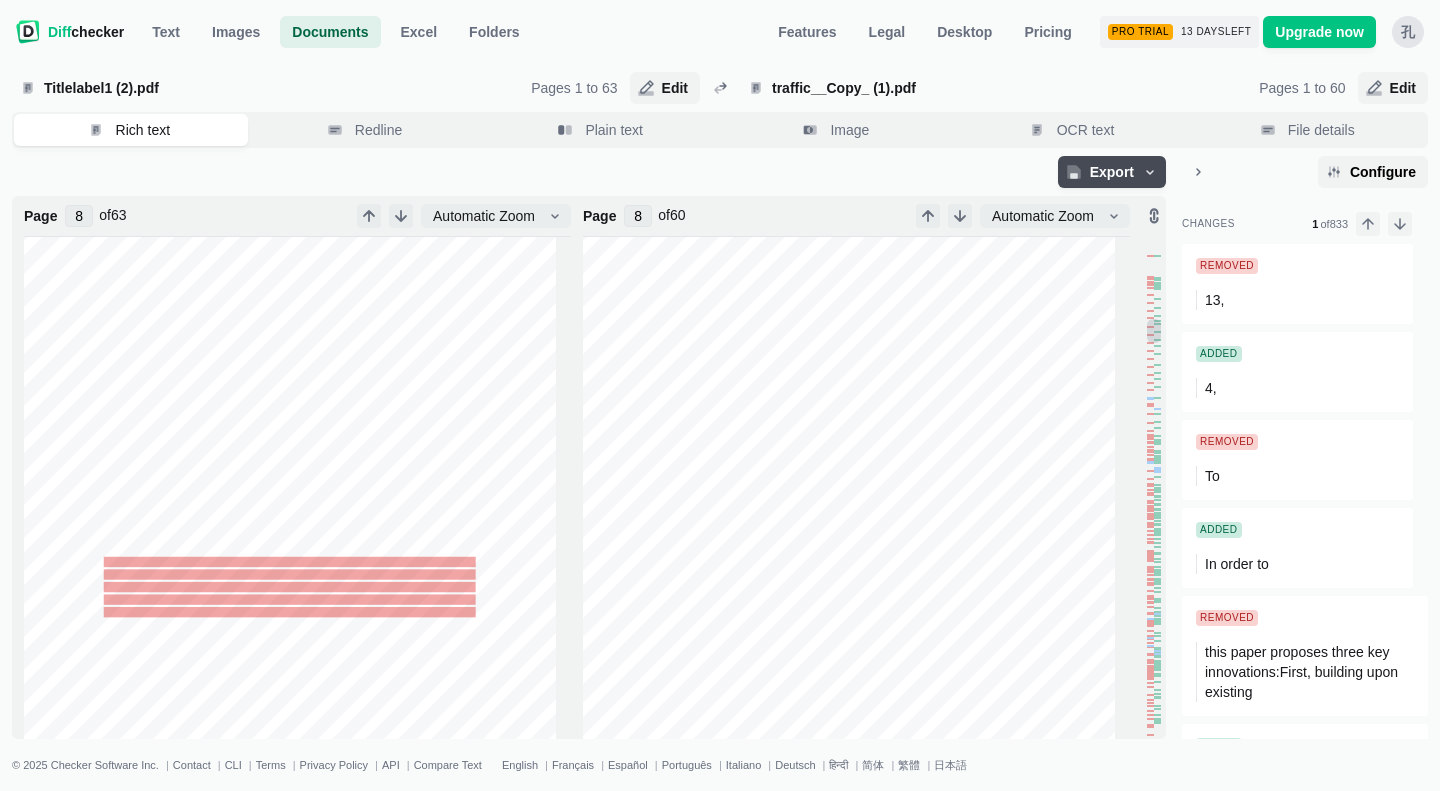 type on "7" 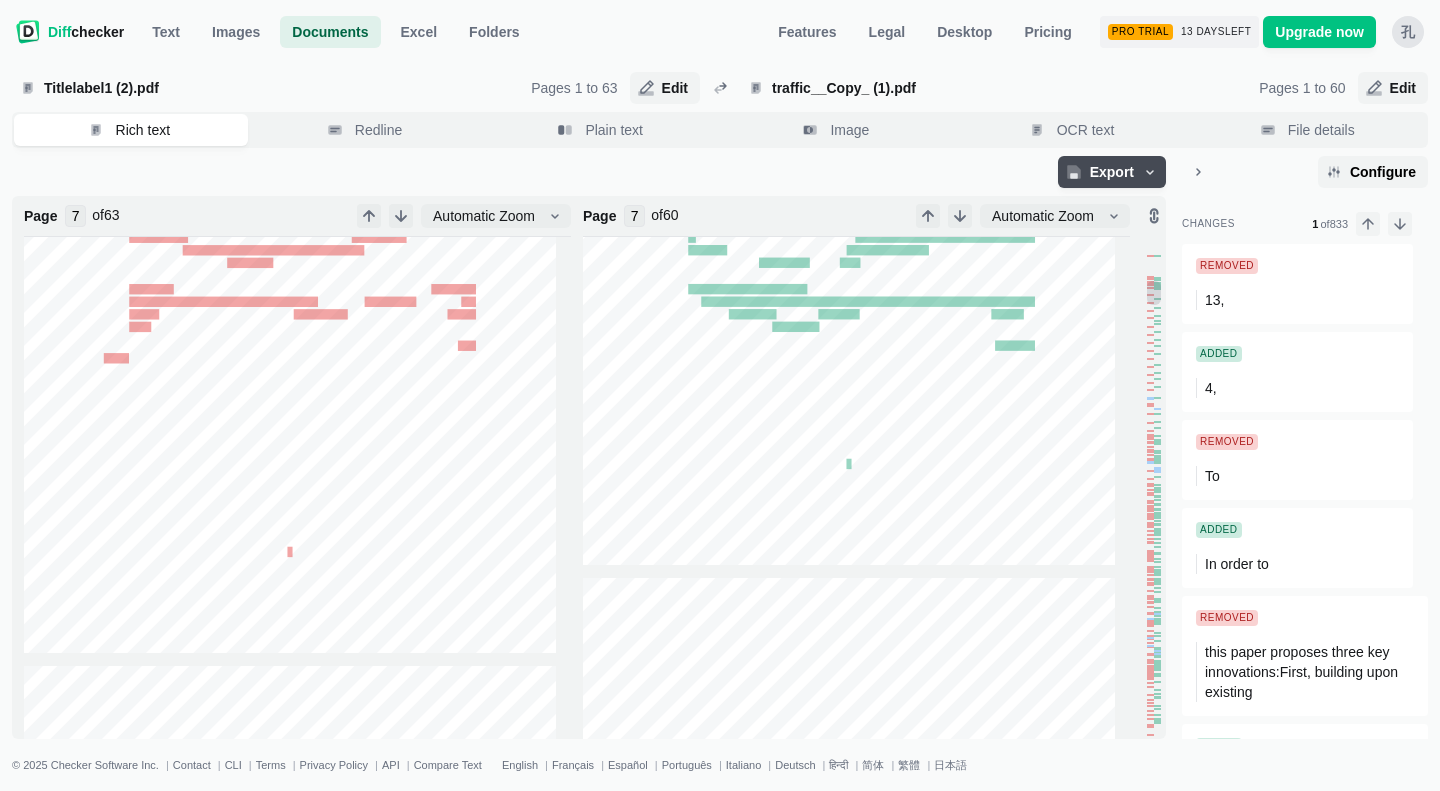 type on "6" 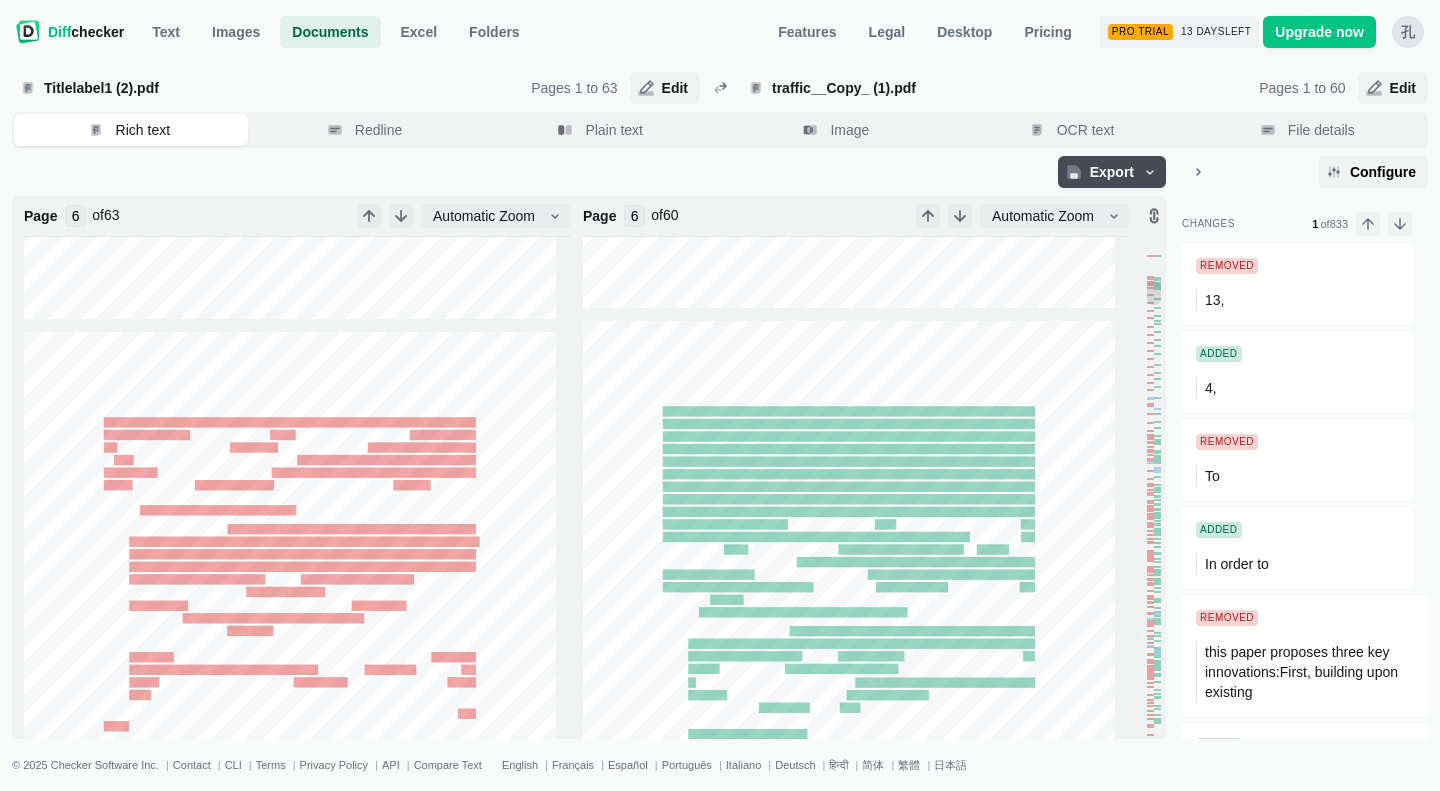 drag, startPoint x: 1148, startPoint y: 695, endPoint x: 1140, endPoint y: 289, distance: 406.0788 